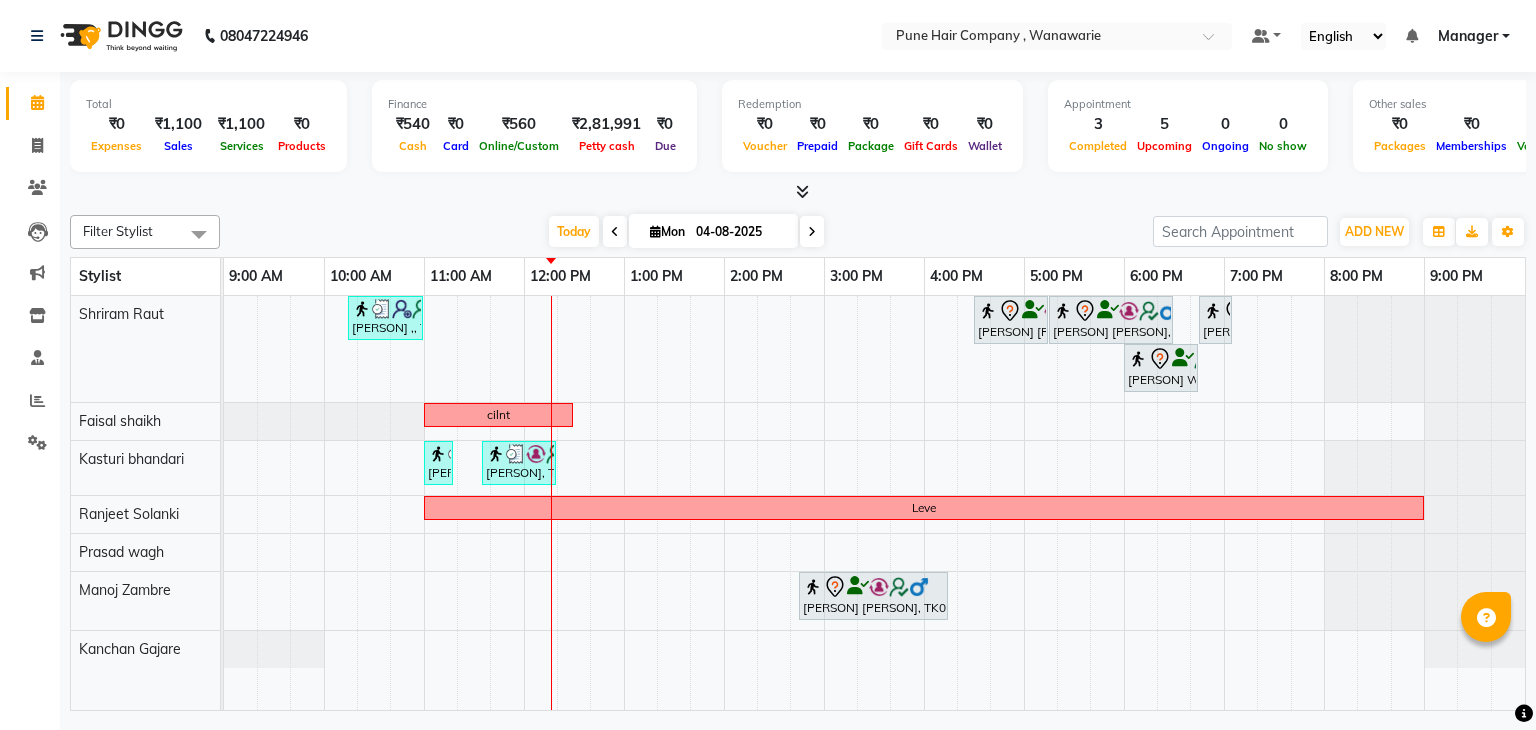 scroll, scrollTop: 0, scrollLeft: 0, axis: both 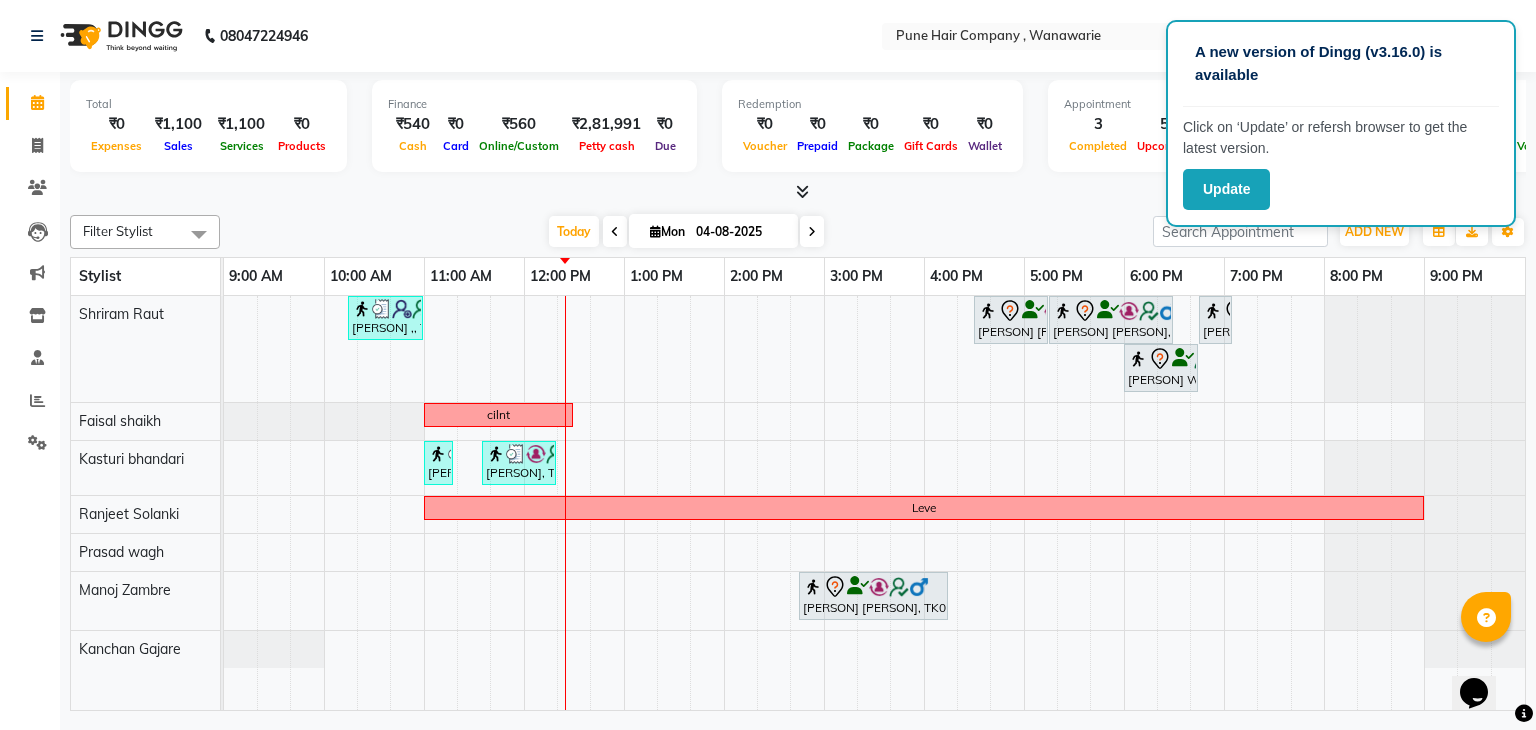 click at bounding box center (812, 231) 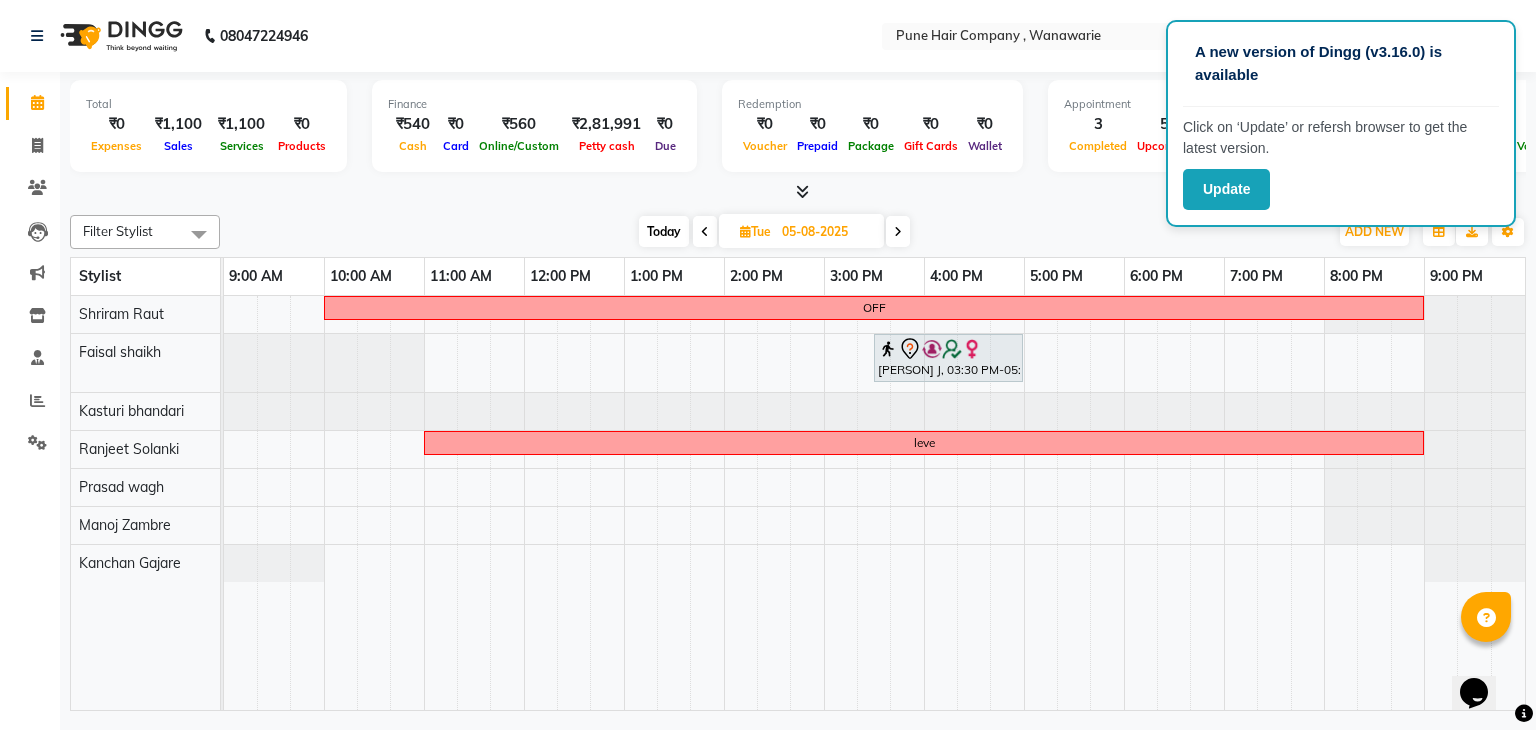 click on "Today" at bounding box center (664, 231) 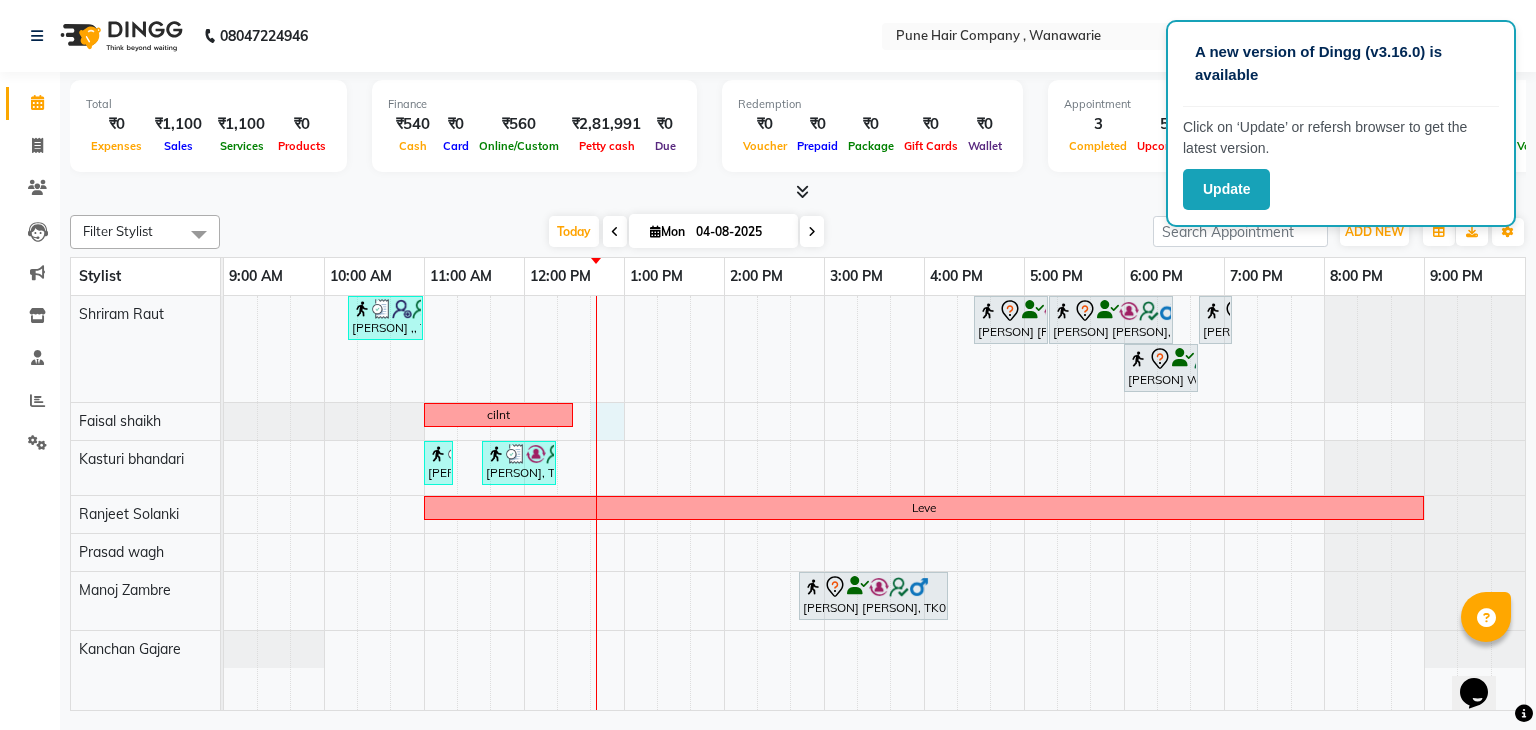 click on "Punit ,, TK02, 10:15 AM-11:00 AM, Male Haircut By Senior Stylist             Hitt sharma, TK05, 04:30 PM-05:15 PM, Male Haircut By Senior Stylist             Hitt sharma, TK05, 05:15 PM-06:30 PM, Male Hair Colour - Inoa Global Colour (includes moustache)             Dheeraj W, TK01, 06:45 PM-07:05 PM, Male Beard Shaving/ Beard Trim Beard             Dheeraj W, TK01, 06:00 PM-06:45 PM, Male Haircut By Senior Stylist  cilnt      Pavitra, TK03, 11:00 AM-11:10 AM, Skin Services - Threading Face ( Eyebrow/ Upper lip/Chin/Forehead/ Jawline/ Side locks/ Neck)     Pavitra, TK03, 11:35 AM-12:20 PM, Skin Services - Waxing Bead Wax Full face  Leve              Nils kour, TK04, 02:45 PM-04:15 PM, Hair Colour - Majirel Touch-up (Upto 2 Inches)" at bounding box center (874, 503) 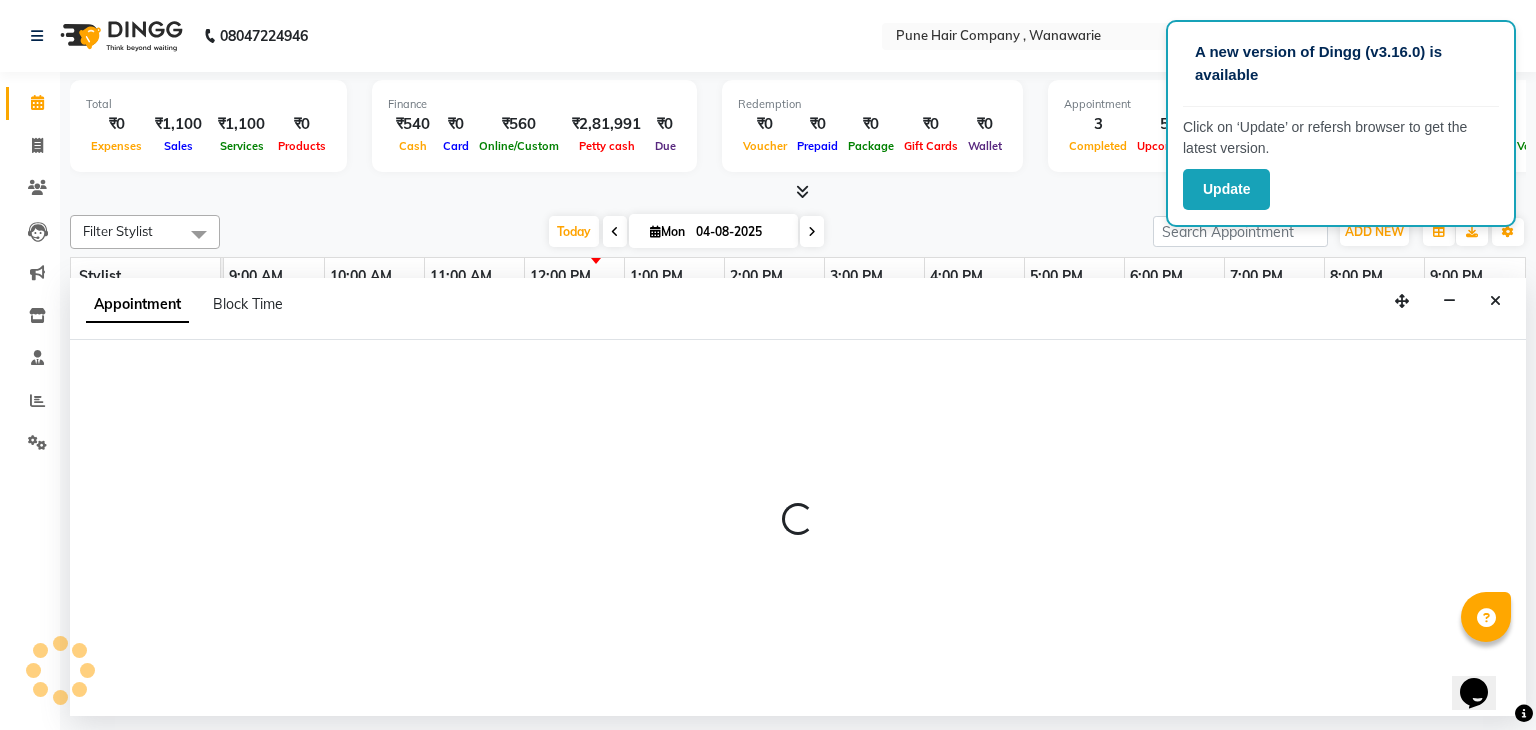 select on "74578" 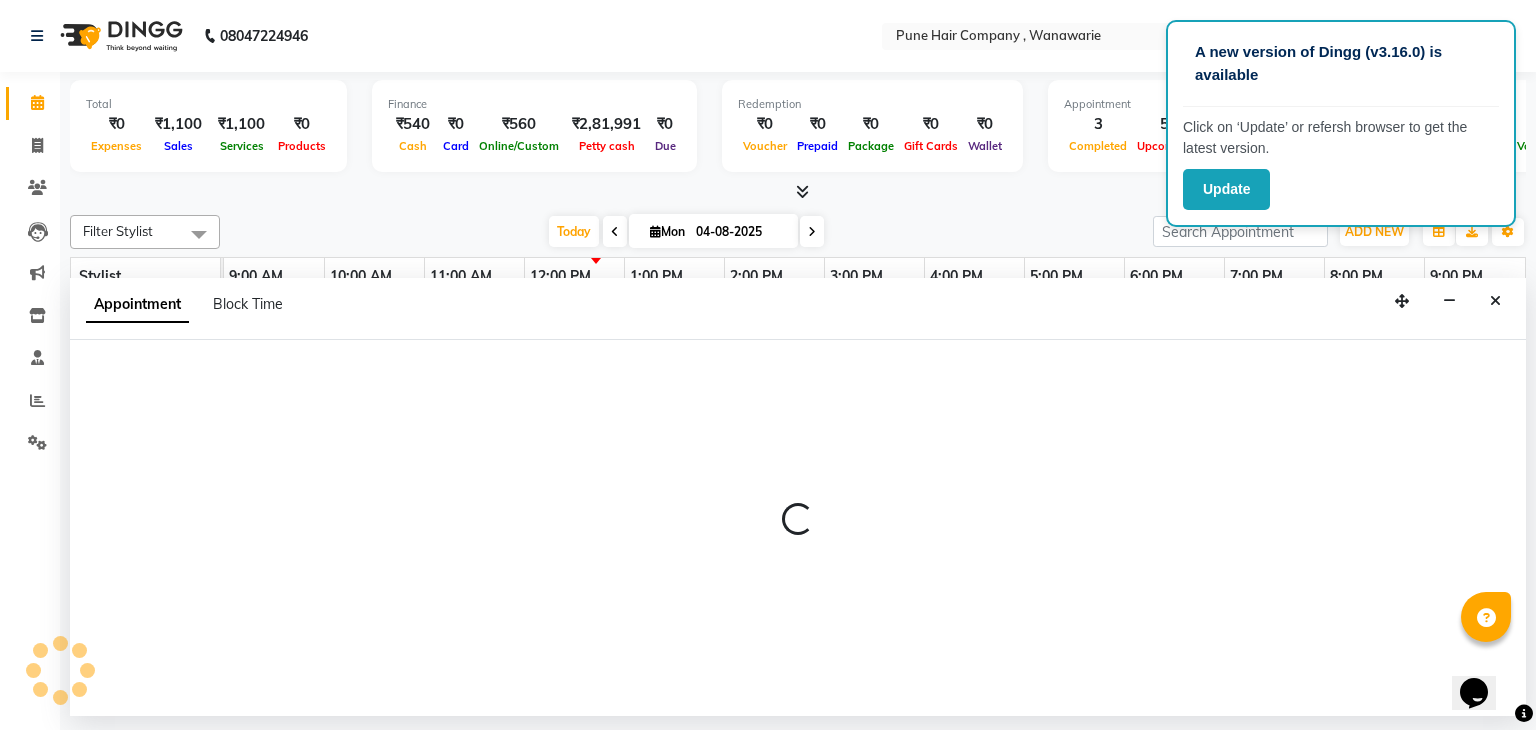 select on "765" 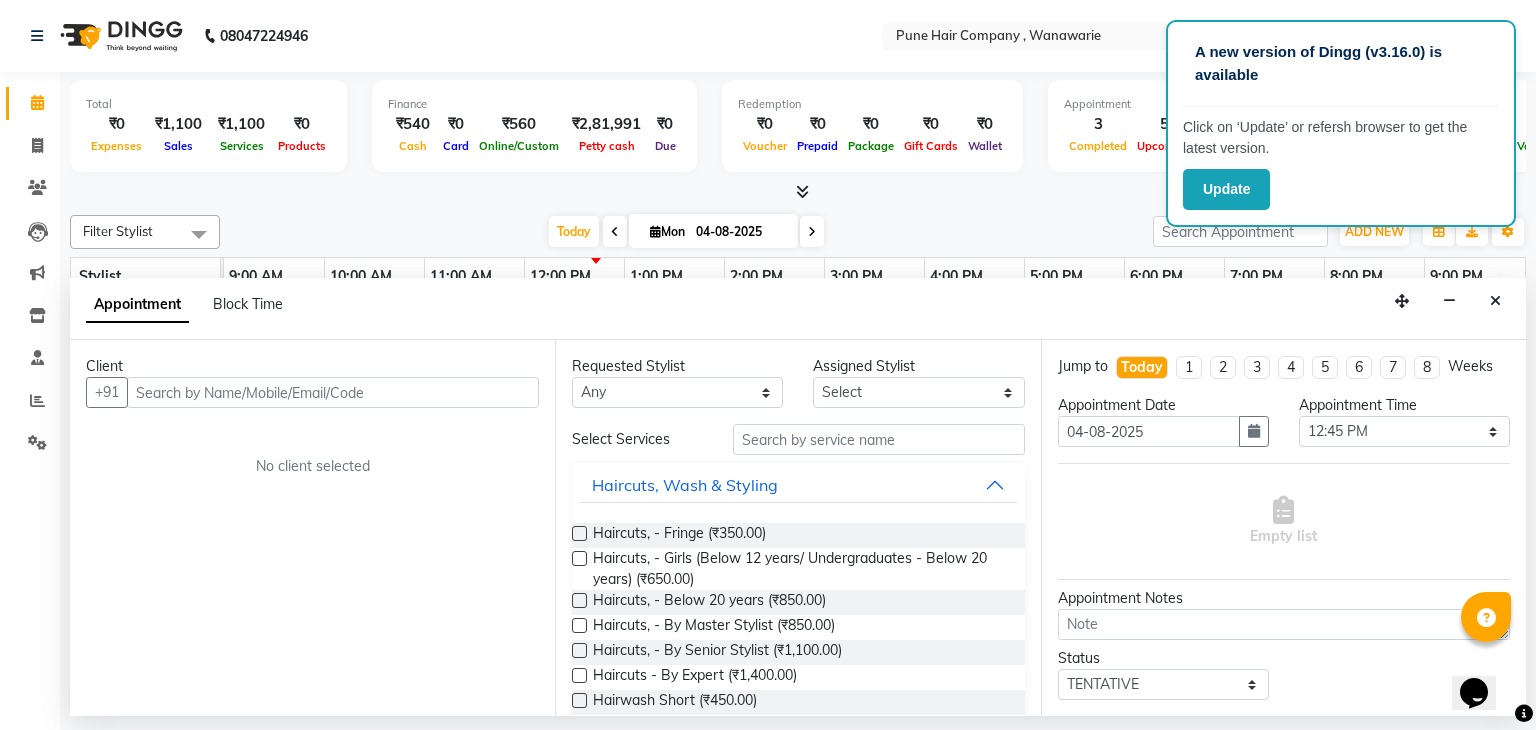 click at bounding box center (333, 392) 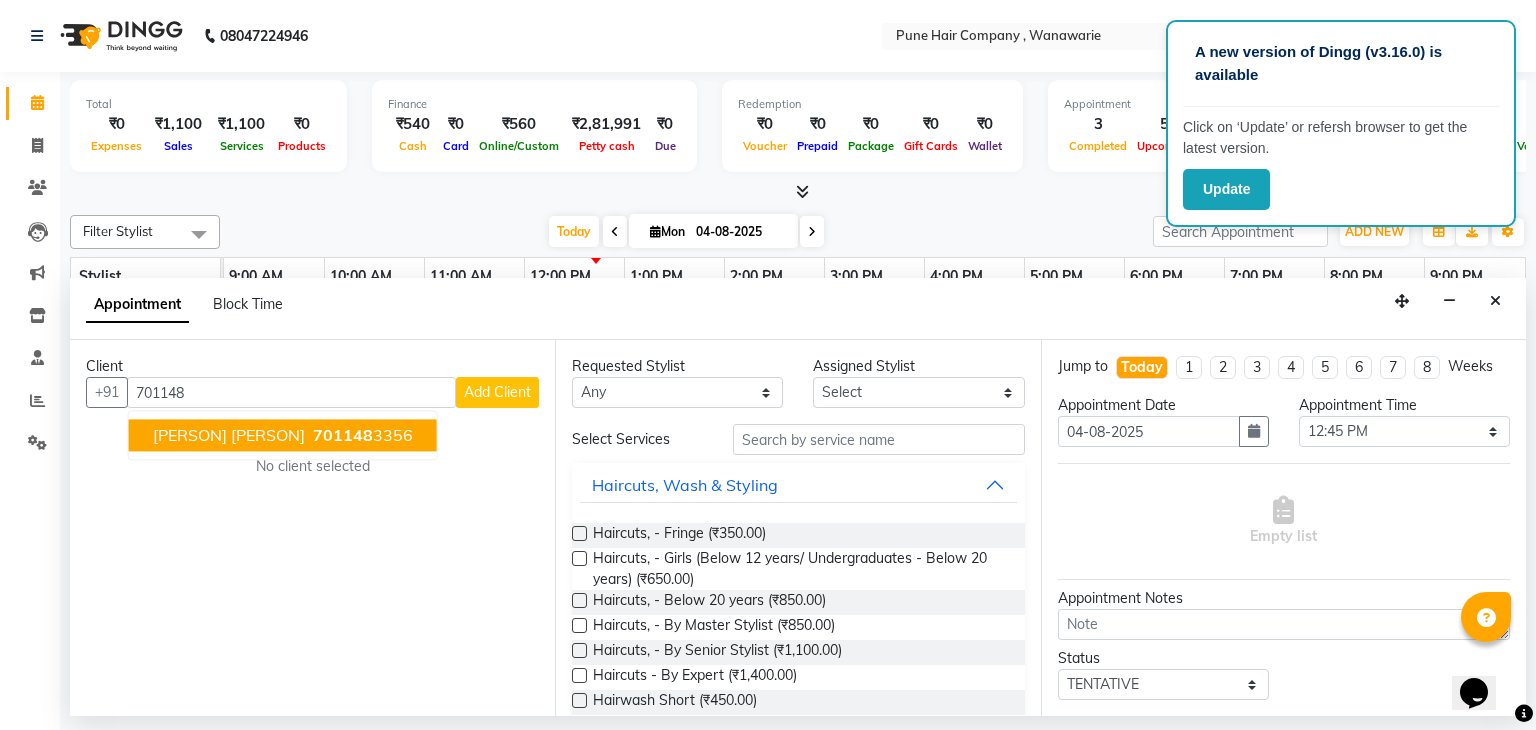 click on "[FIRST] [LAST]" at bounding box center [229, 436] 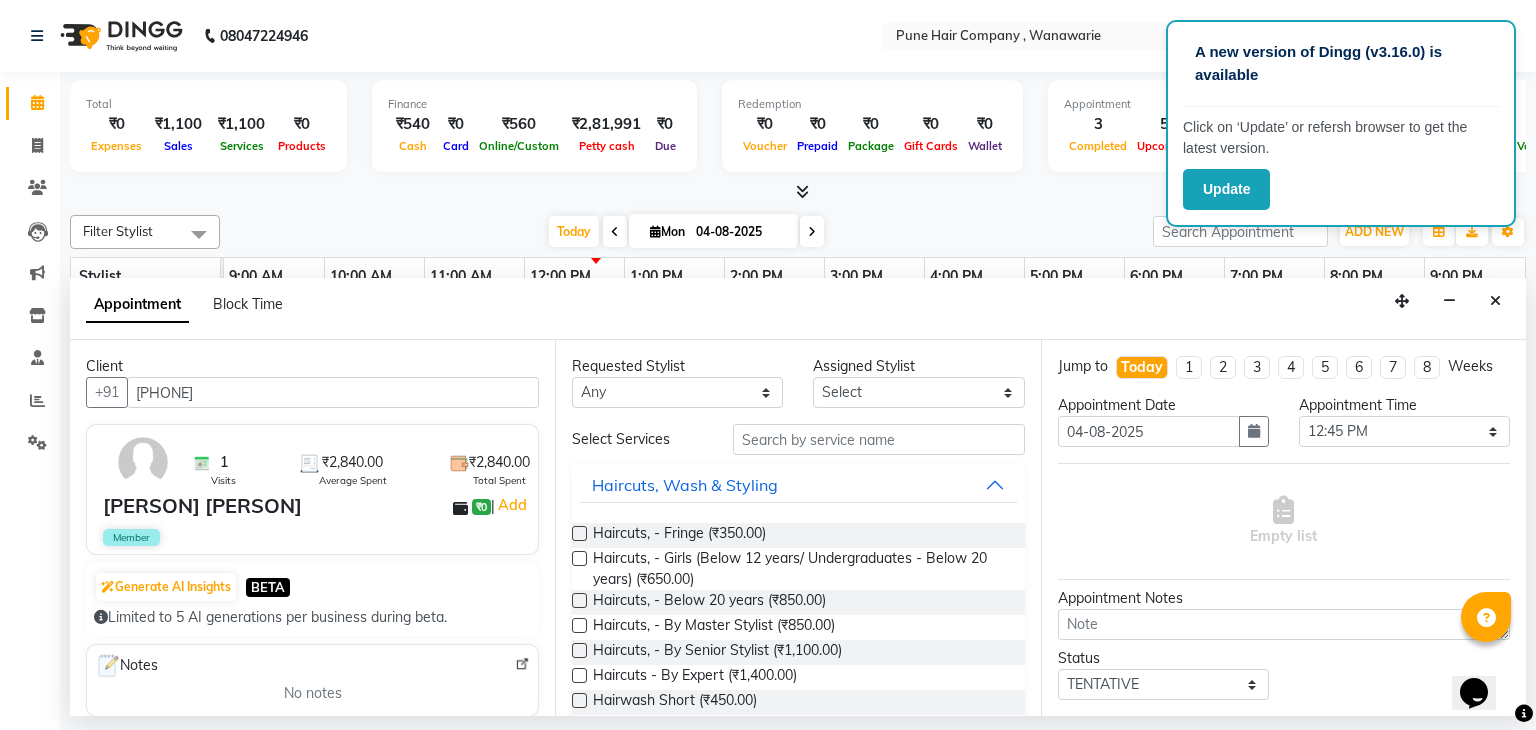 type on "[PHONE]" 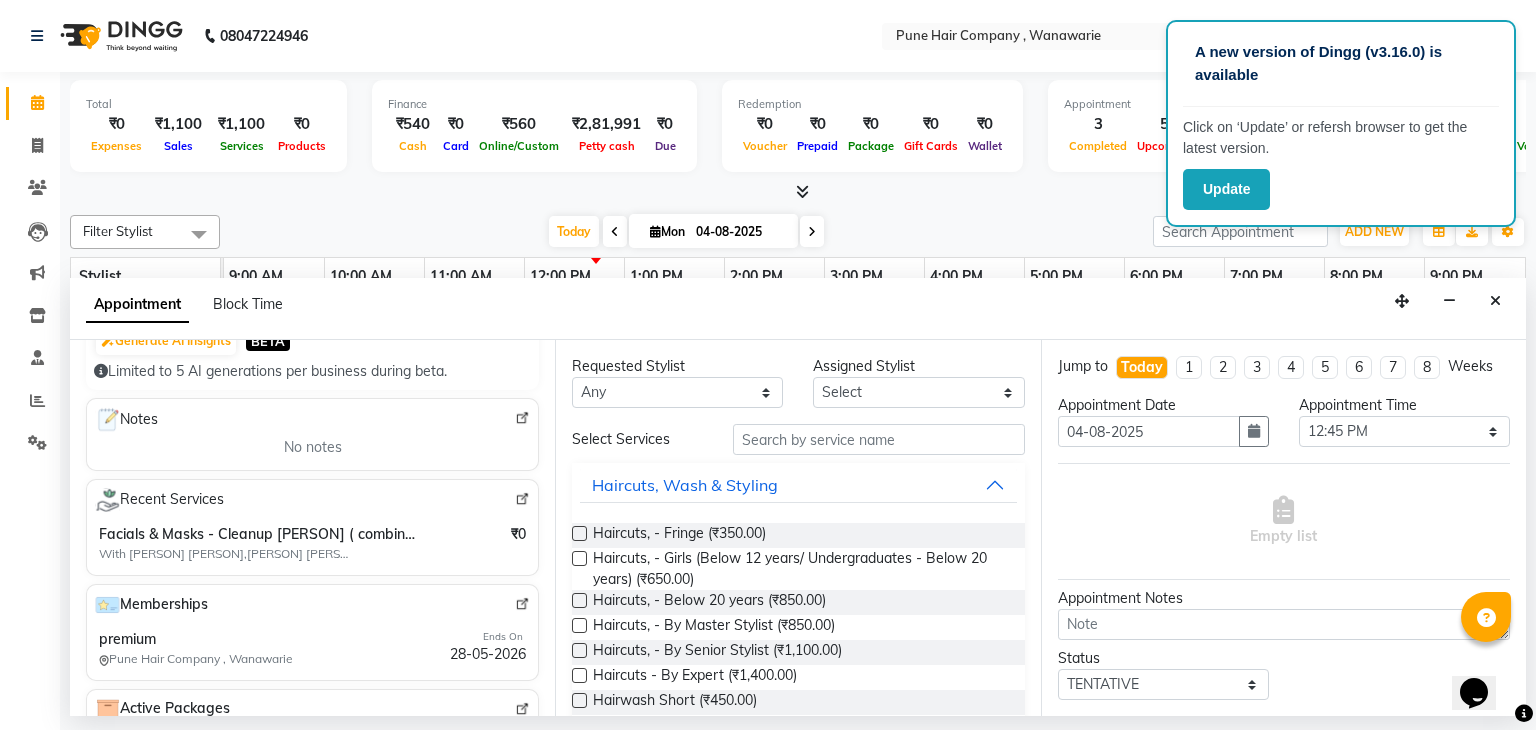 scroll, scrollTop: 280, scrollLeft: 0, axis: vertical 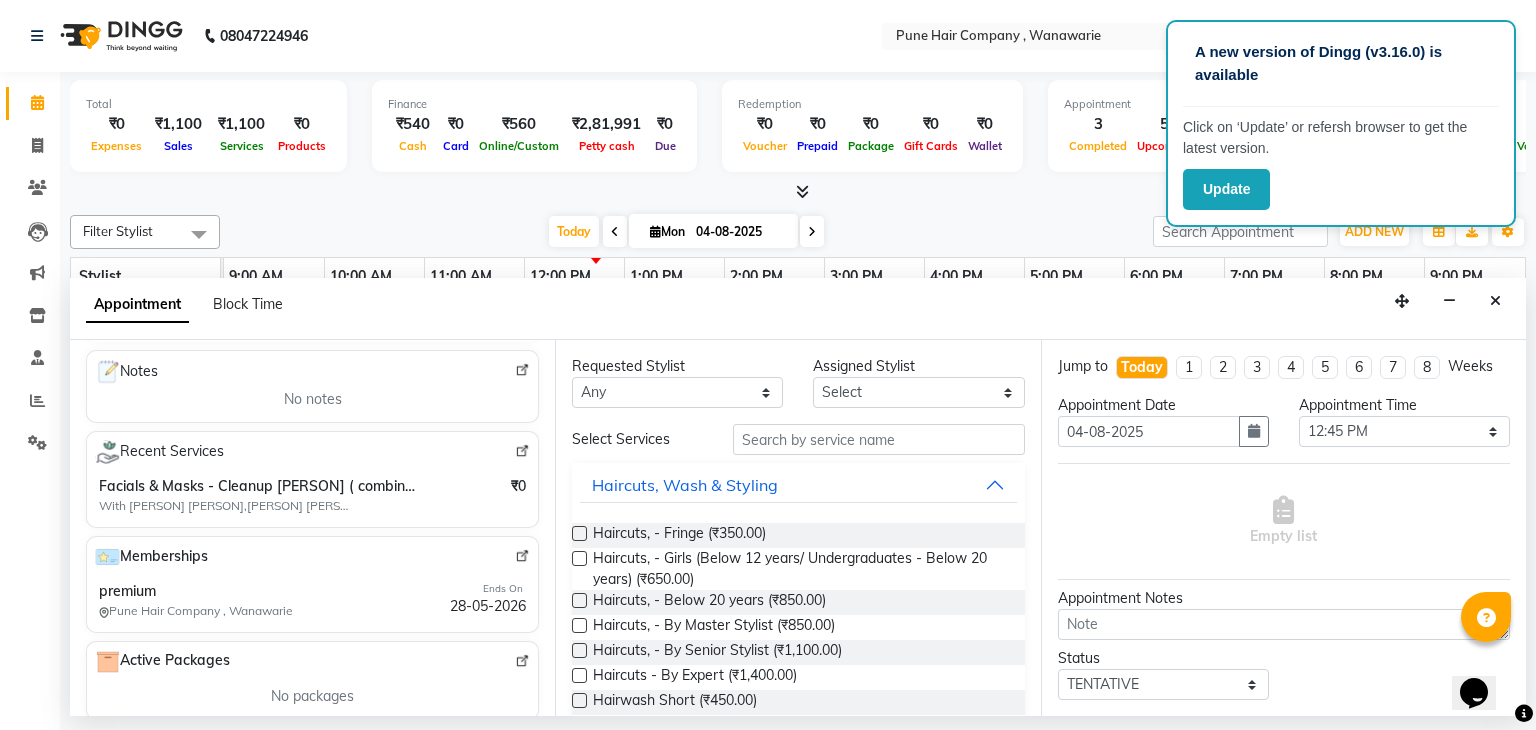 click at bounding box center [522, 451] 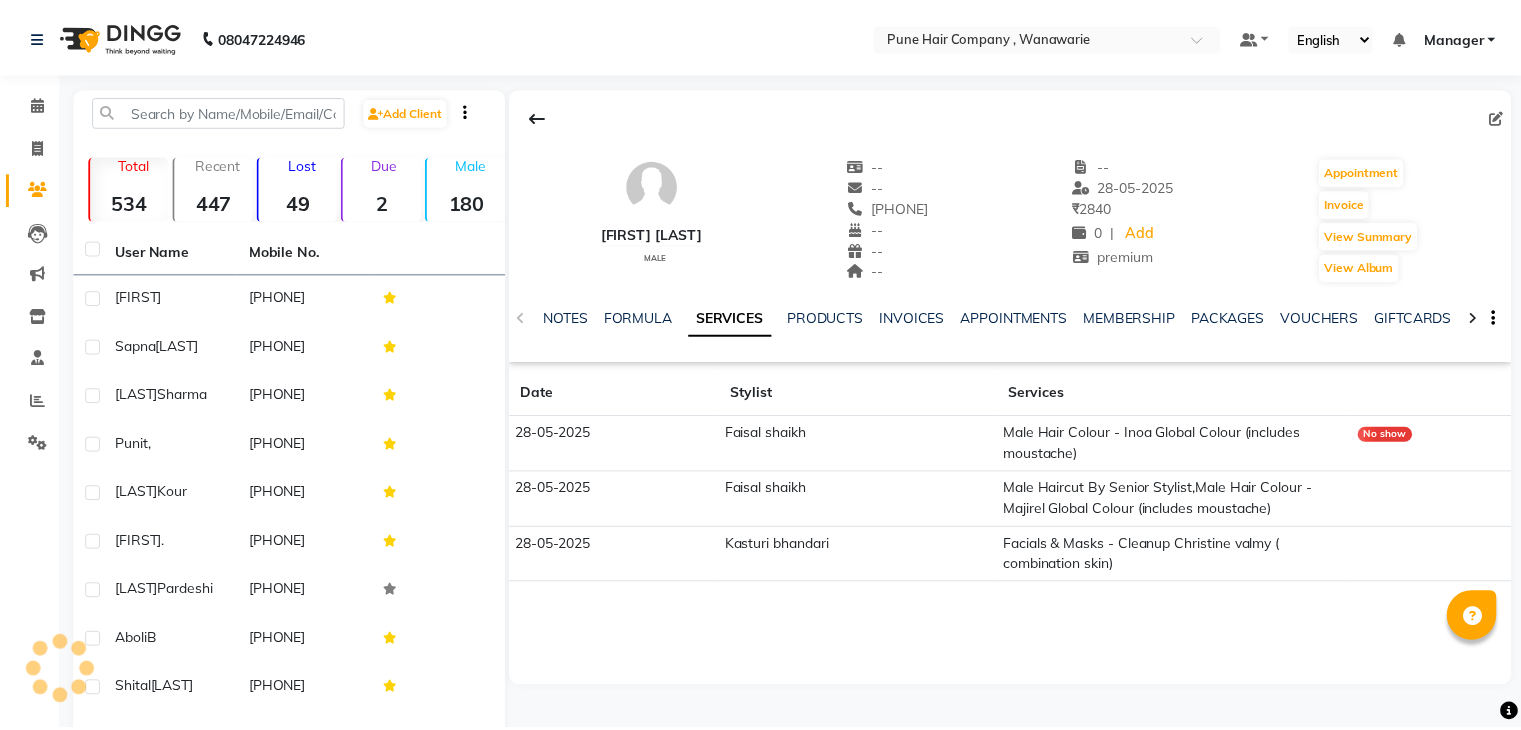 scroll, scrollTop: 0, scrollLeft: 0, axis: both 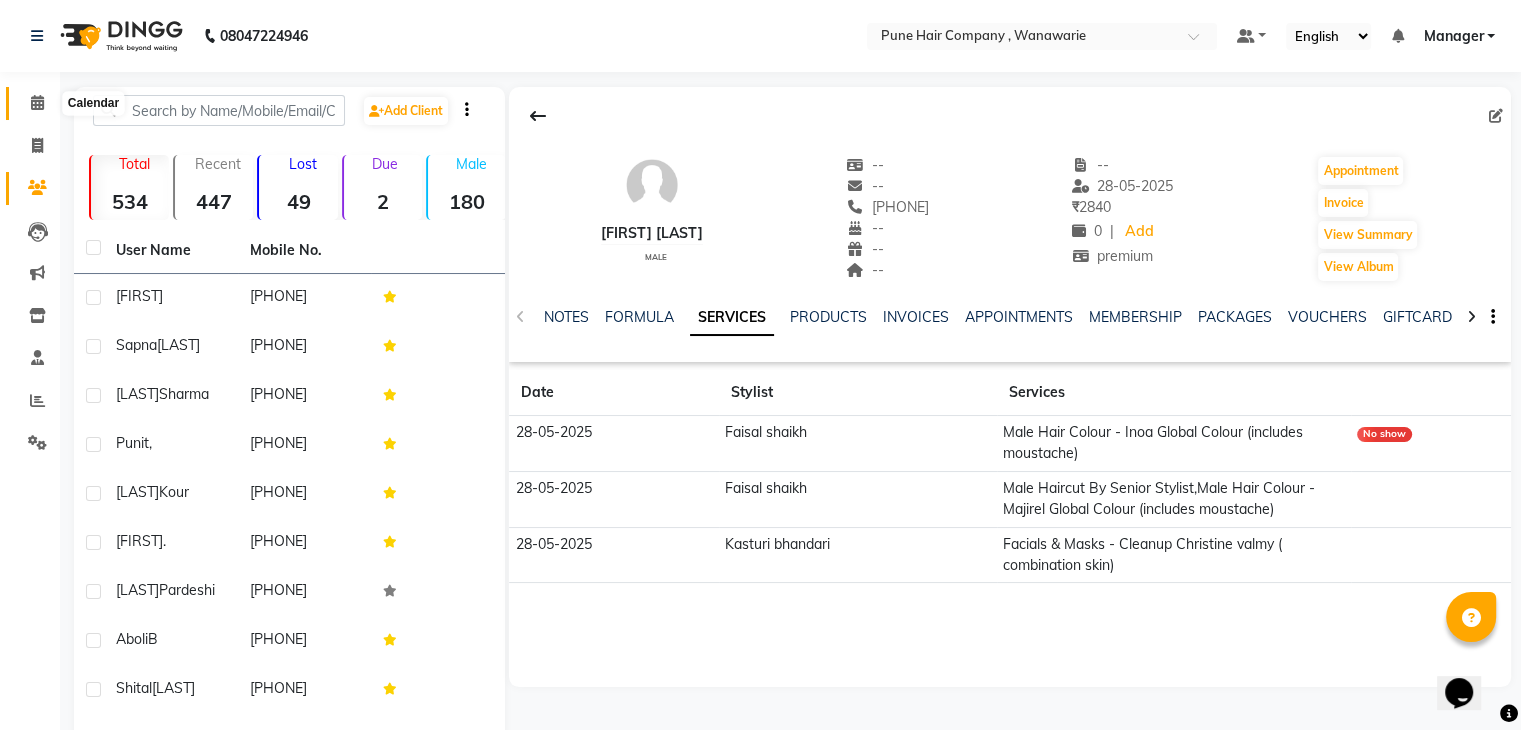 click 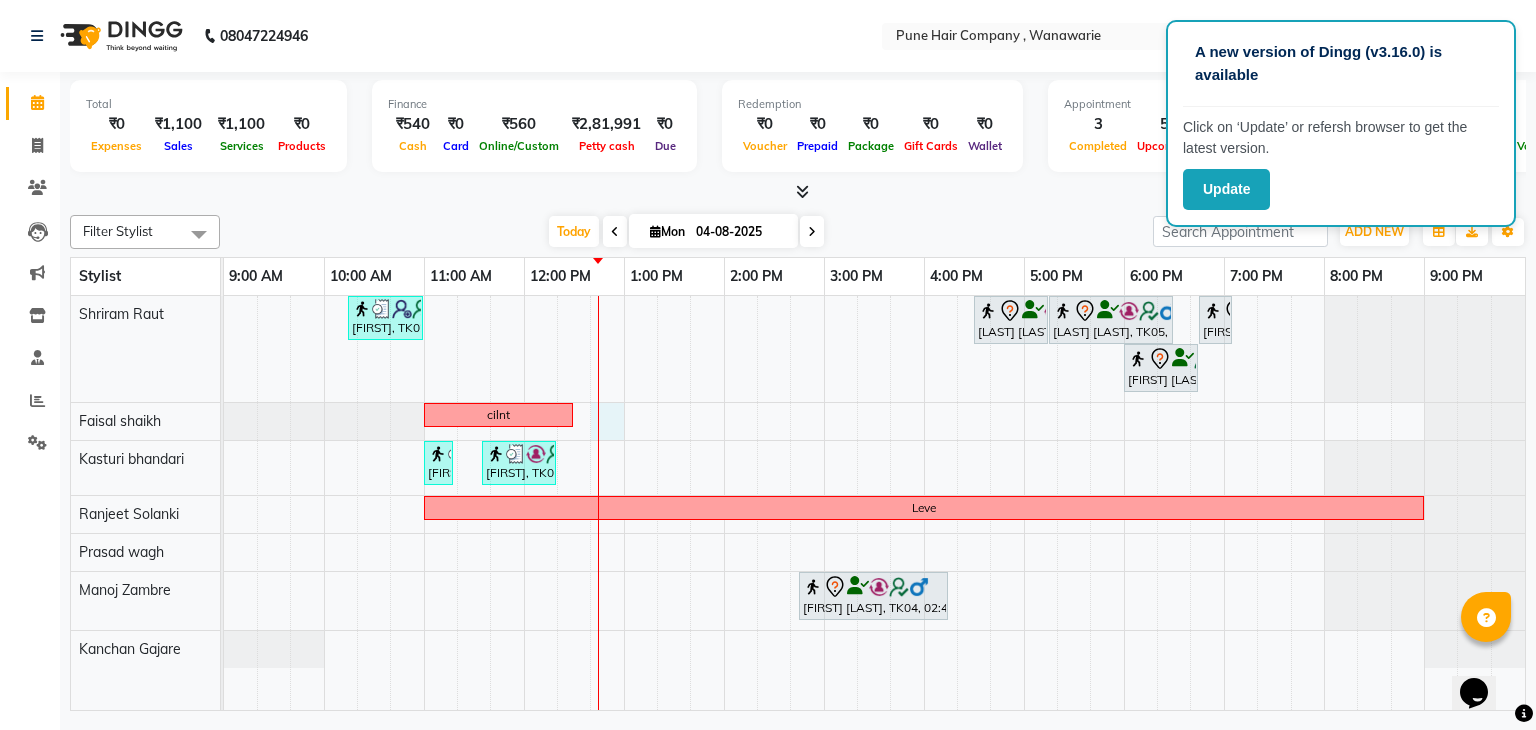 click on "Punit ,, TK02, 10:15 AM-11:00 AM, Male Haircut By Senior Stylist             Hitt sharma, TK05, 04:30 PM-05:15 PM, Male Haircut By Senior Stylist             Hitt sharma, TK05, 05:15 PM-06:30 PM, Male Hair Colour - Inoa Global Colour (includes moustache)             Dheeraj W, TK01, 06:45 PM-07:05 PM, Male Beard Shaving/ Beard Trim Beard             Dheeraj W, TK01, 06:00 PM-06:45 PM, Male Haircut By Senior Stylist  cilnt      Pavitra, TK03, 11:00 AM-11:10 AM, Skin Services - Threading Face ( Eyebrow/ Upper lip/Chin/Forehead/ Jawline/ Side locks/ Neck)     Pavitra, TK03, 11:35 AM-12:20 PM, Skin Services - Waxing Bead Wax Full face  Leve              Nils kour, TK04, 02:45 PM-04:15 PM, Hair Colour - Majirel Touch-up (Upto 2 Inches)" at bounding box center (874, 503) 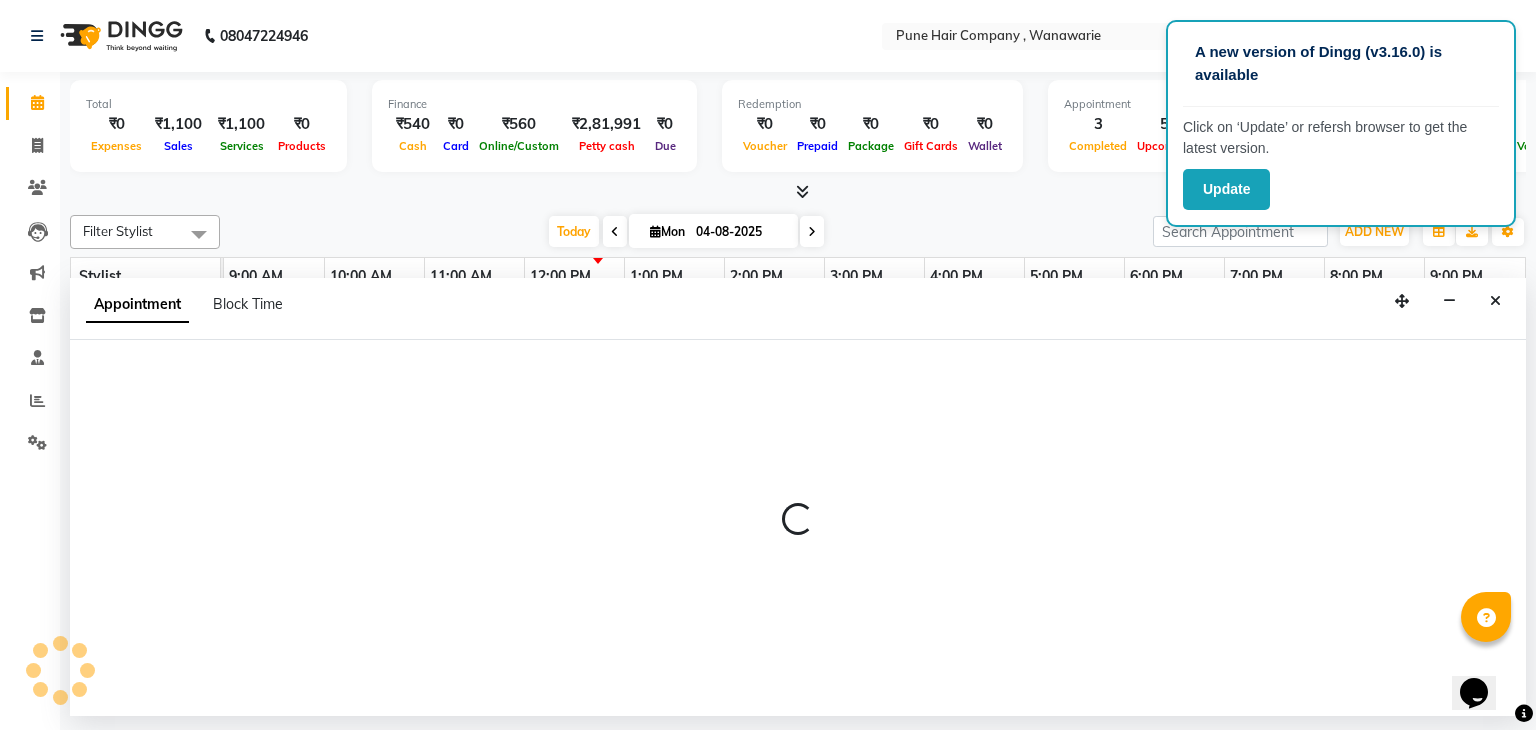 select on "74578" 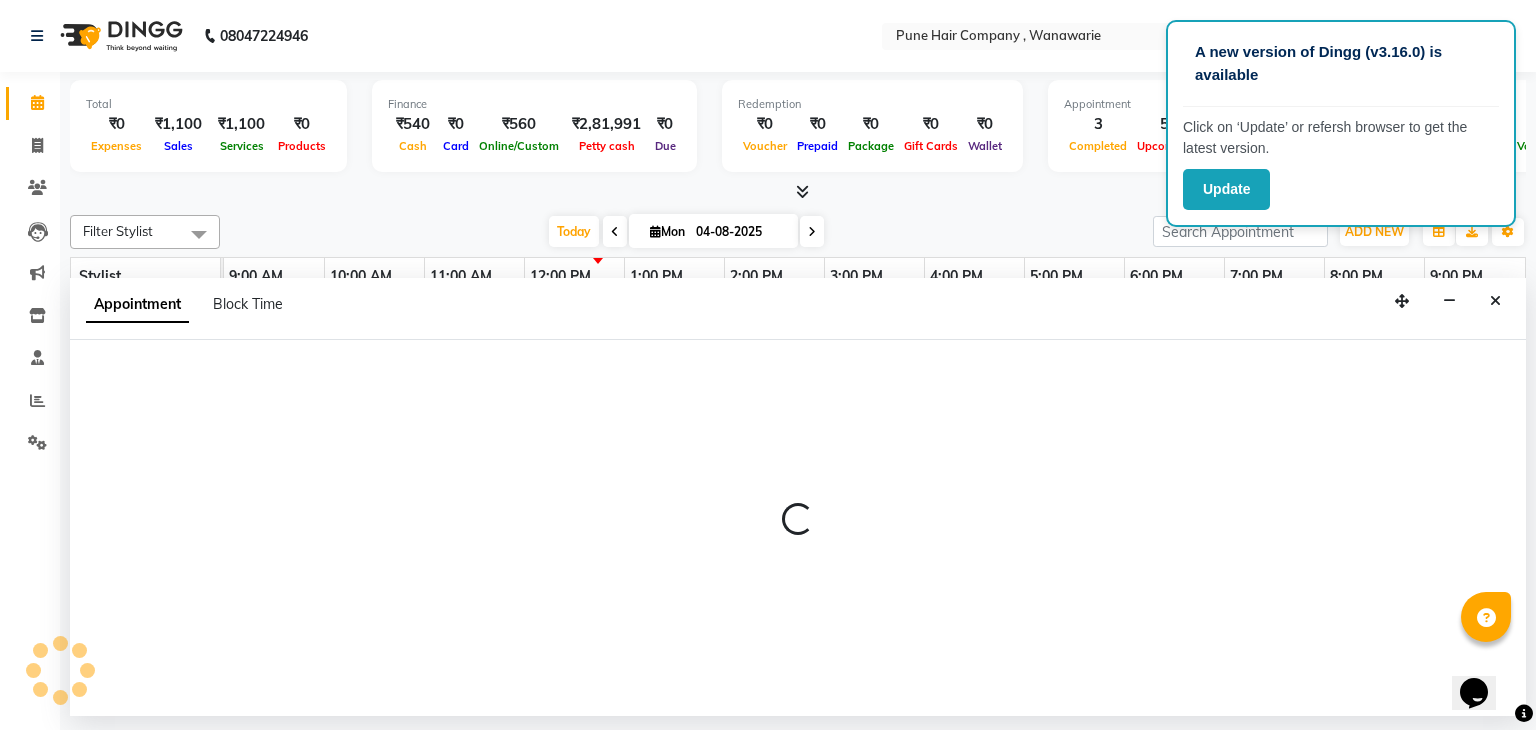 select on "765" 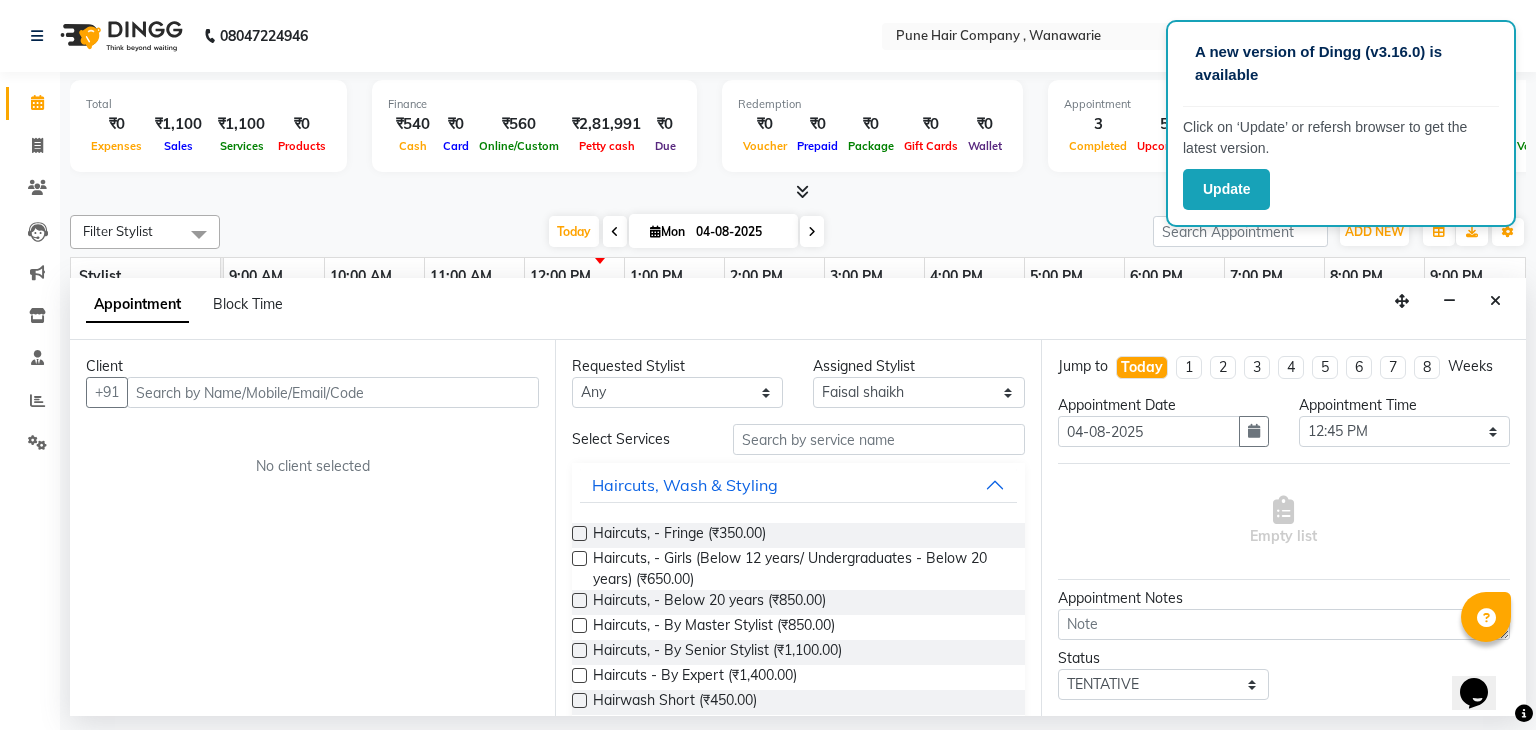 click at bounding box center (333, 392) 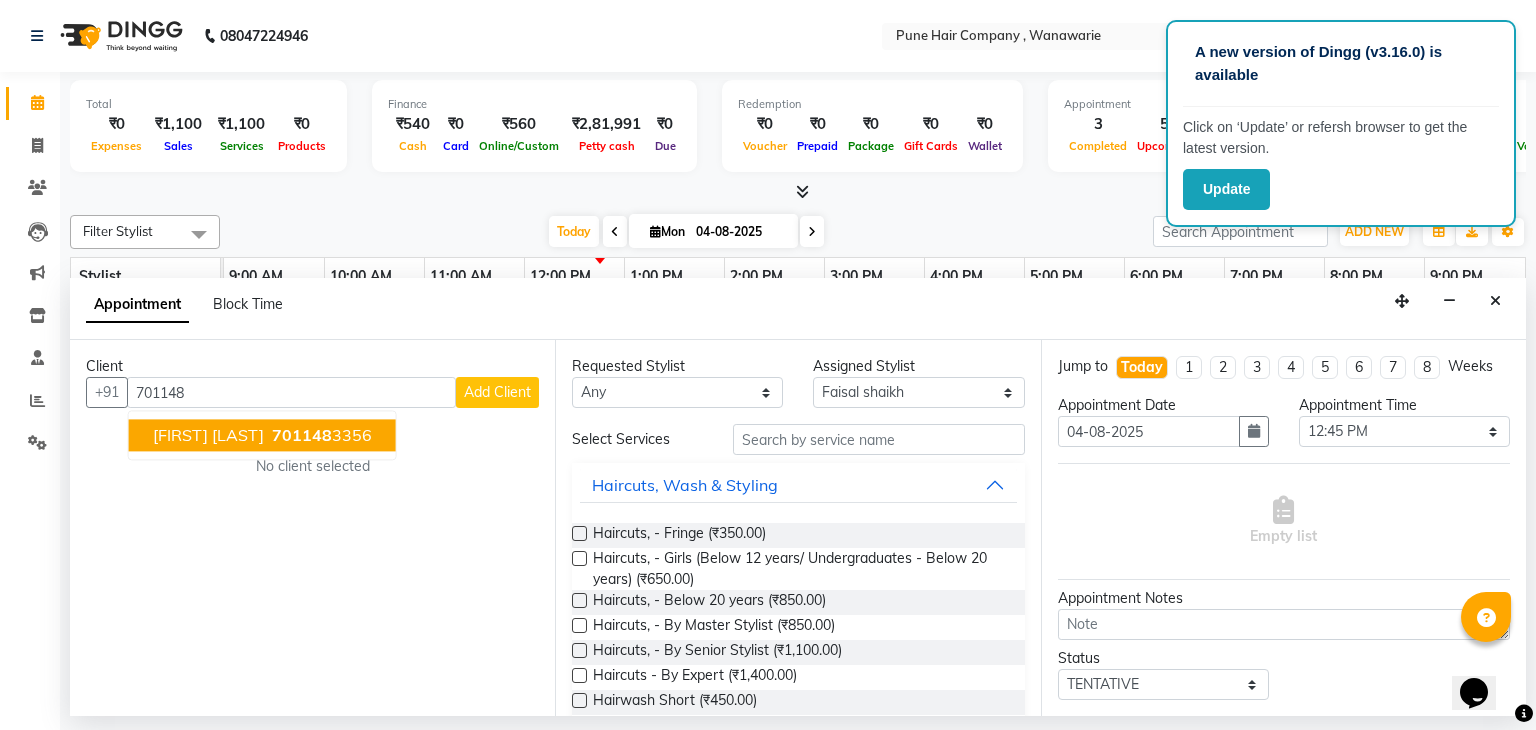 click on "[FIRST] [LAST]" at bounding box center (208, 436) 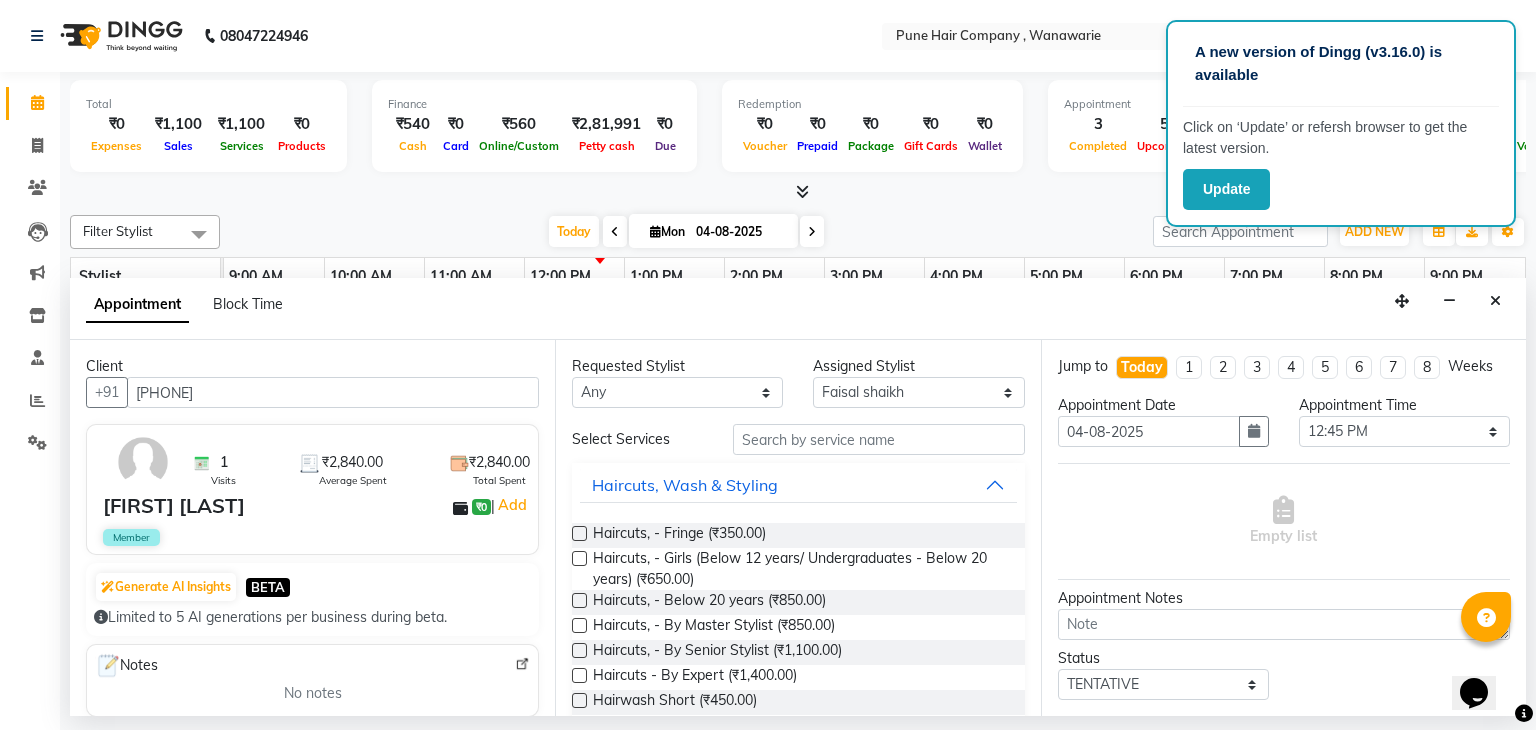 type on "7011483356" 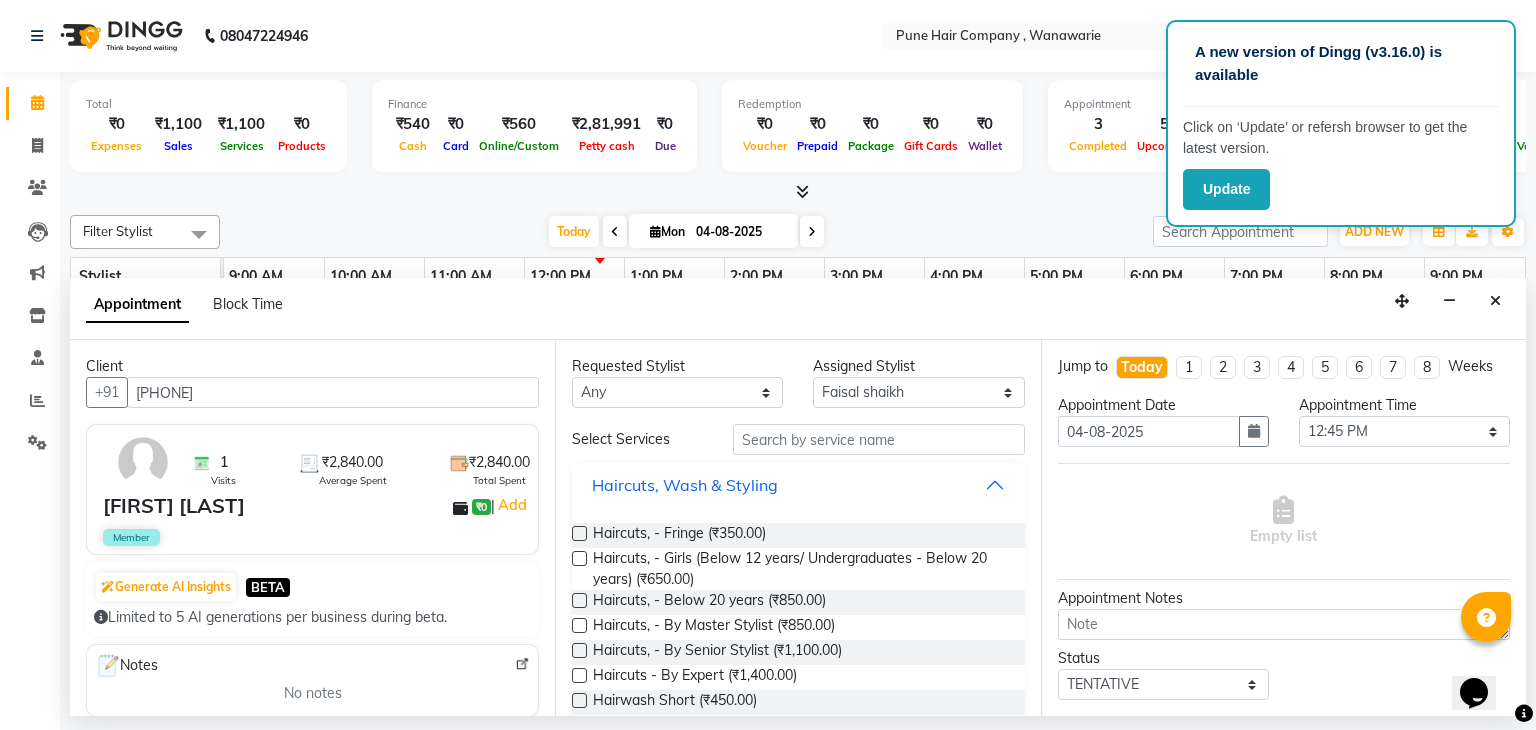 click on "Haircuts, Wash & Styling" at bounding box center (798, 485) 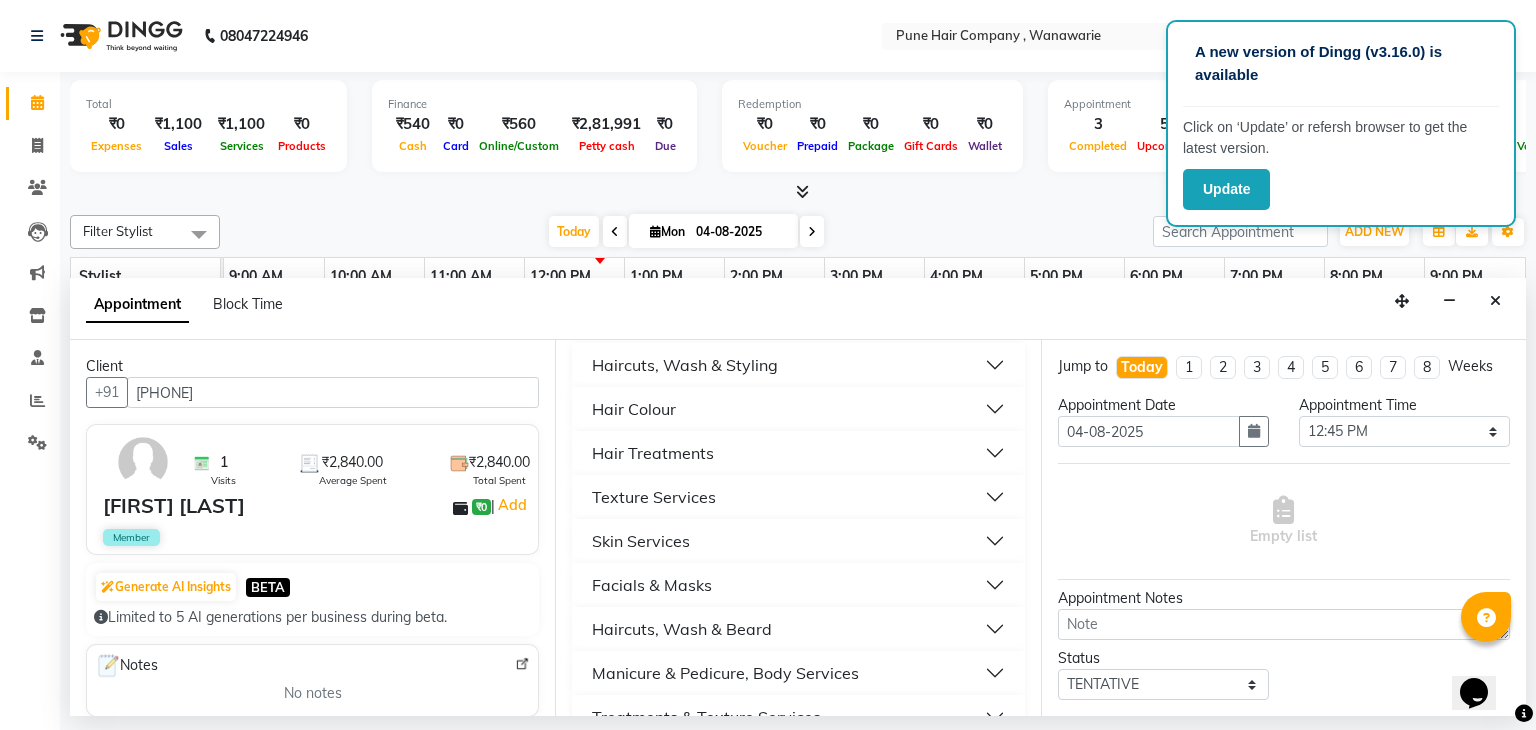 scroll, scrollTop: 159, scrollLeft: 0, axis: vertical 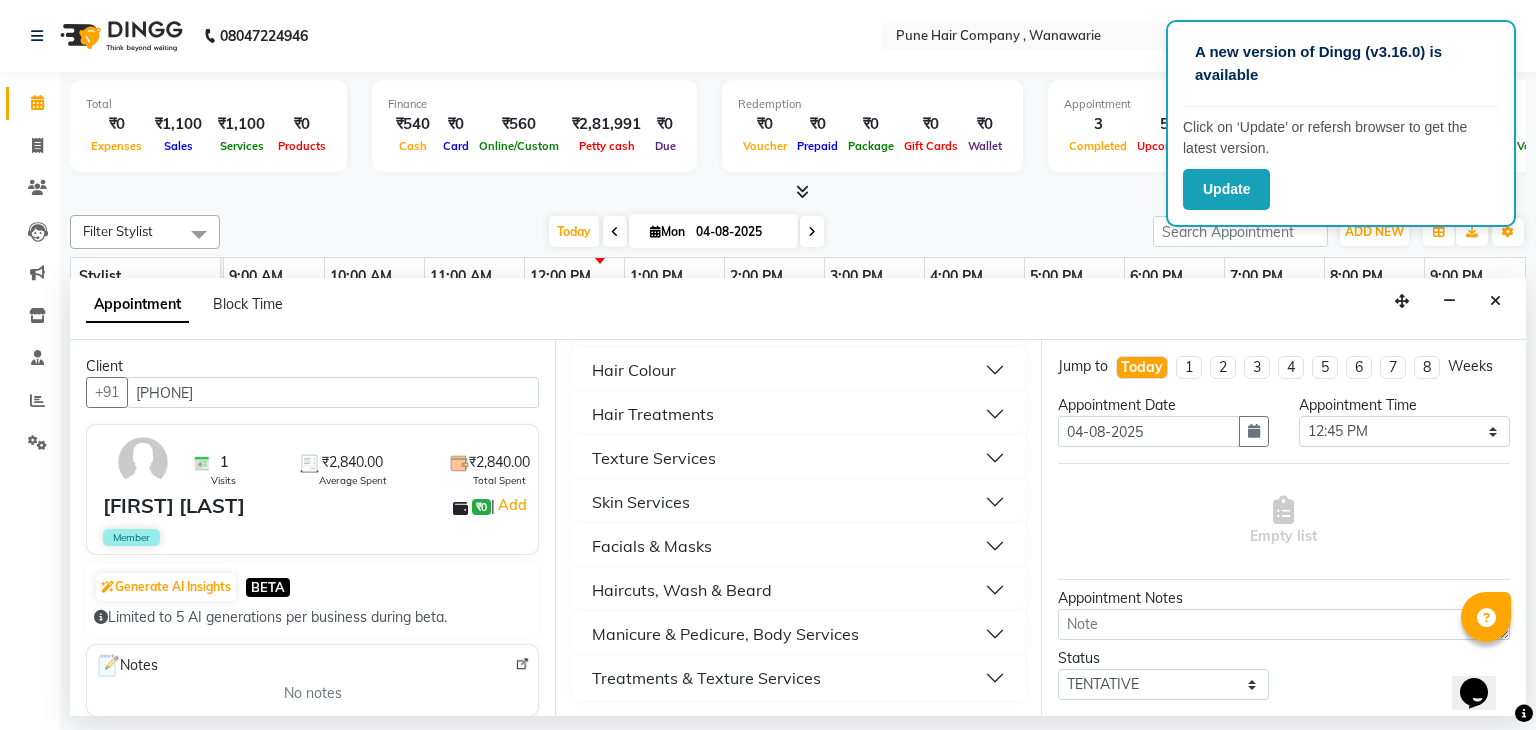 click on "Haircuts, Wash & Beard" at bounding box center [798, 590] 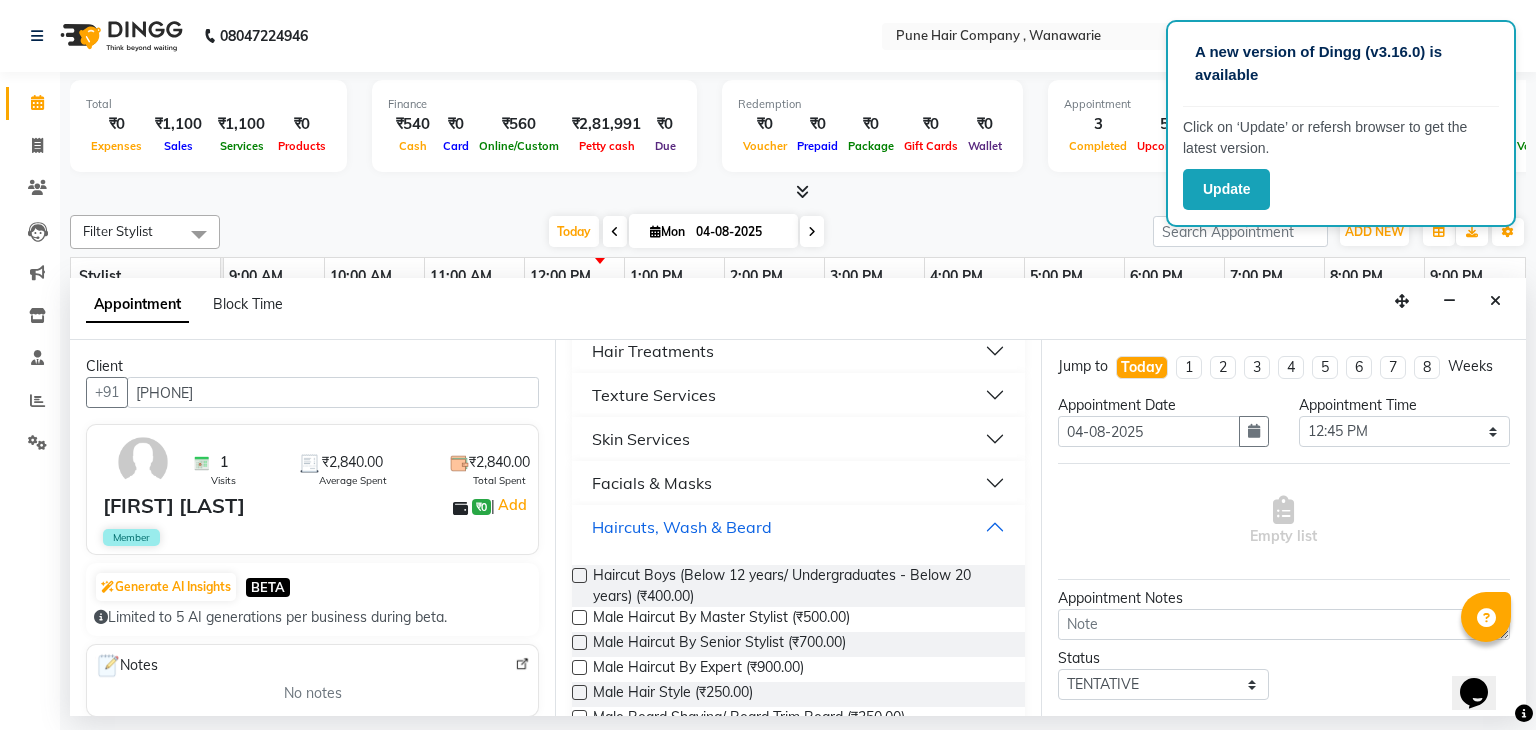 scroll, scrollTop: 239, scrollLeft: 0, axis: vertical 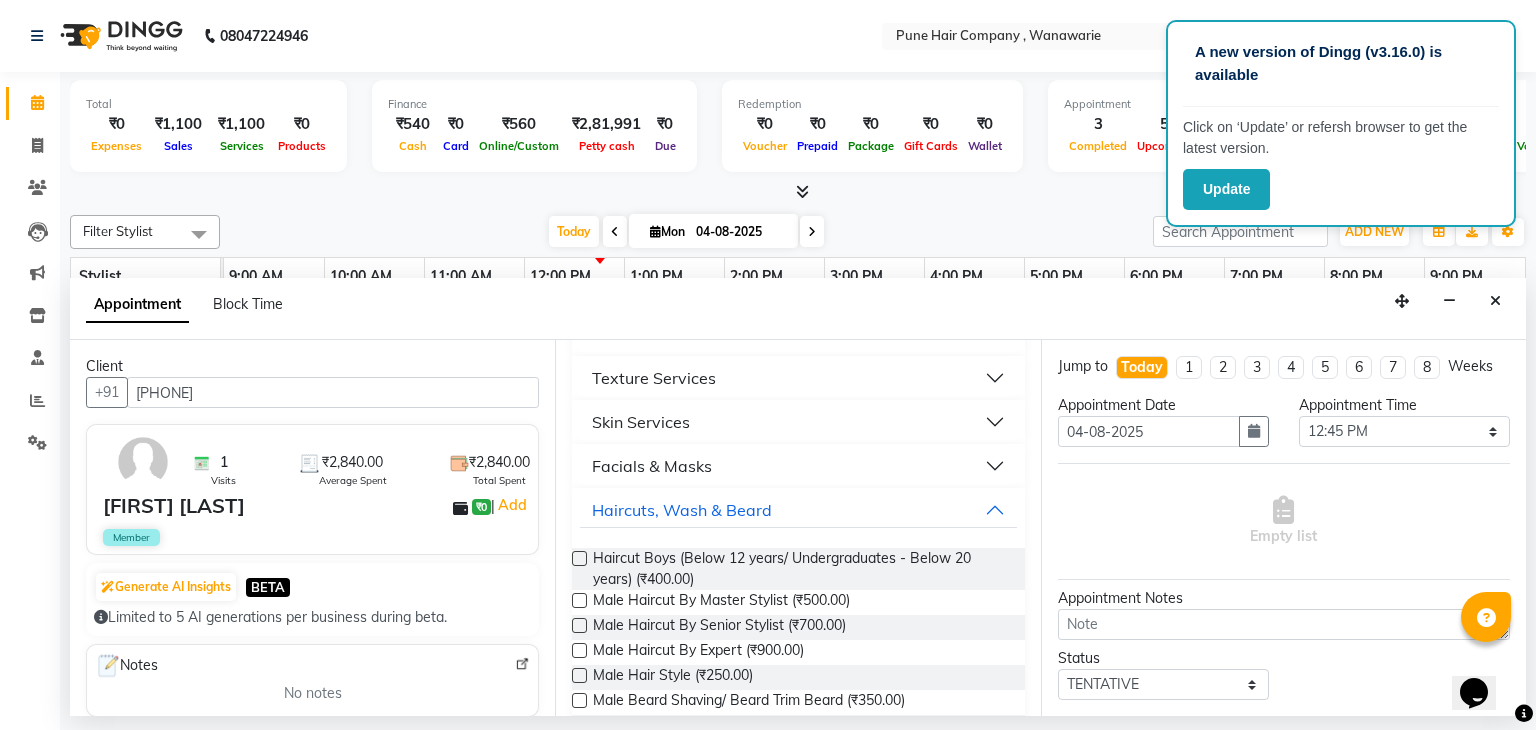 click at bounding box center [579, 625] 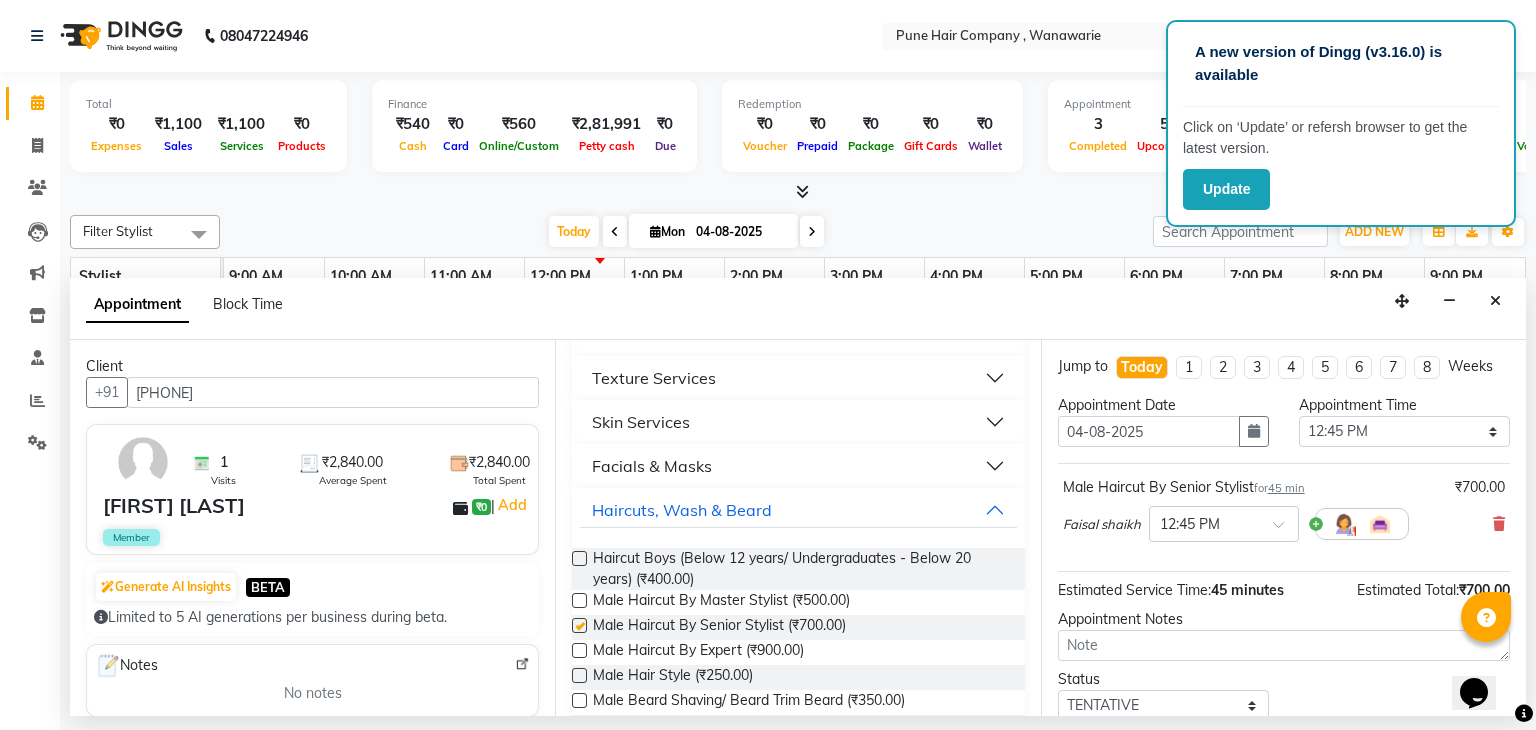 checkbox on "false" 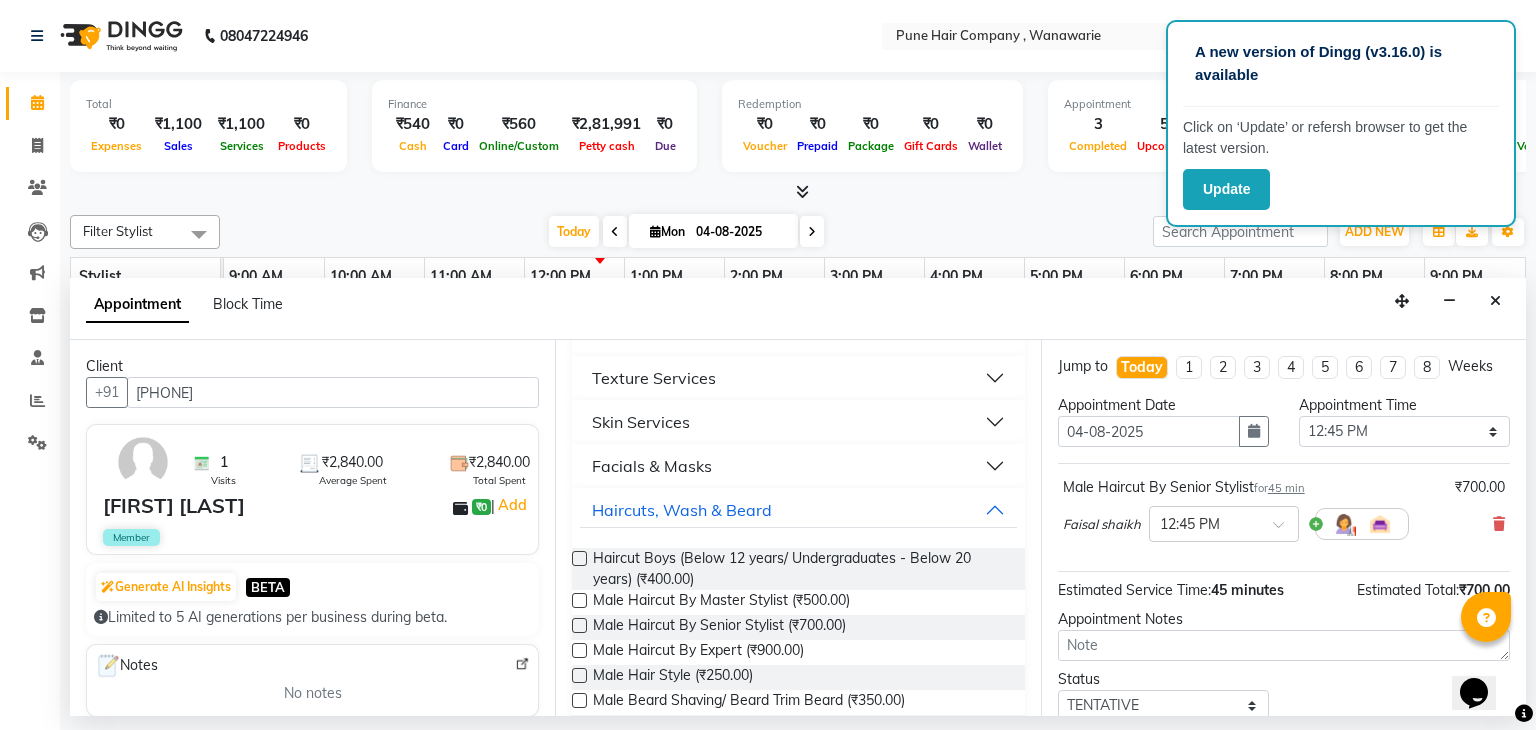click on "Status Select TENTATIVE CONFIRM CHECK-IN UPCOMING" at bounding box center [1284, 695] 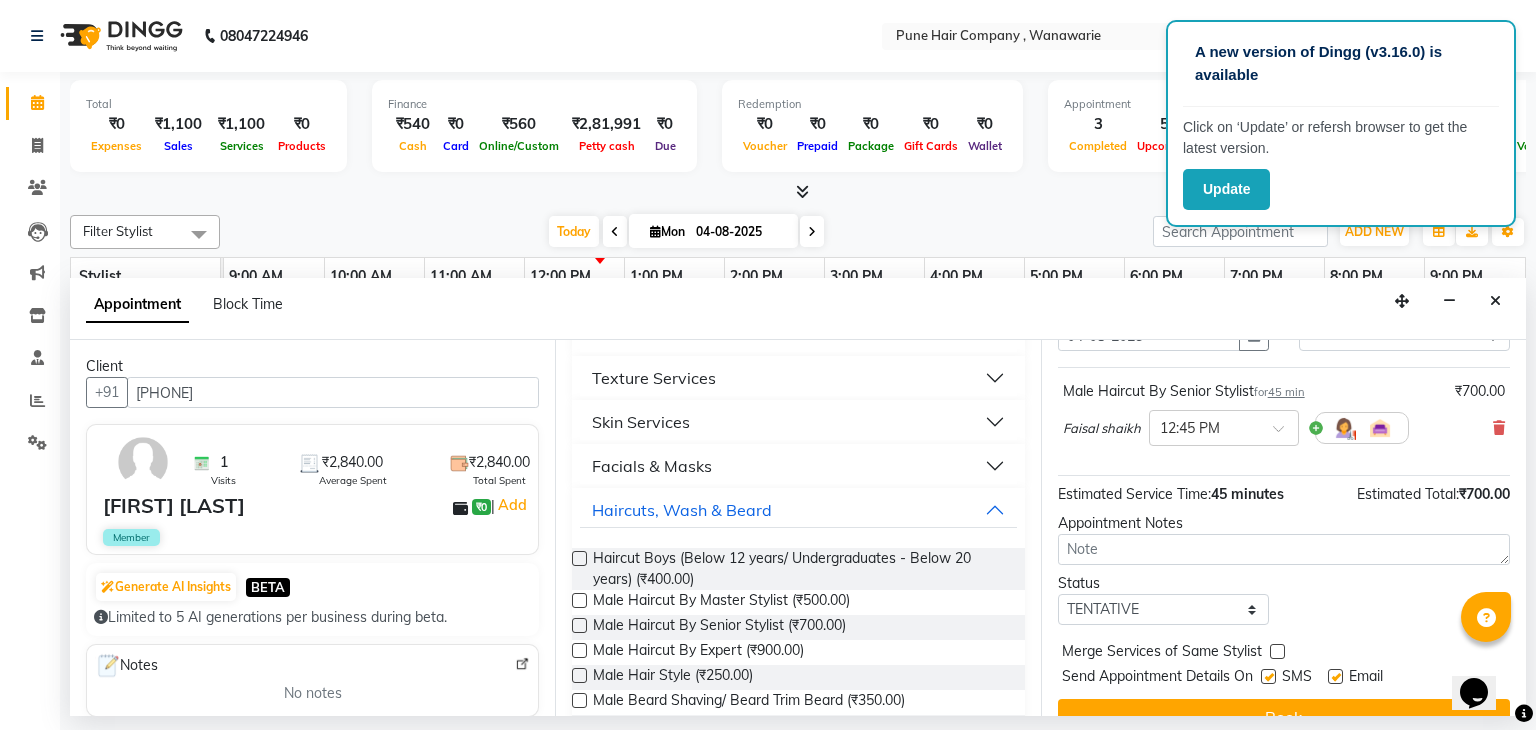 scroll, scrollTop: 130, scrollLeft: 0, axis: vertical 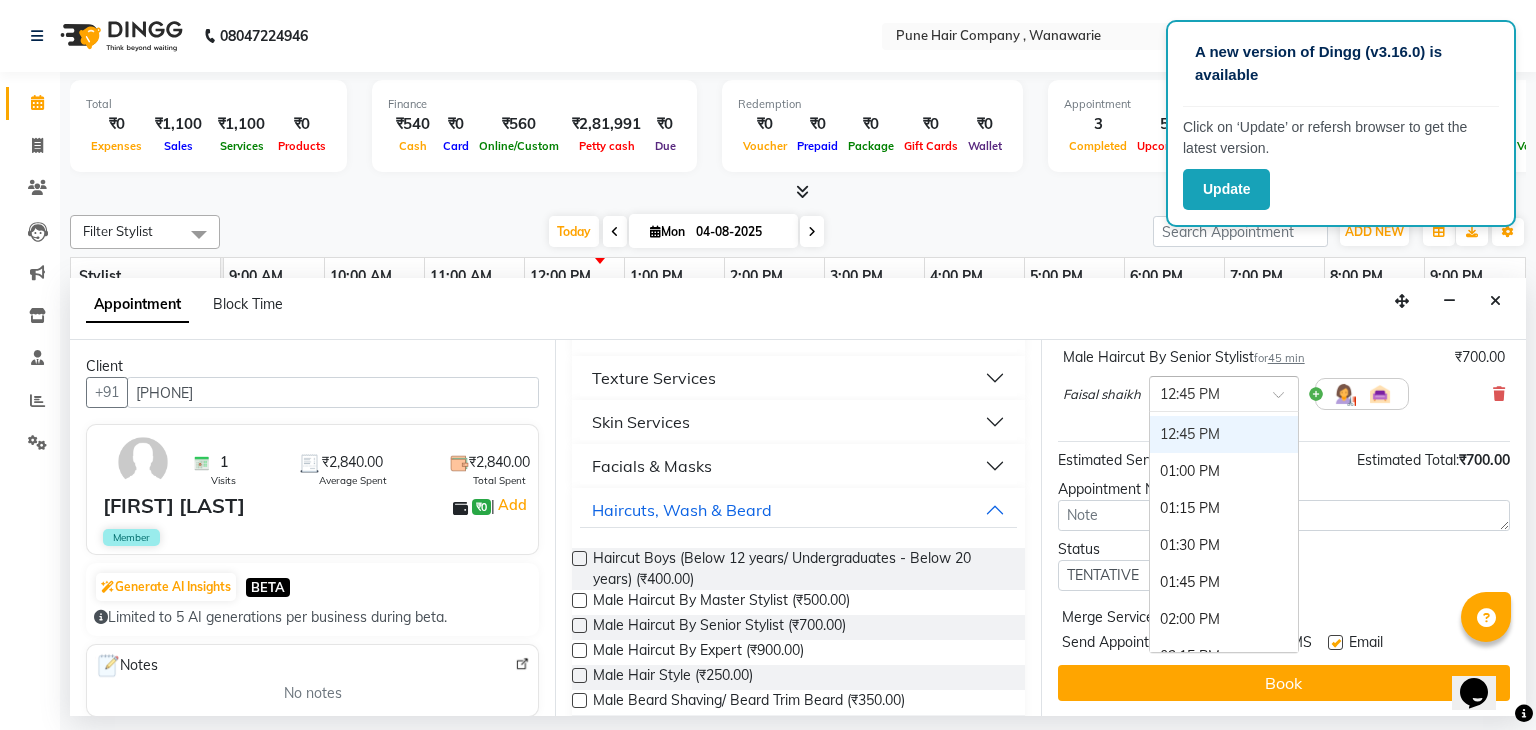 click at bounding box center (1285, 400) 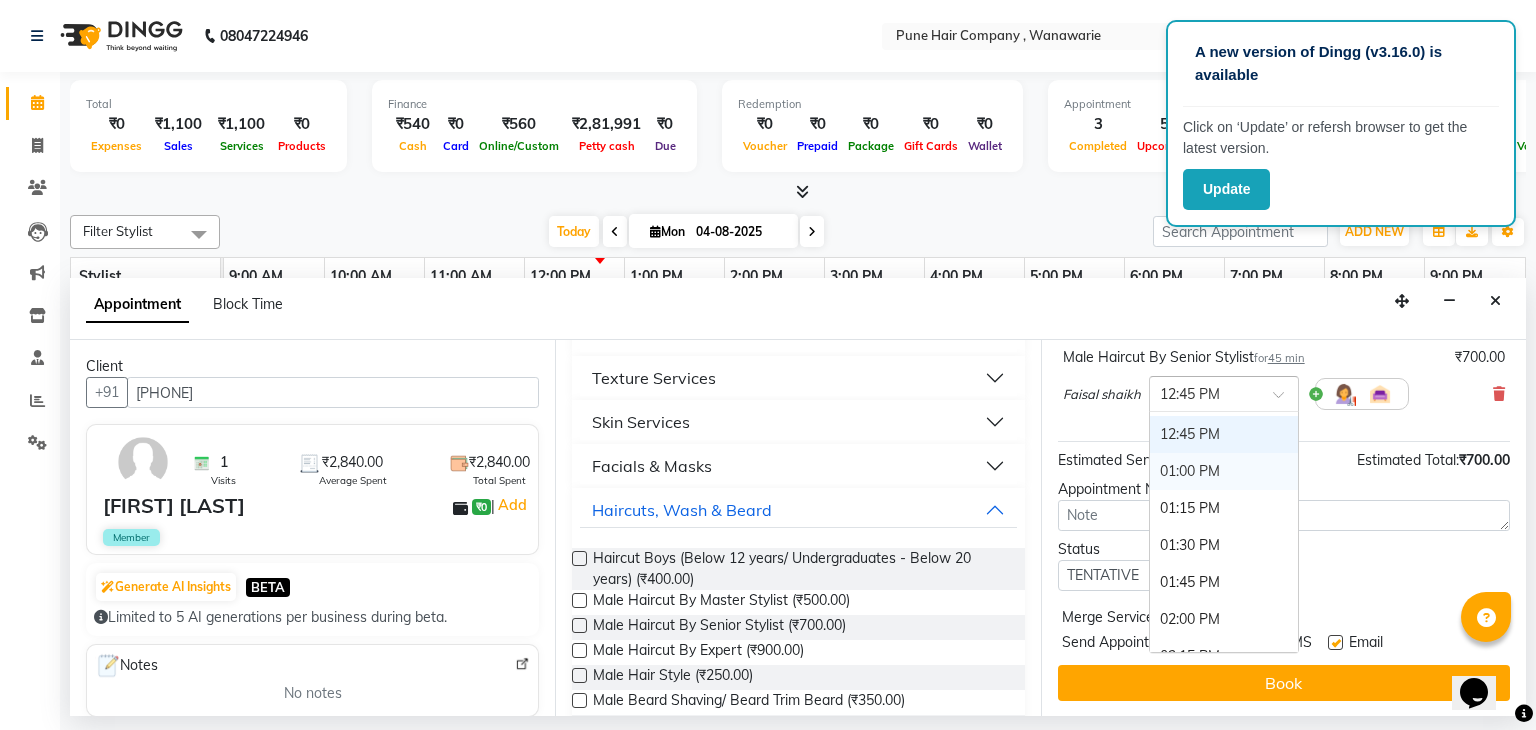 click on "01:00 PM" at bounding box center (1224, 471) 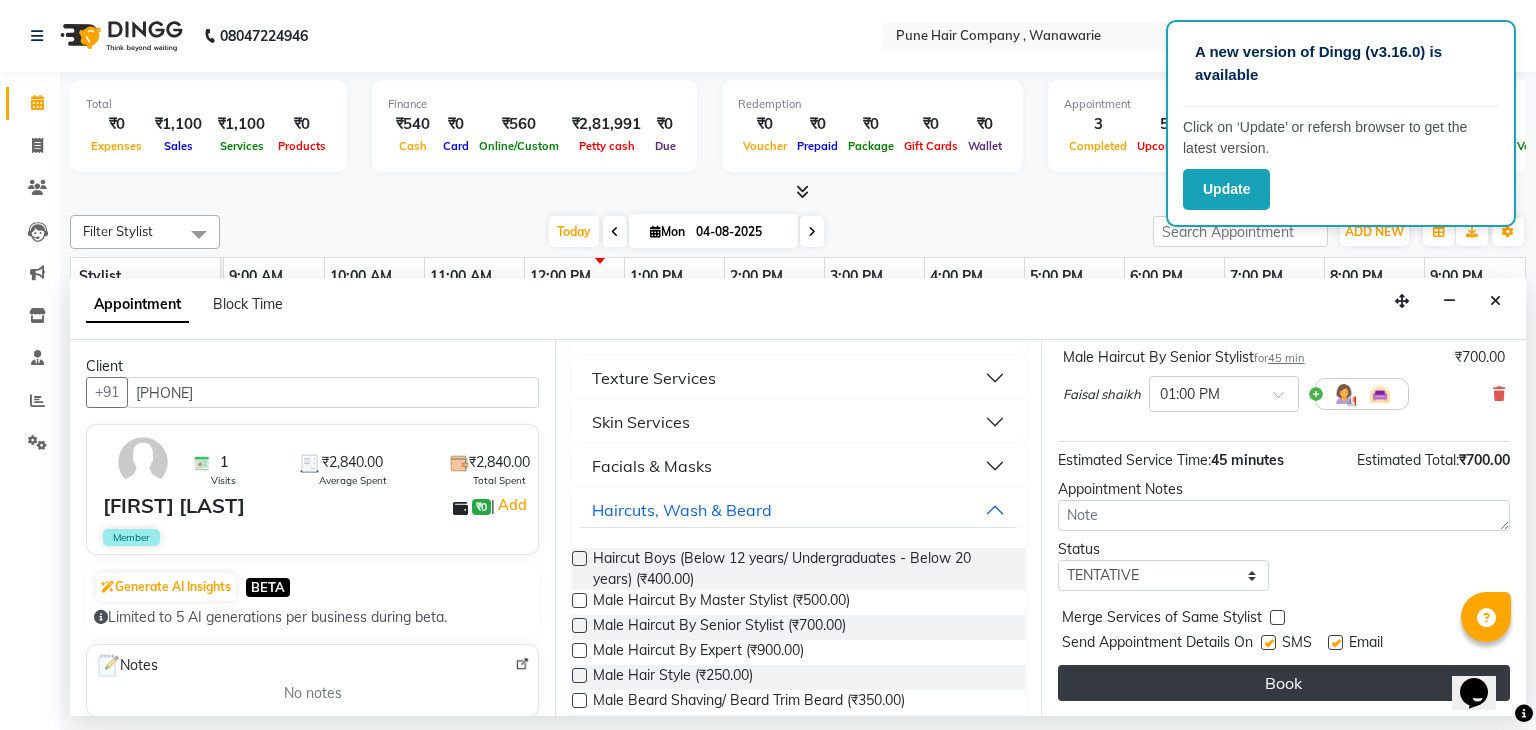 click on "Book" at bounding box center (1284, 683) 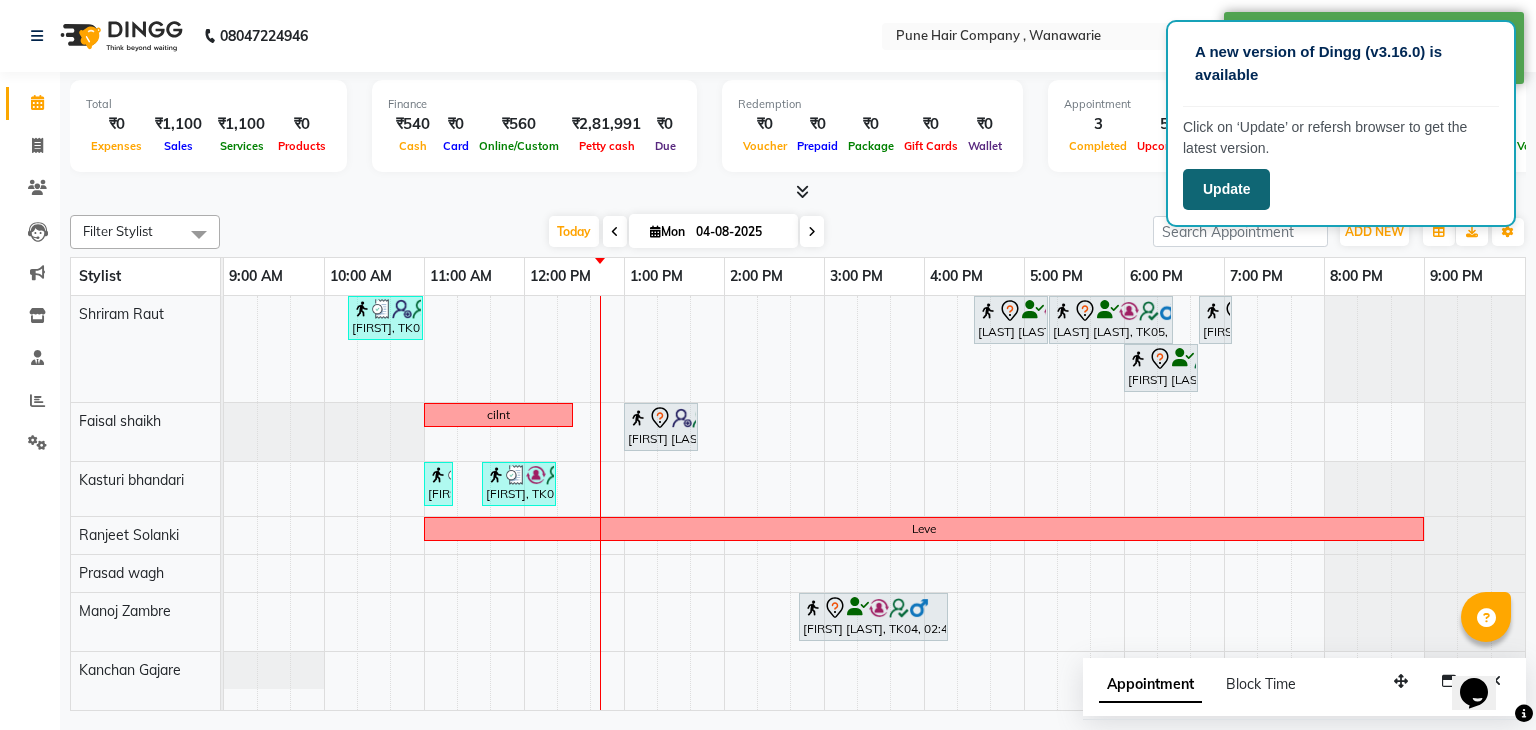 click on "Update" 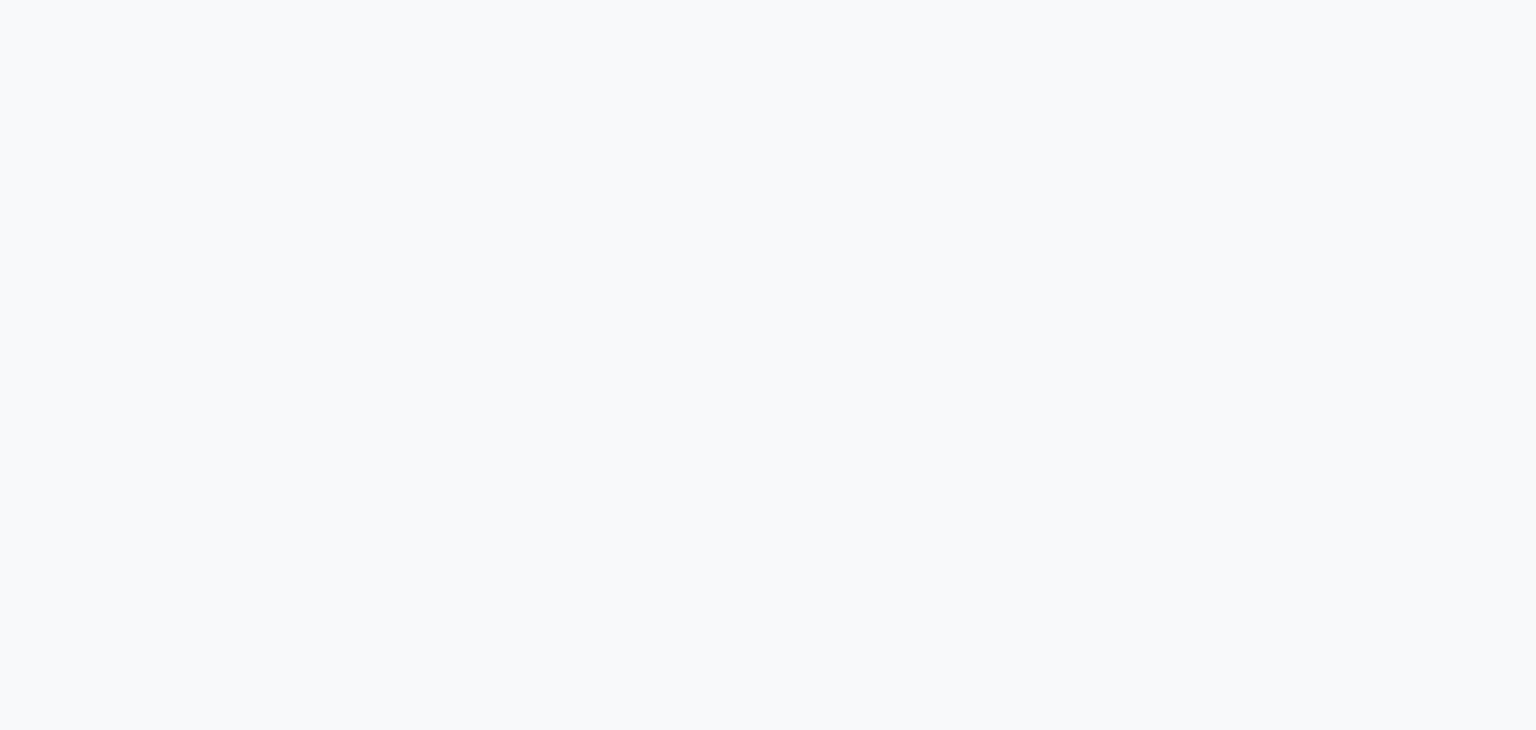 scroll, scrollTop: 0, scrollLeft: 0, axis: both 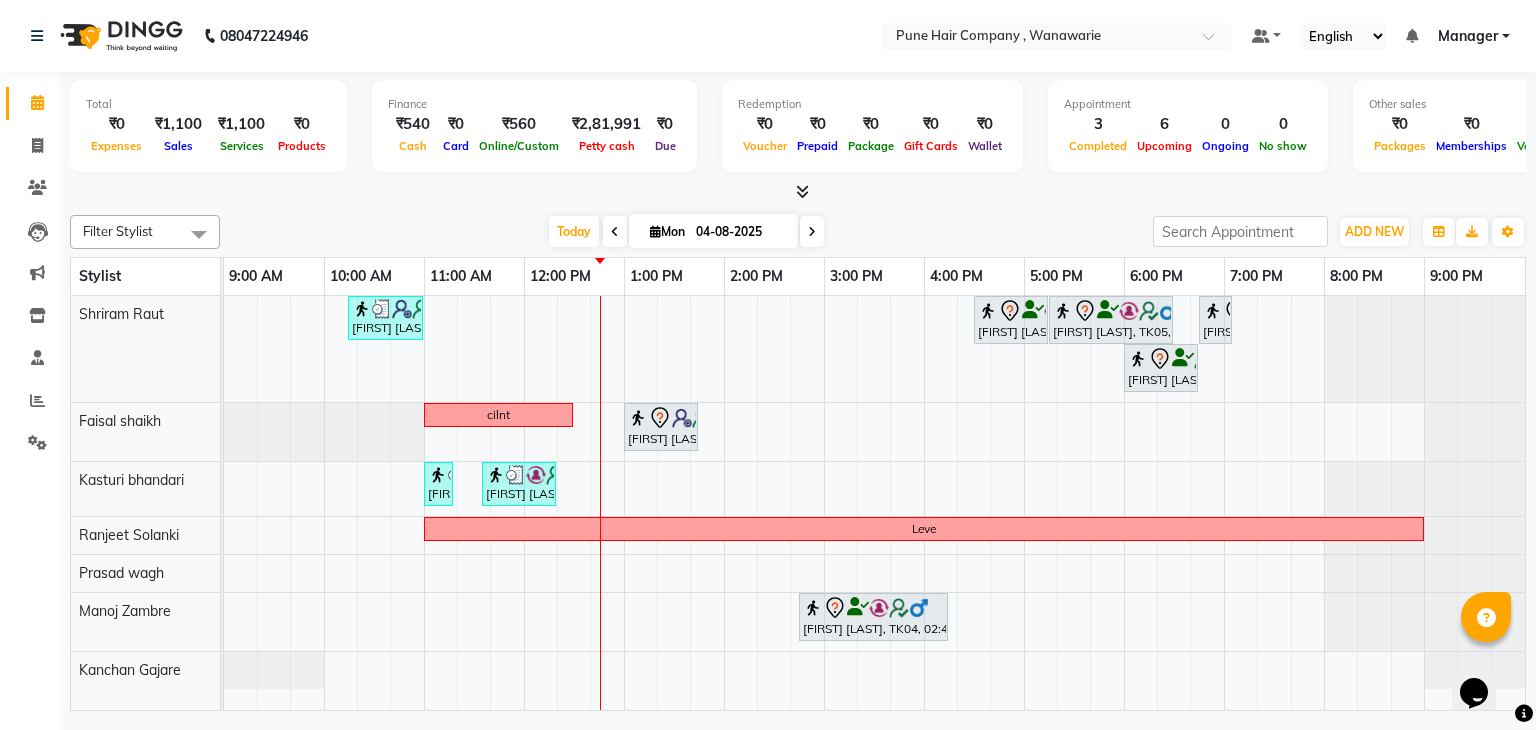 click at bounding box center [798, 192] 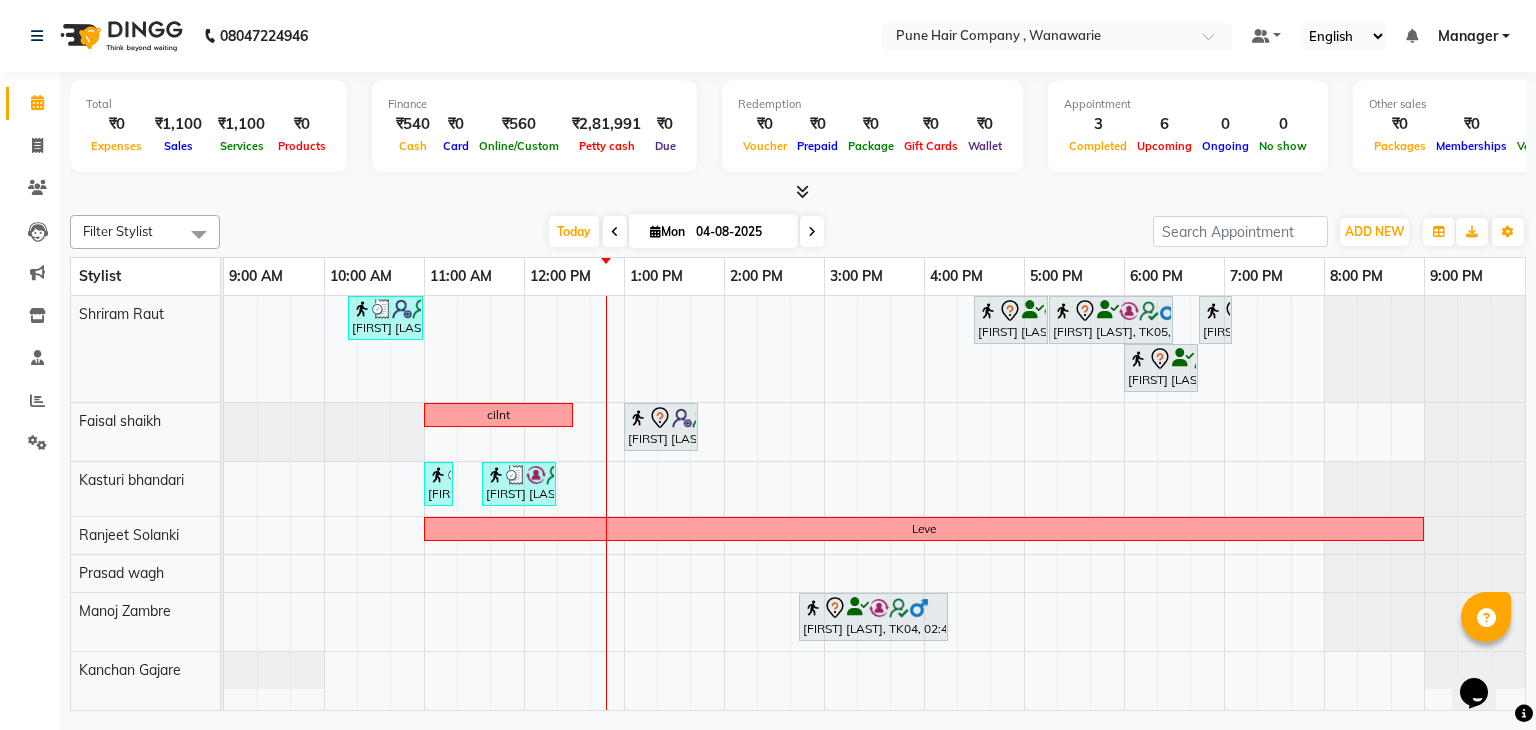 click on "Filter Stylist Select All Faisal shaikh Kanchan Gajare  Kasturi bhandari Manoj Zambre Prasad wagh Ranjeet Solanki Shriram Raut Today  Mon 04-08-2025 Toggle Dropdown Add Appointment Add Invoice Add Expense Add Attendance Add Client Add Transaction Toggle Dropdown Add Appointment Add Invoice Add Expense Add Attendance Add Client ADD NEW Toggle Dropdown Add Appointment Add Invoice Add Expense Add Attendance Add Client Add Transaction Filter Stylist Select All Faisal shaikh Kanchan Gajare  Kasturi bhandari Manoj Zambre Prasad wagh Ranjeet Solanki Shriram Raut Group By  Staff View   Room View  View as Vertical  Vertical - Week View  Horizontal  Horizontal - Week View  List  Toggle Dropdown Calendar Settings Manage Tags   Arrange Stylists   Reset Stylists  Full Screen  Show Available Stylist  Appointment Form Zoom 75%" at bounding box center [798, 232] 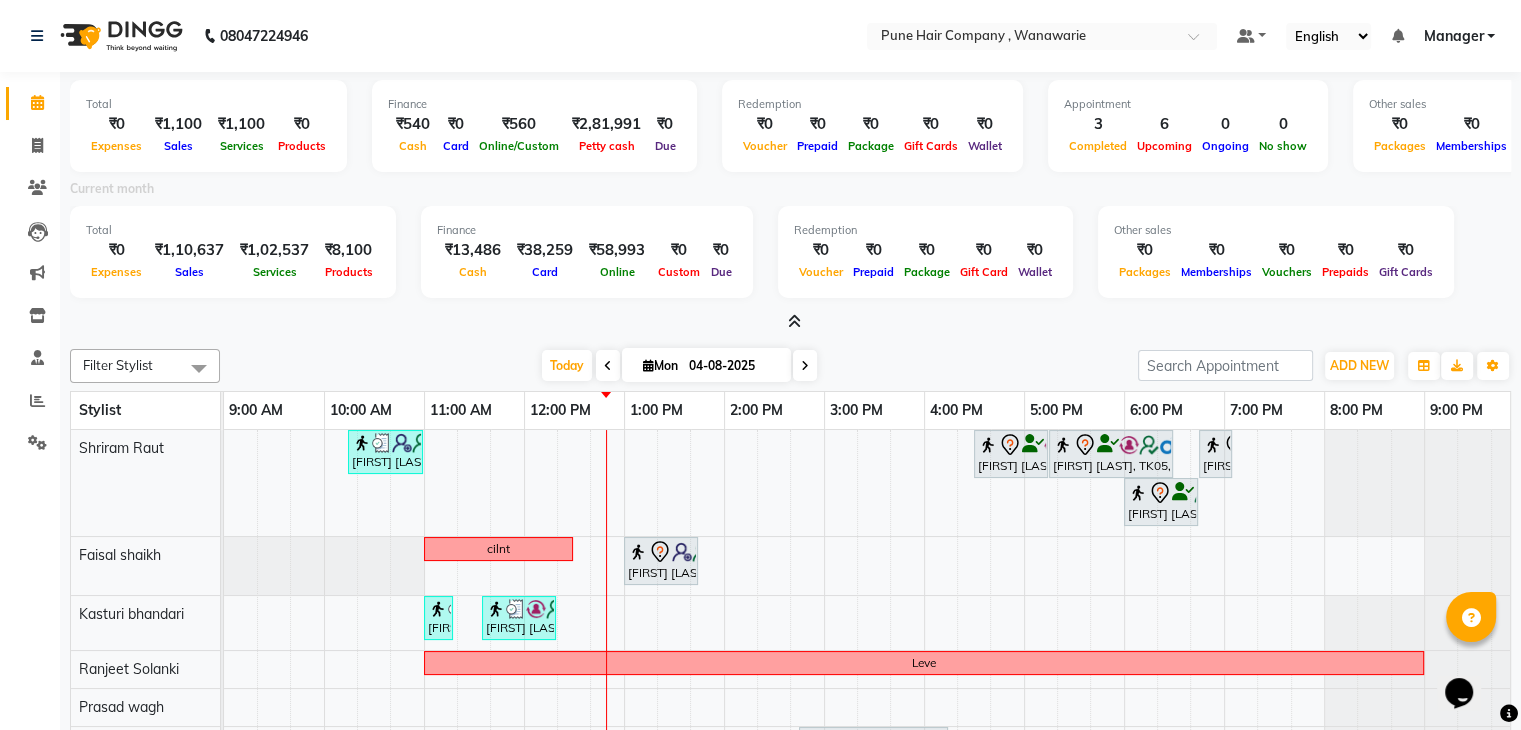 click at bounding box center (794, 321) 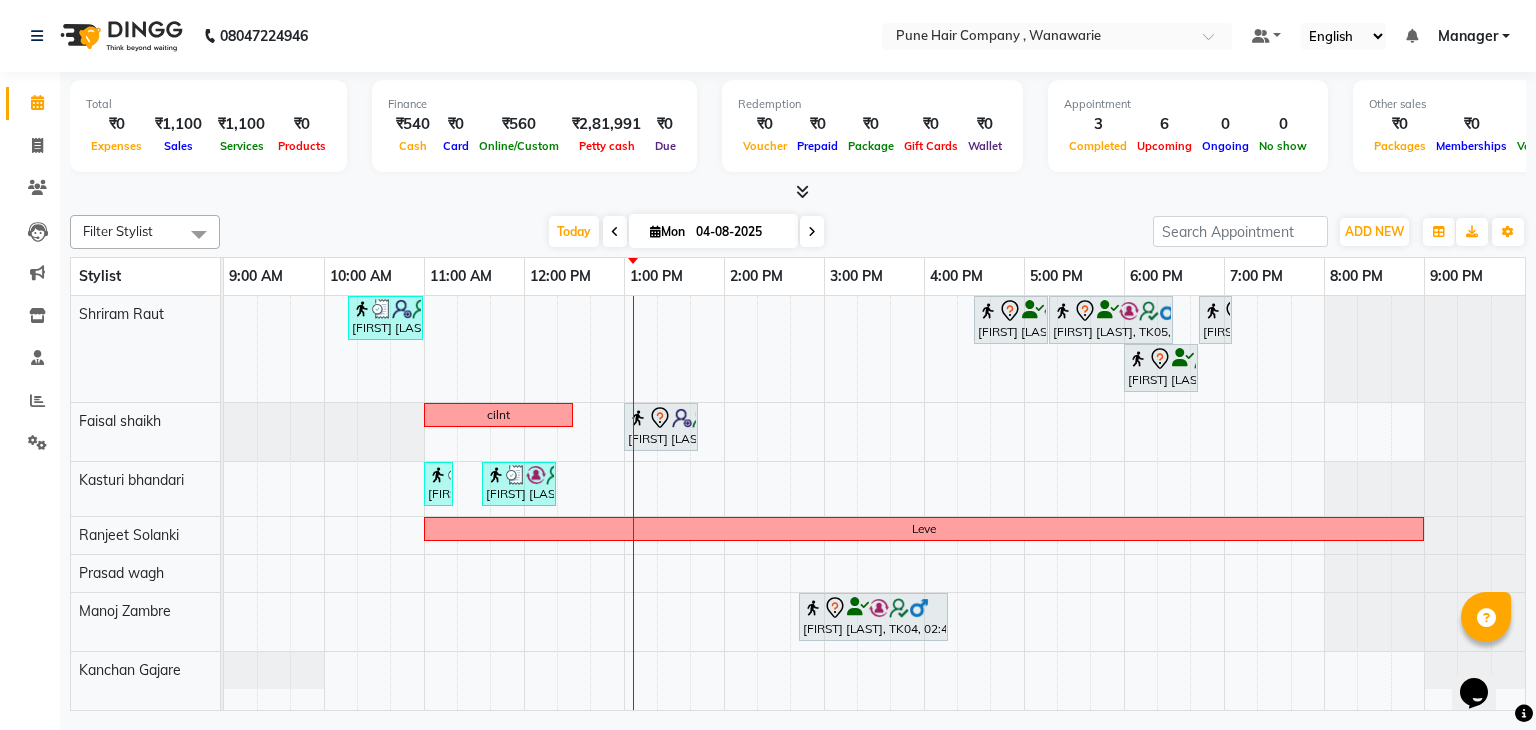 click at bounding box center [812, 232] 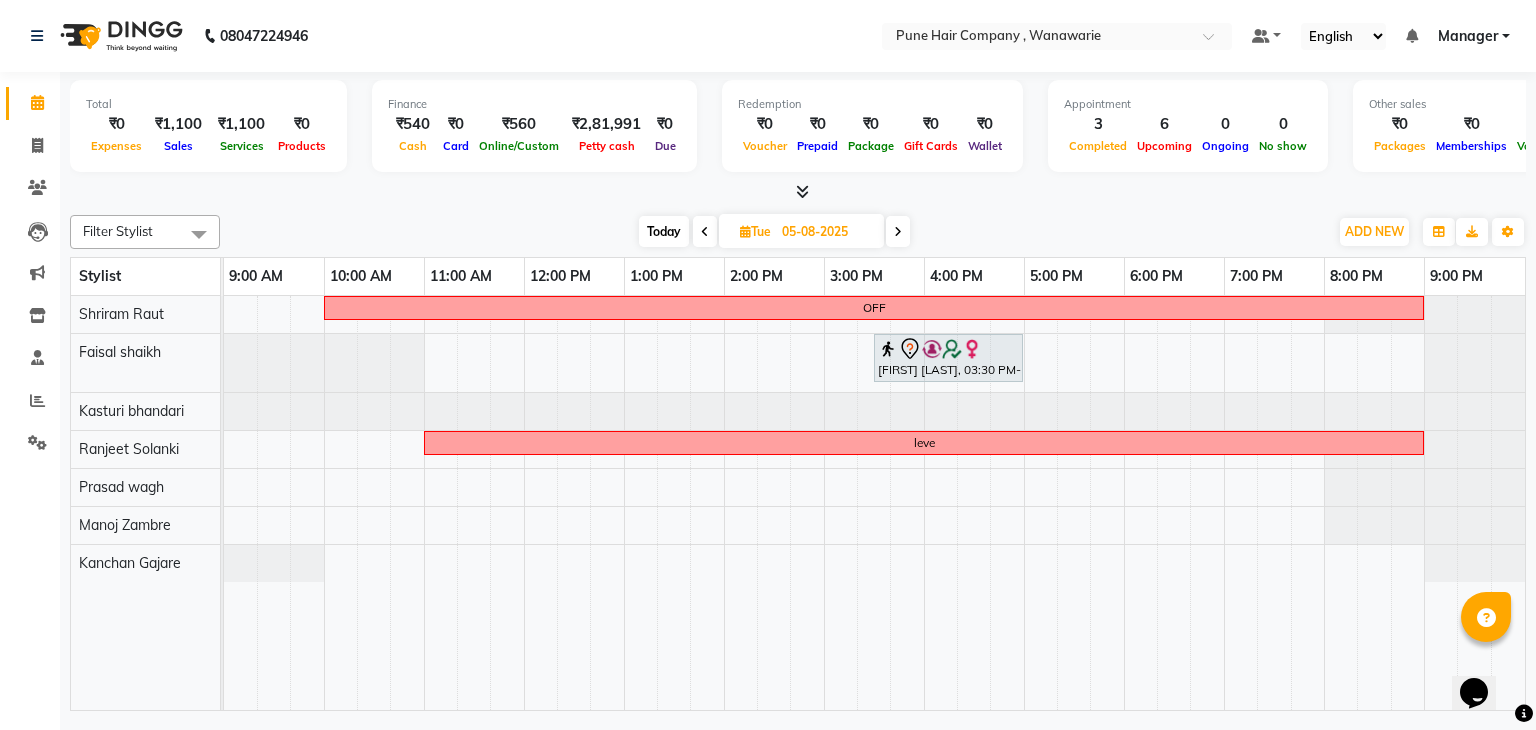 click on "Today" at bounding box center (664, 231) 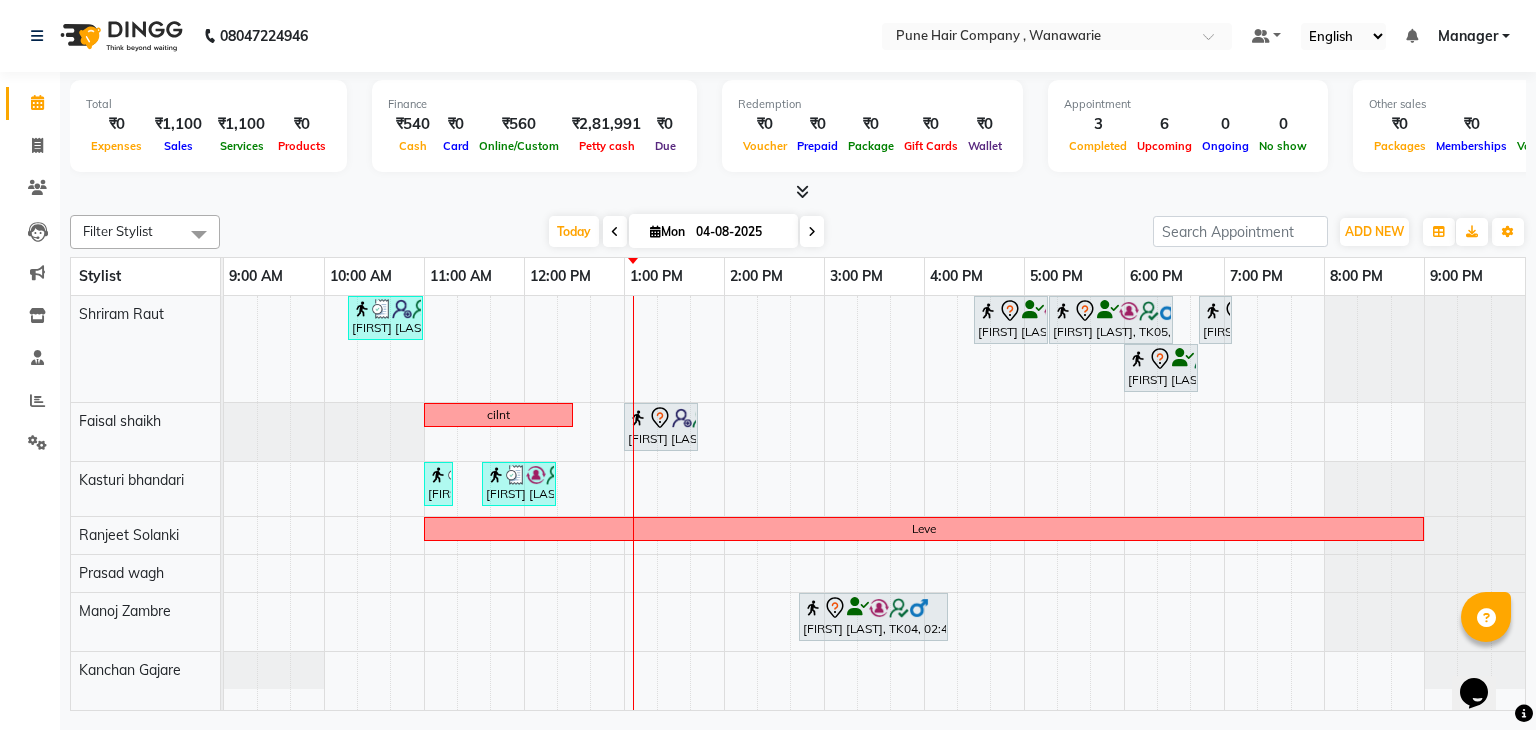 click on "Total  ₹0  Expenses ₹1,100  Sales ₹1,100  Services ₹0  Products Finance  ₹540  Cash ₹0  Card ₹560  Online/Custom ₹2,81,991 Petty cash ₹0 Due  Redemption  ₹0 Voucher ₹0 Prepaid ₹0 Package ₹0  Gift Cards ₹0  Wallet  Appointment  3 Completed 6 Upcoming 0 Ongoing 0 No show  Other sales  ₹0  Packages ₹0  Memberships ₹0  Vouchers ₹0  Prepaids ₹0  Gift Cards" at bounding box center [798, 137] 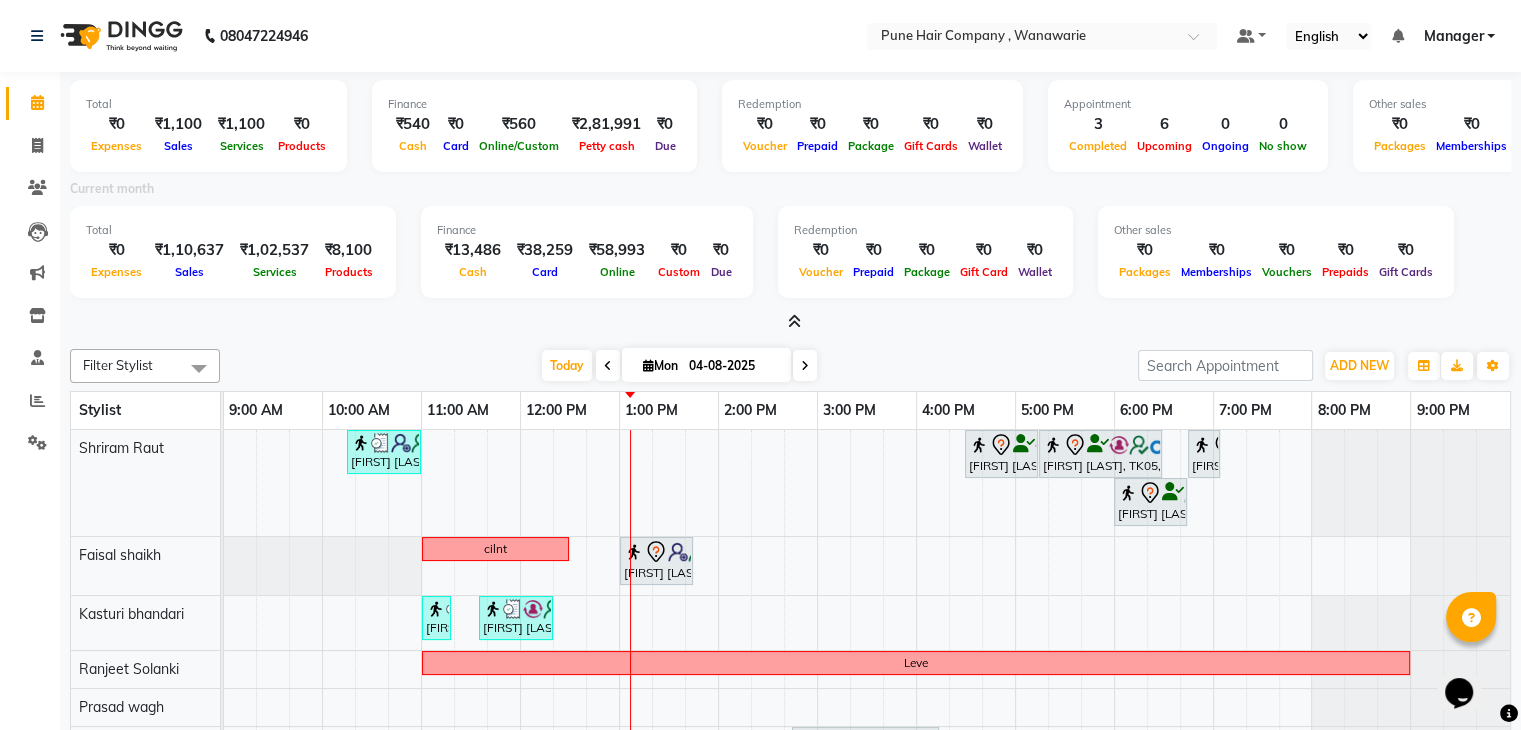 click at bounding box center (794, 321) 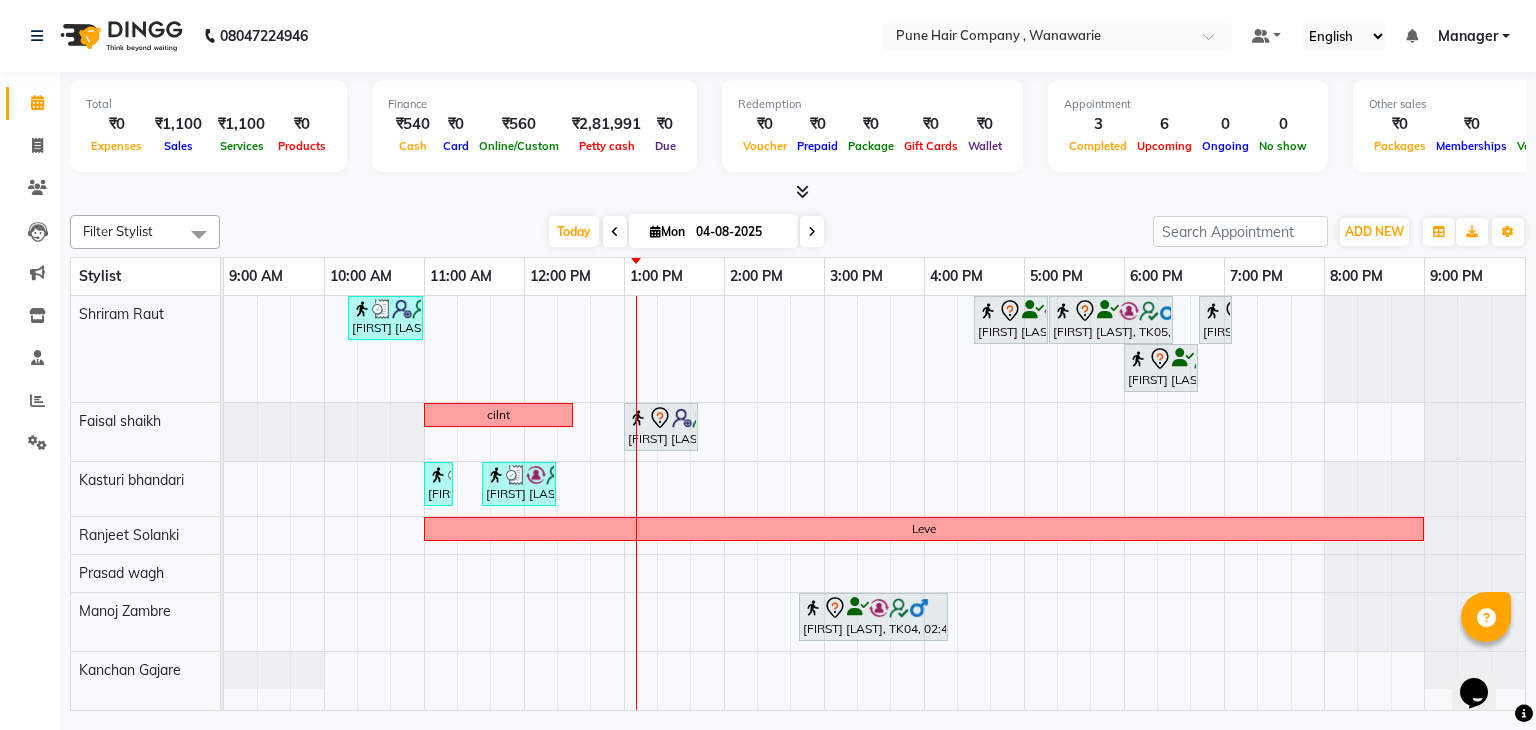 click at bounding box center [812, 232] 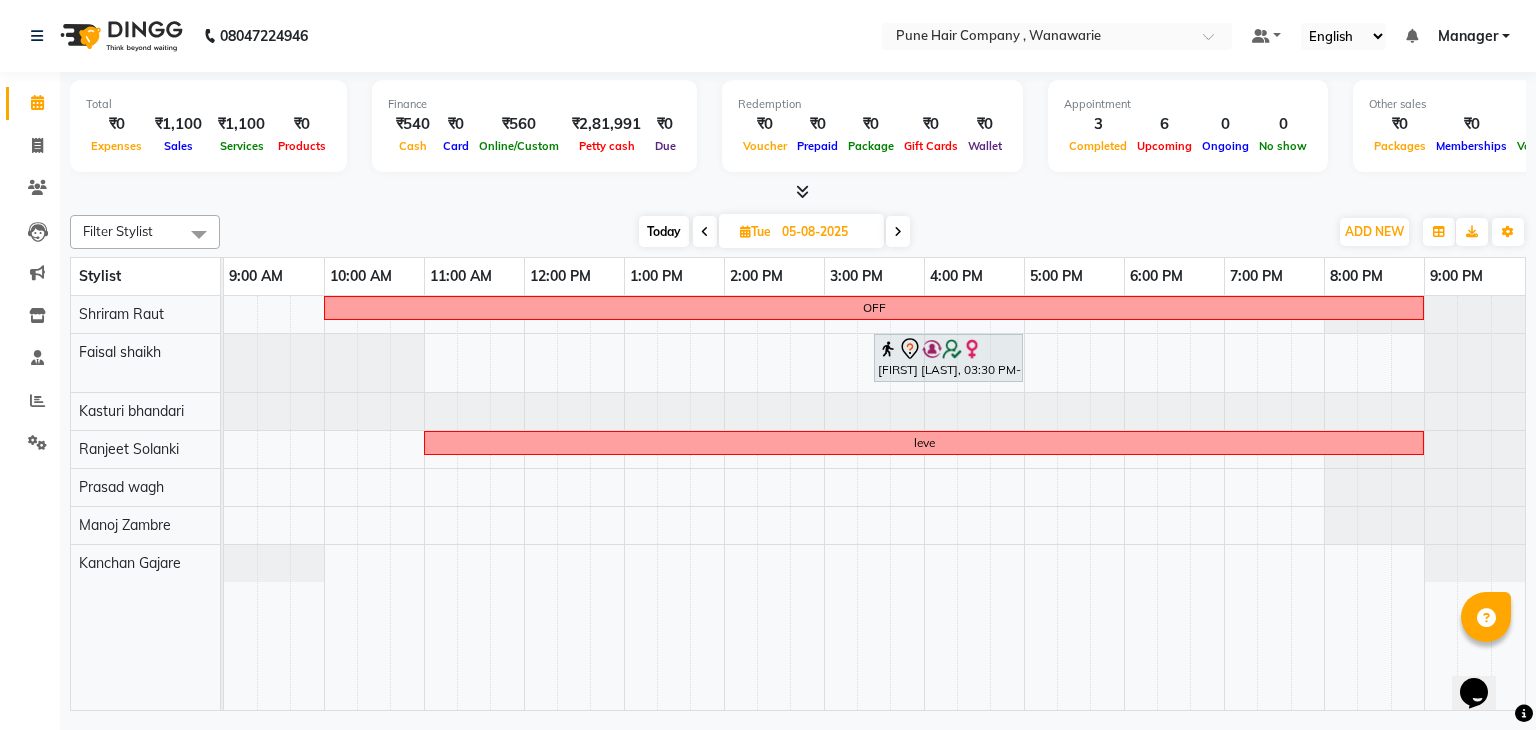 click on "Today" at bounding box center (664, 231) 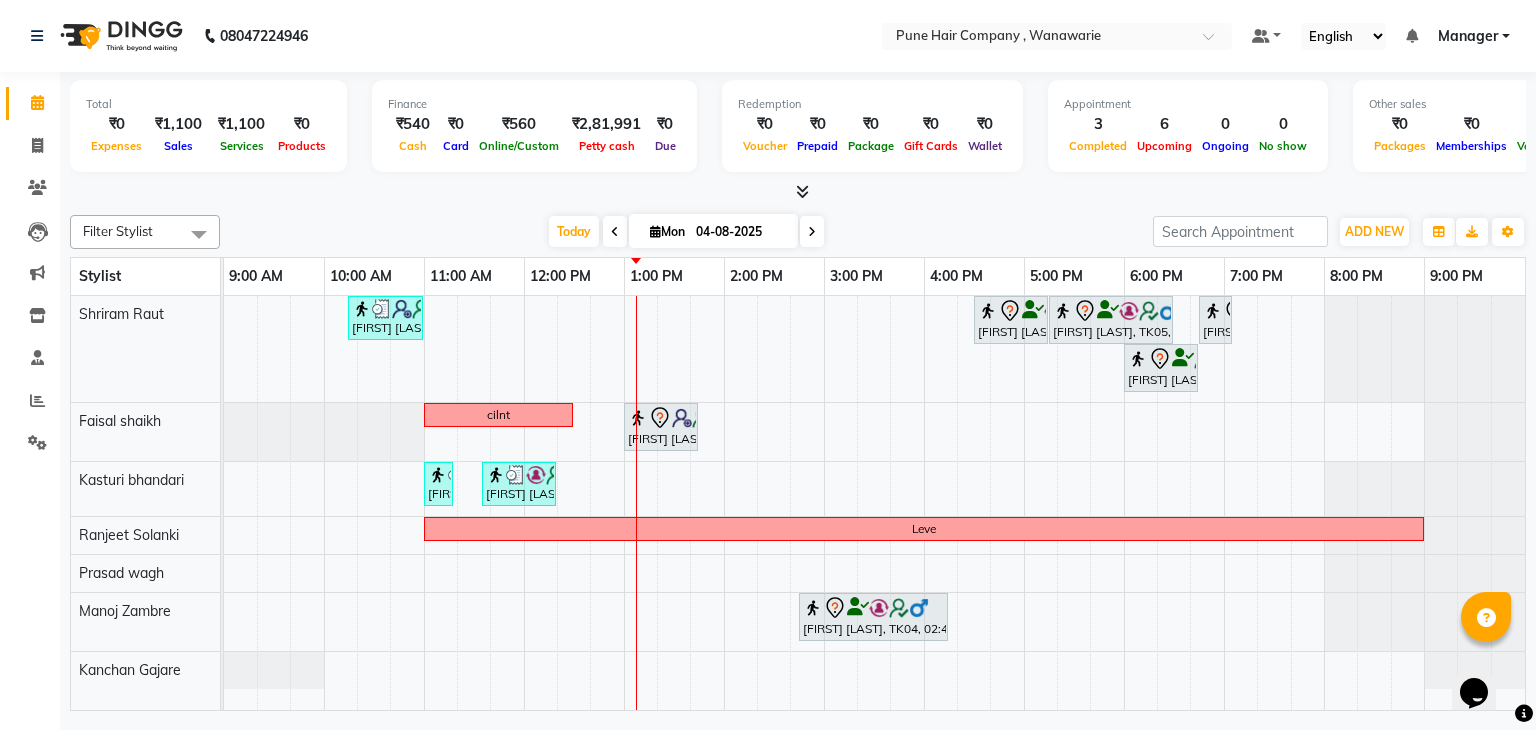click at bounding box center (812, 232) 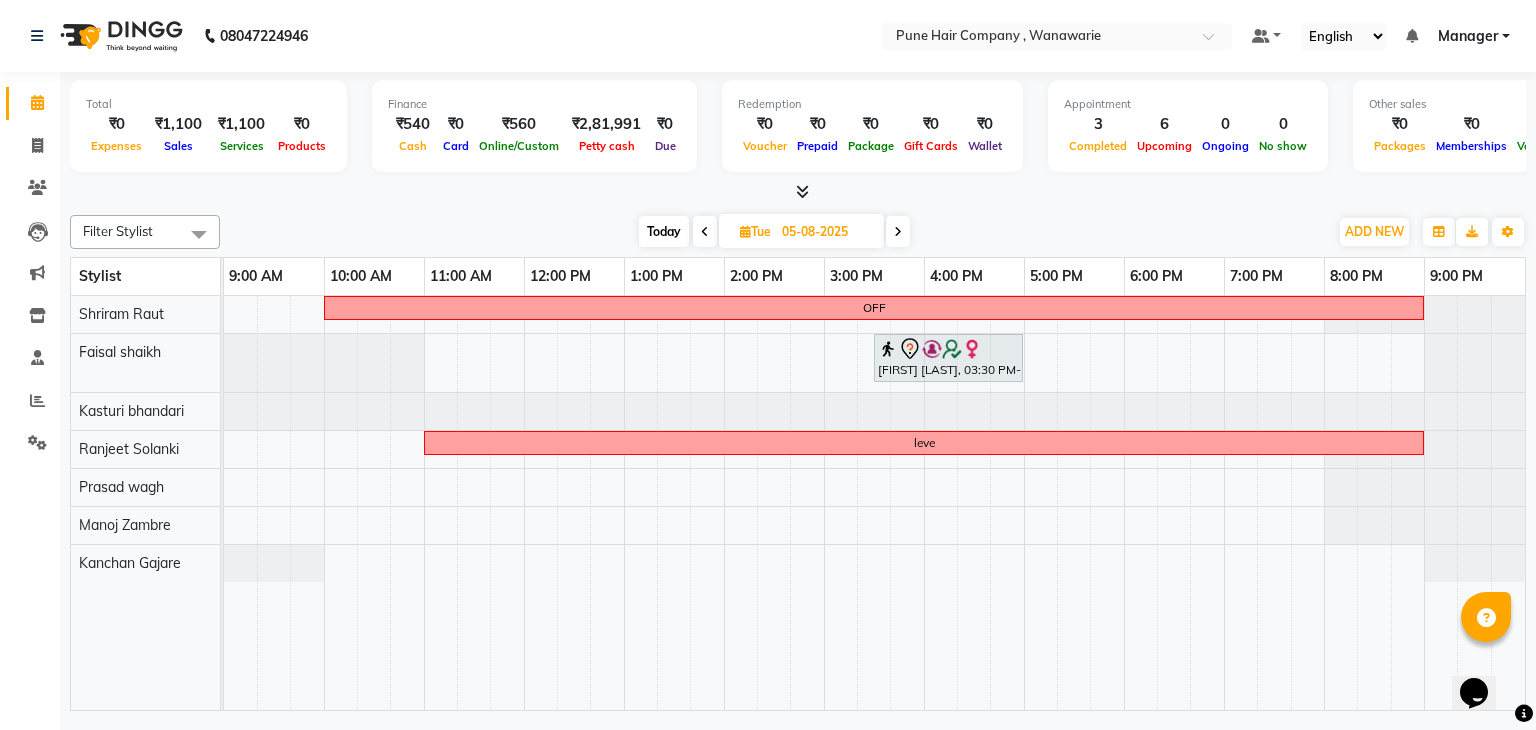 click at bounding box center [898, 231] 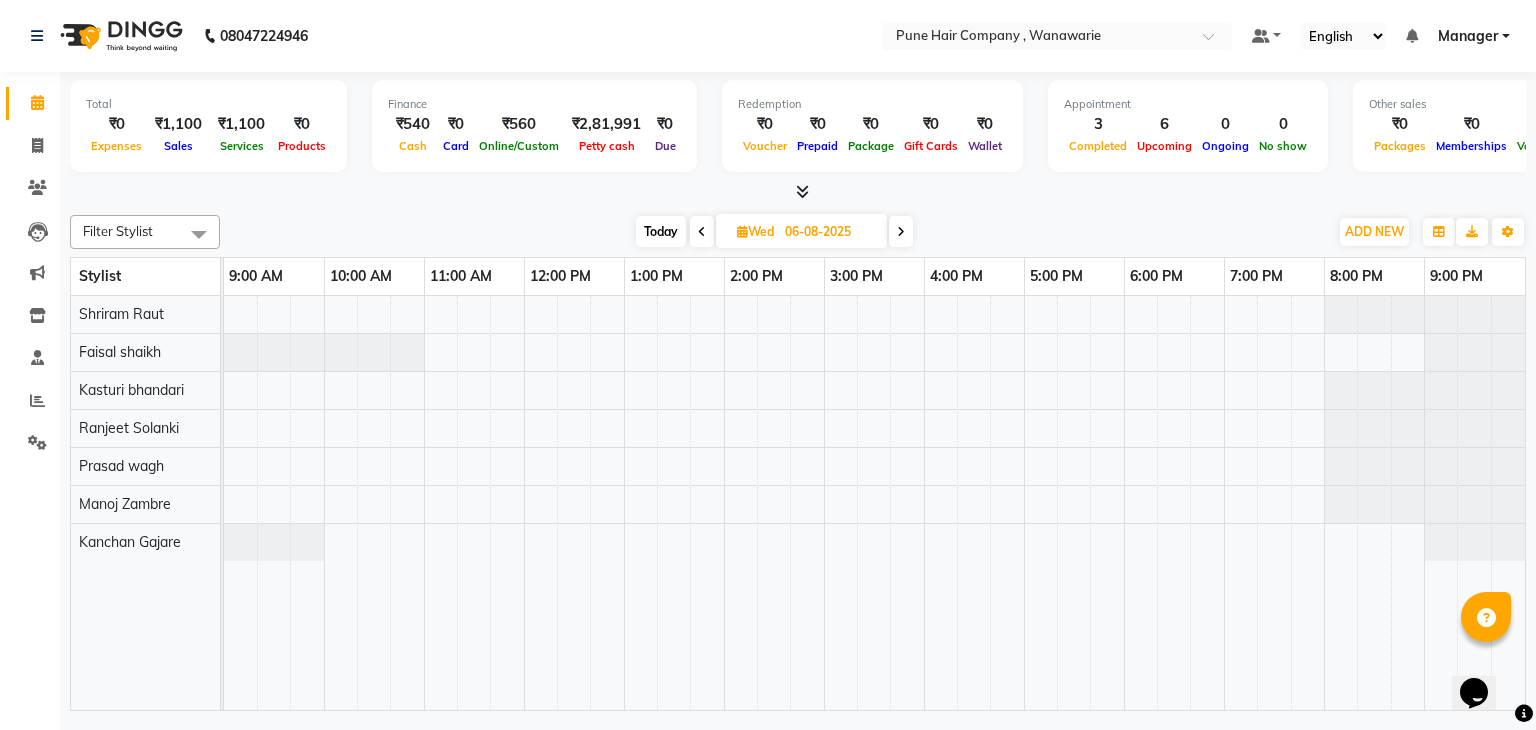 click on "Today" at bounding box center [661, 231] 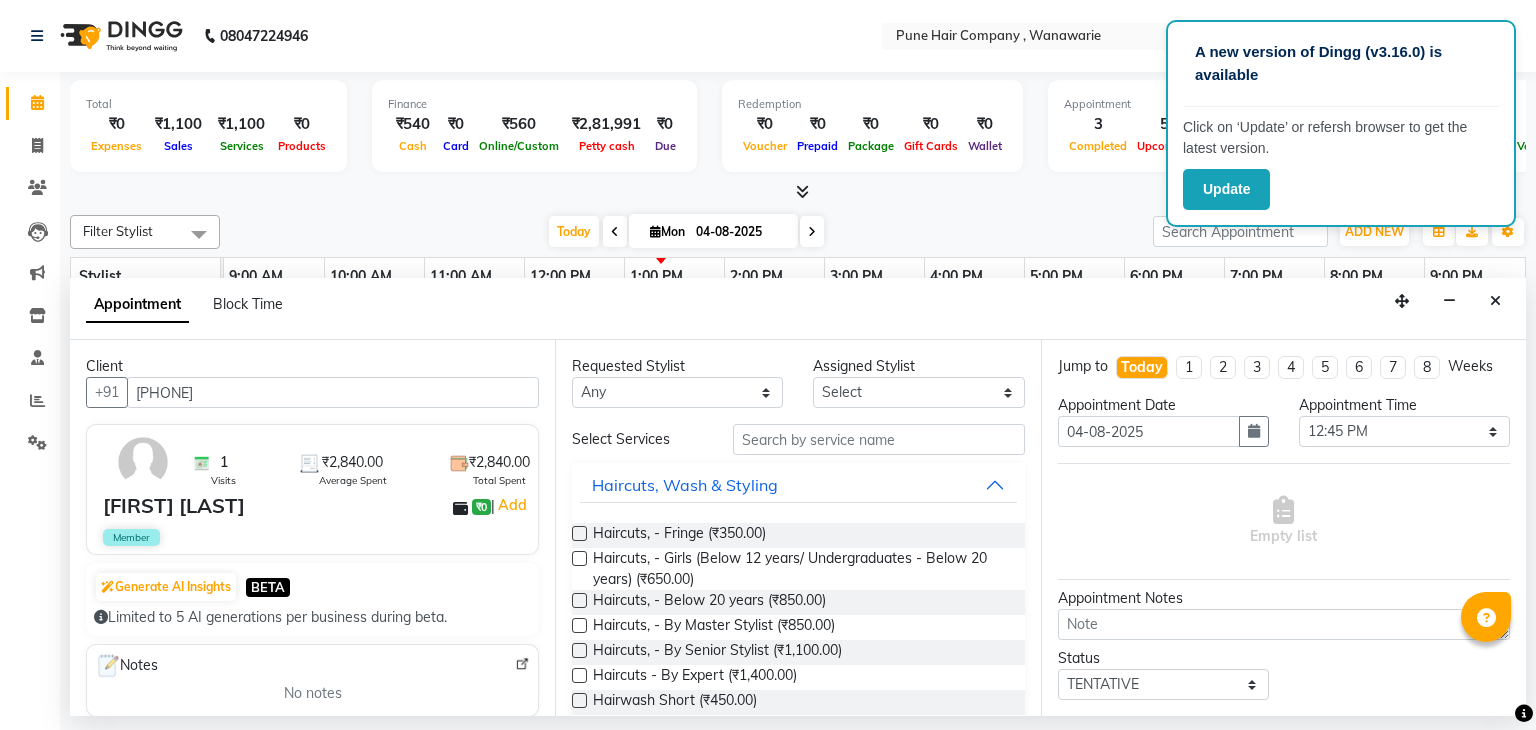 select on "[NUMBER]" 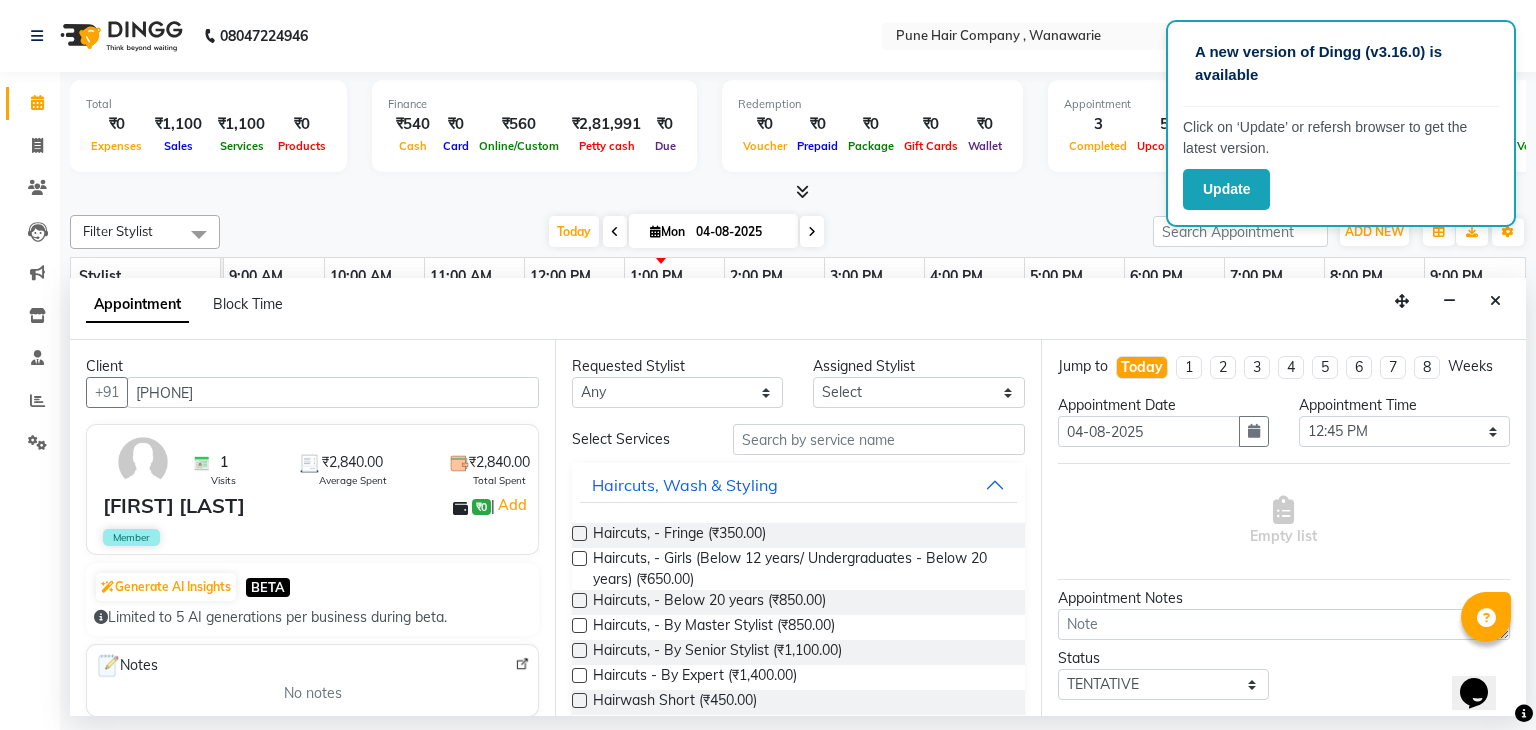 scroll, scrollTop: 0, scrollLeft: 0, axis: both 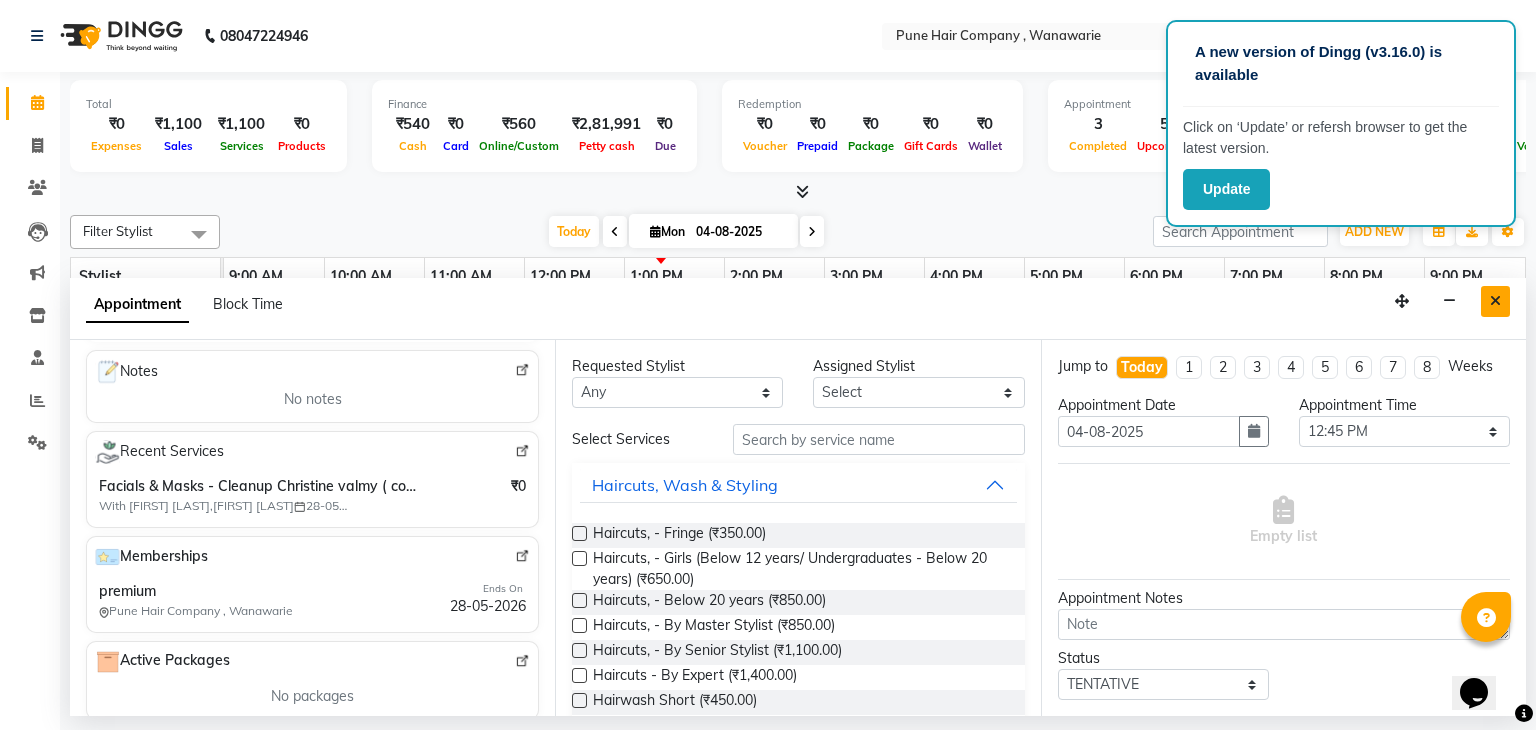 click at bounding box center (1495, 301) 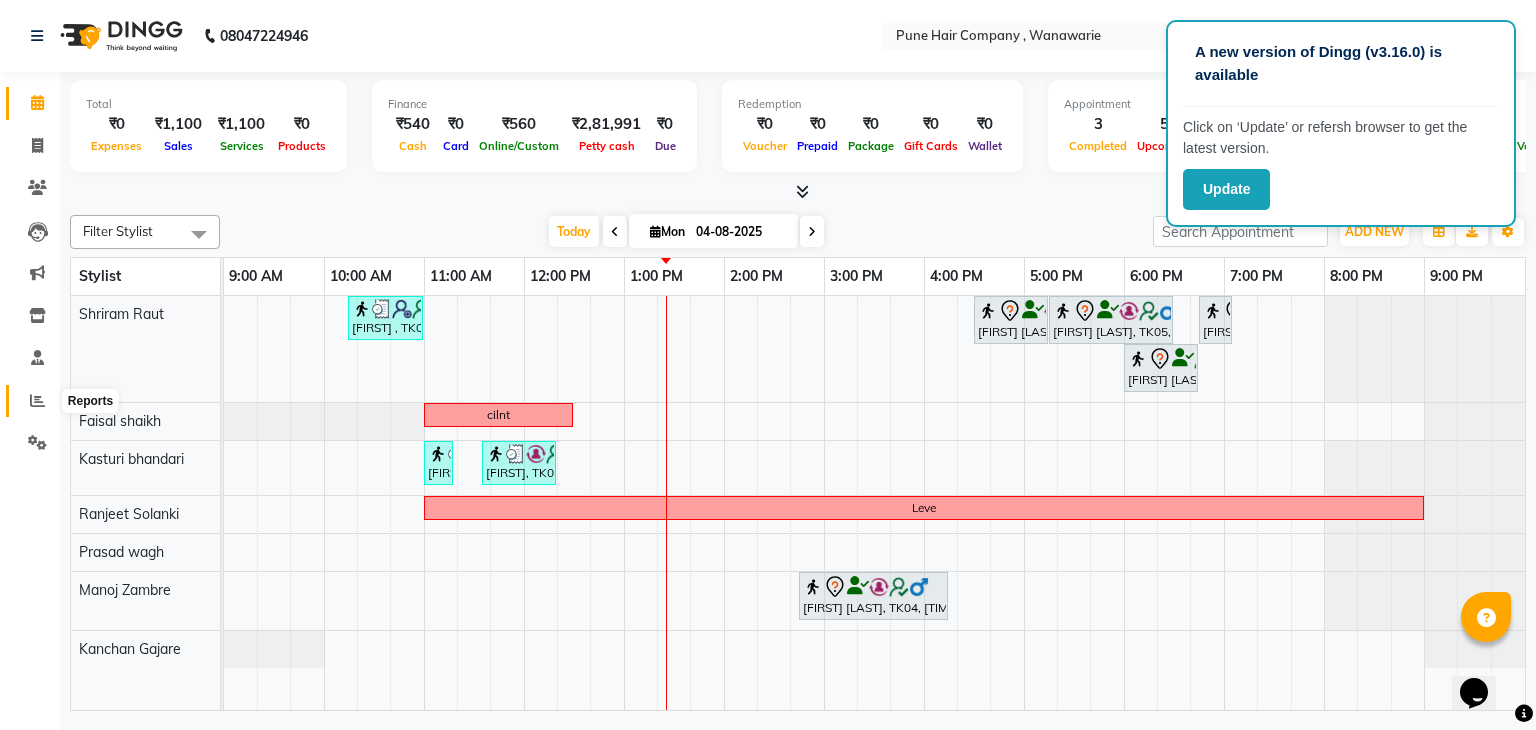 click 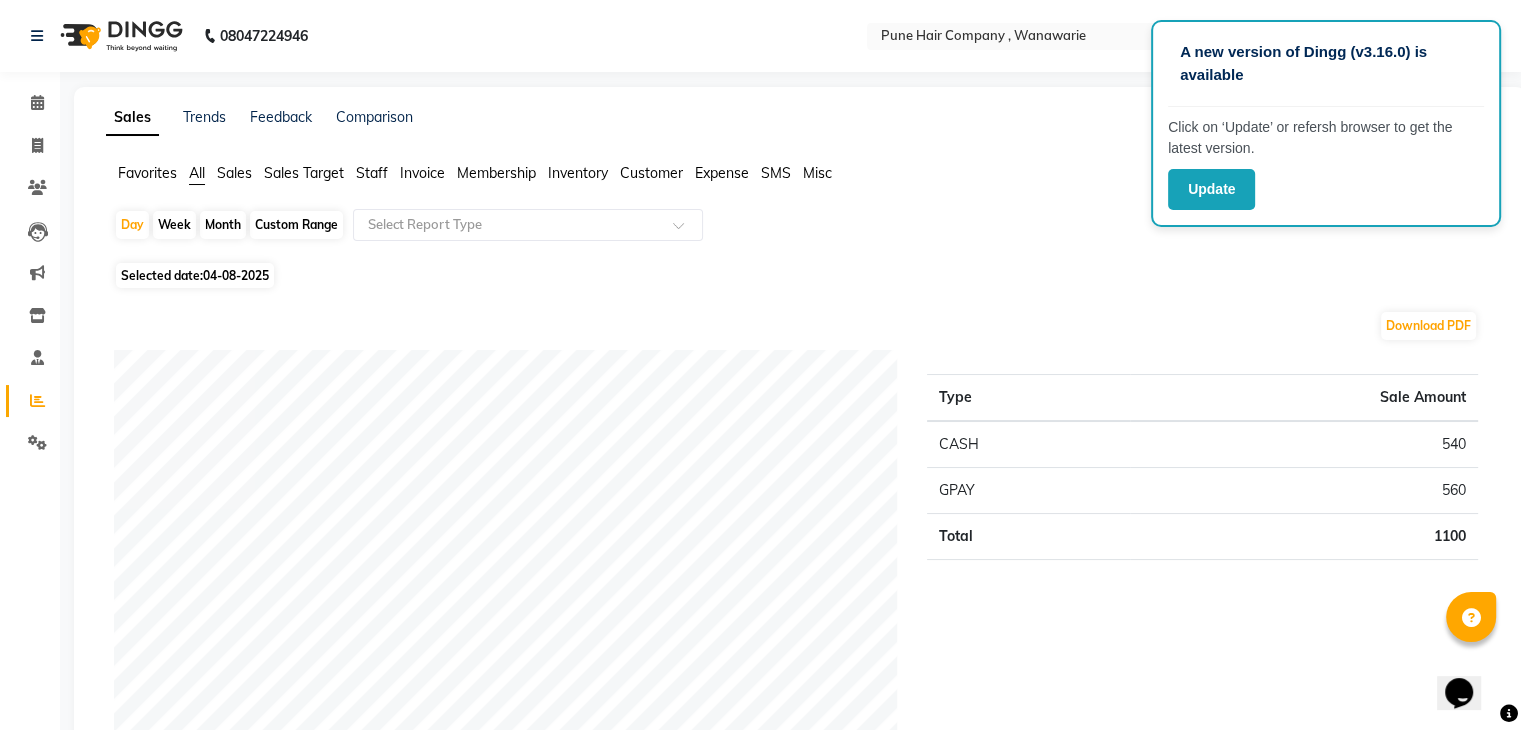 click on "Month" 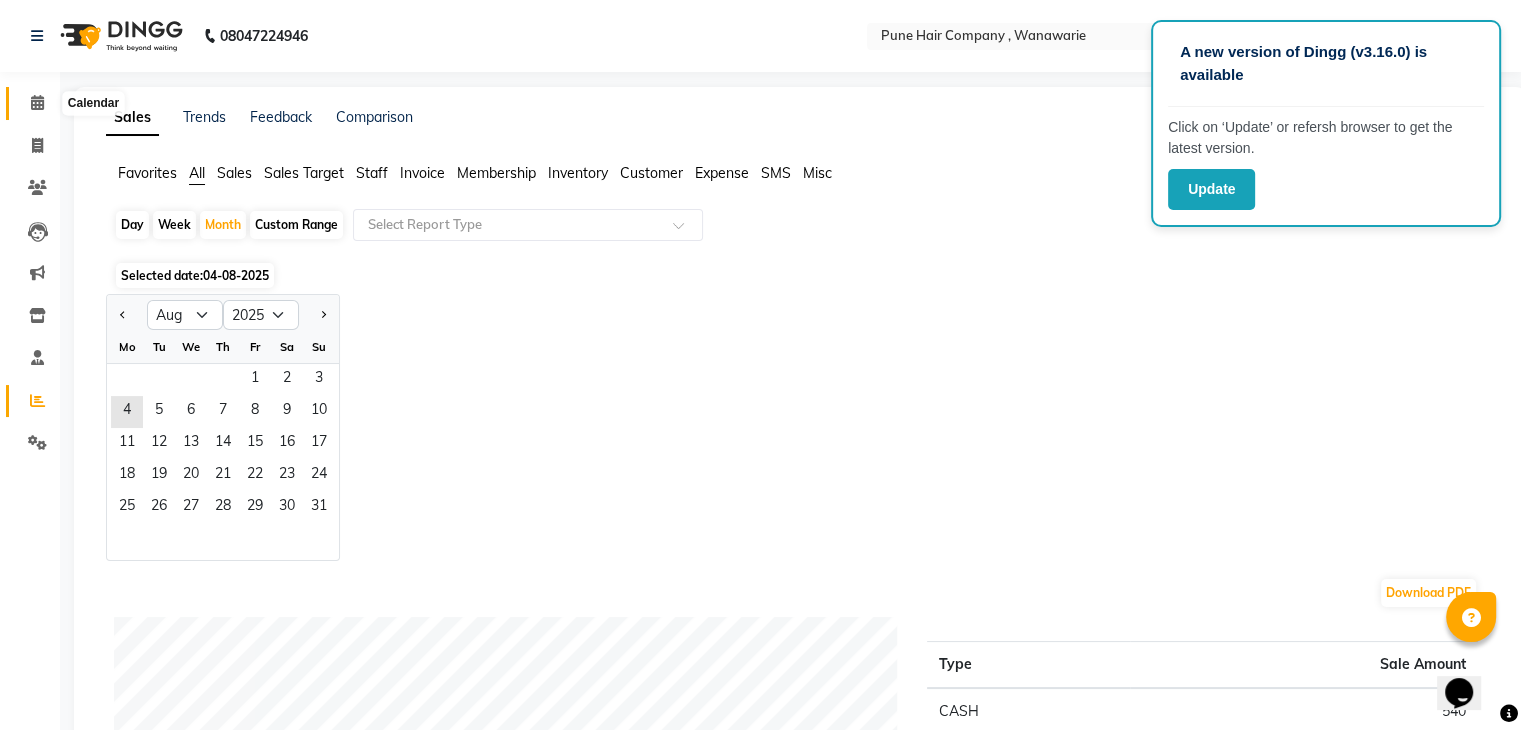 click 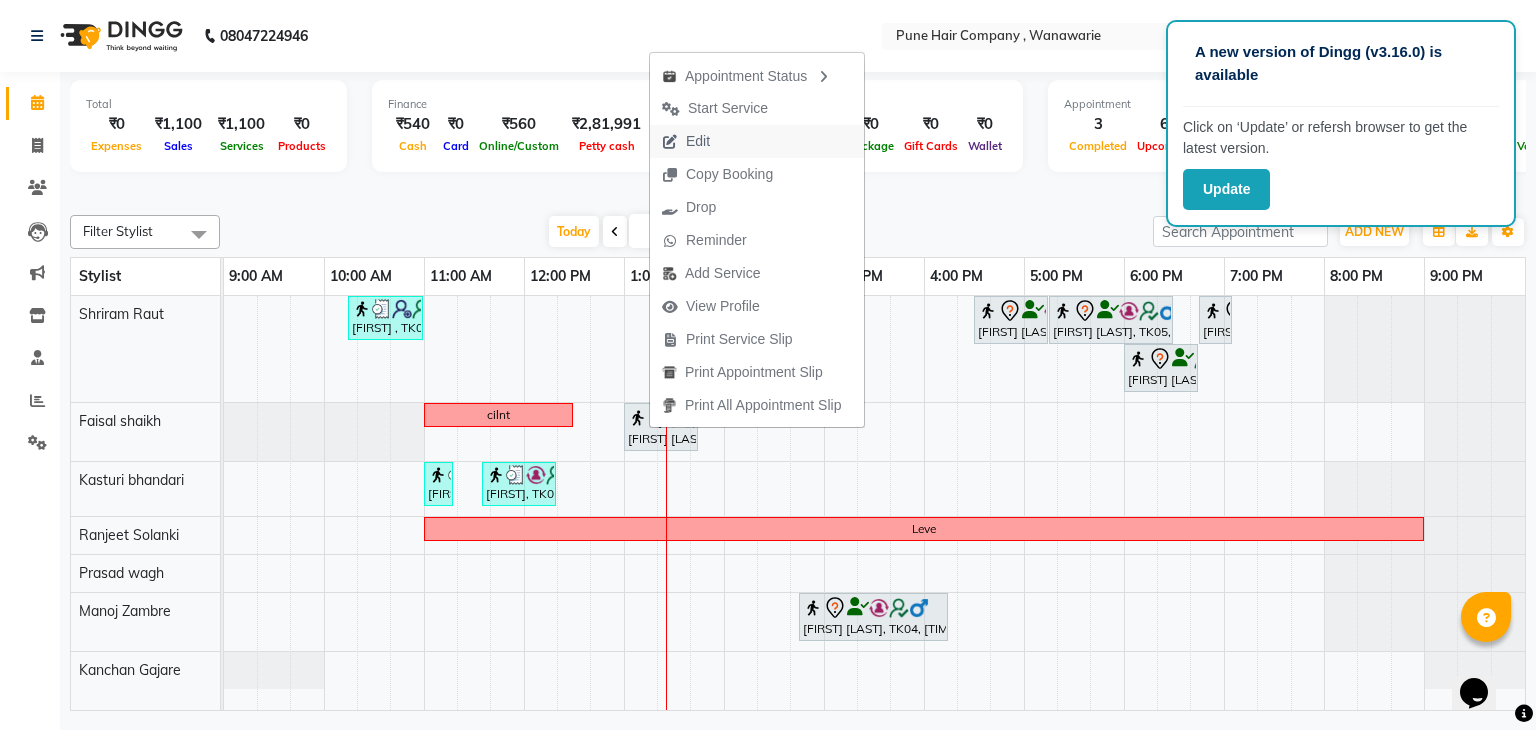 click on "Edit" at bounding box center [698, 141] 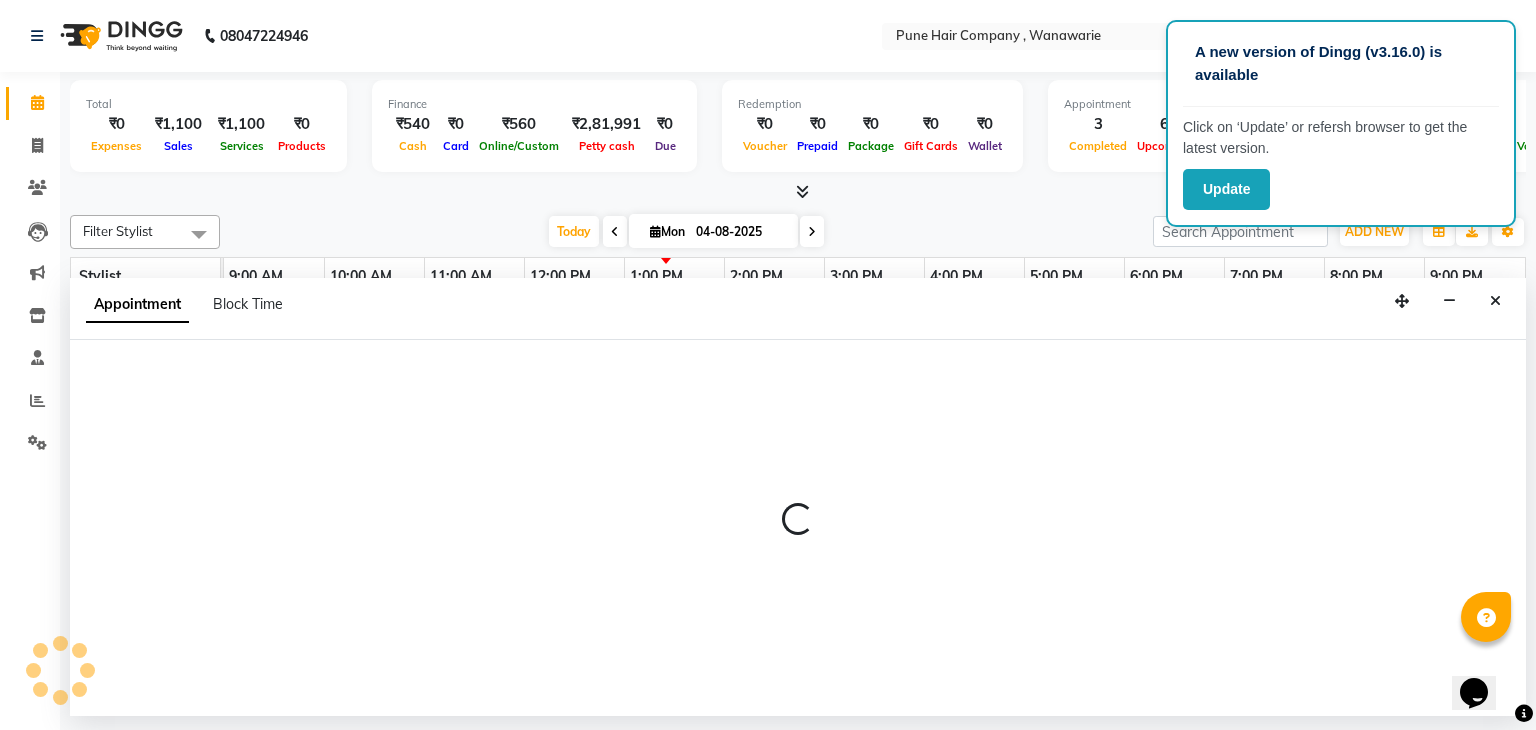 select on "tentative" 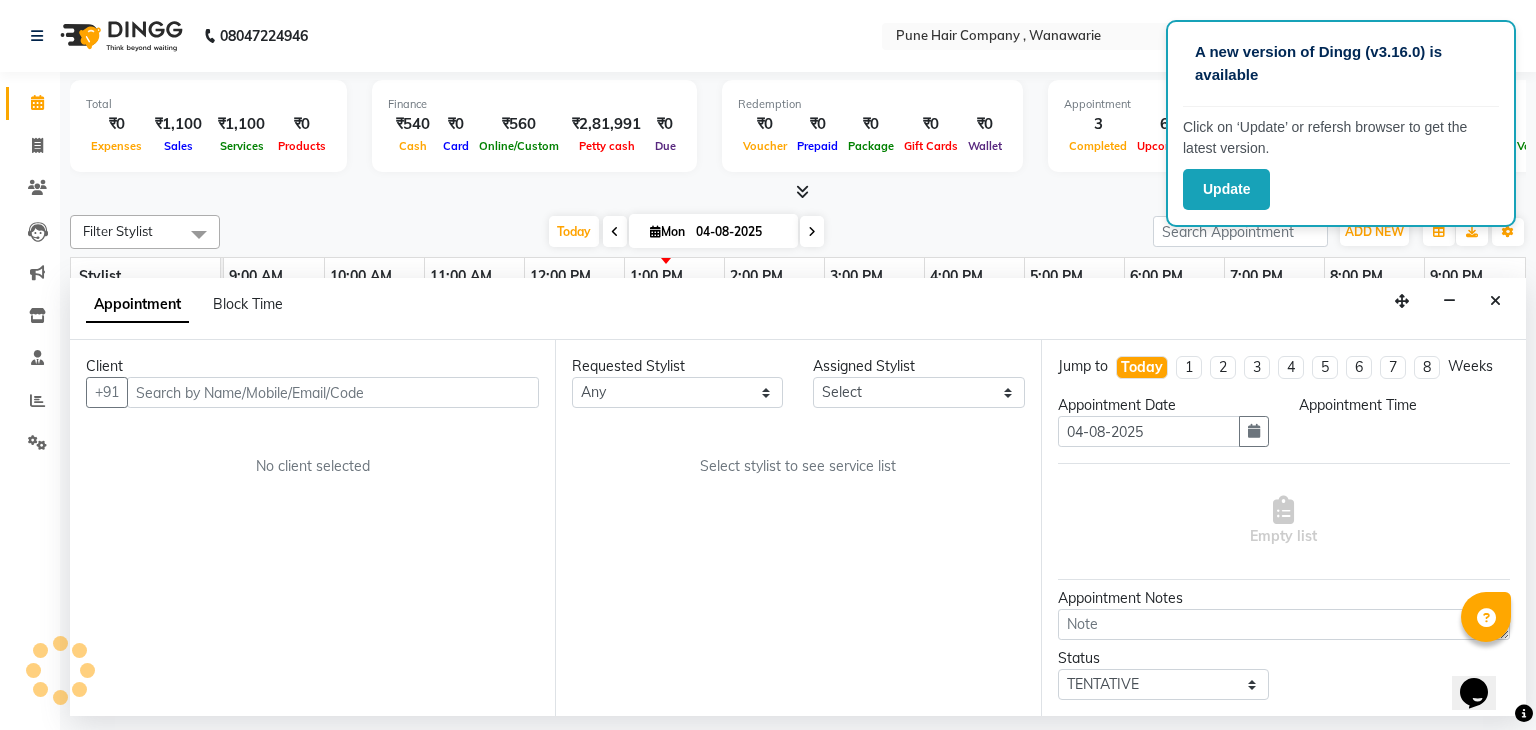 select on "74578" 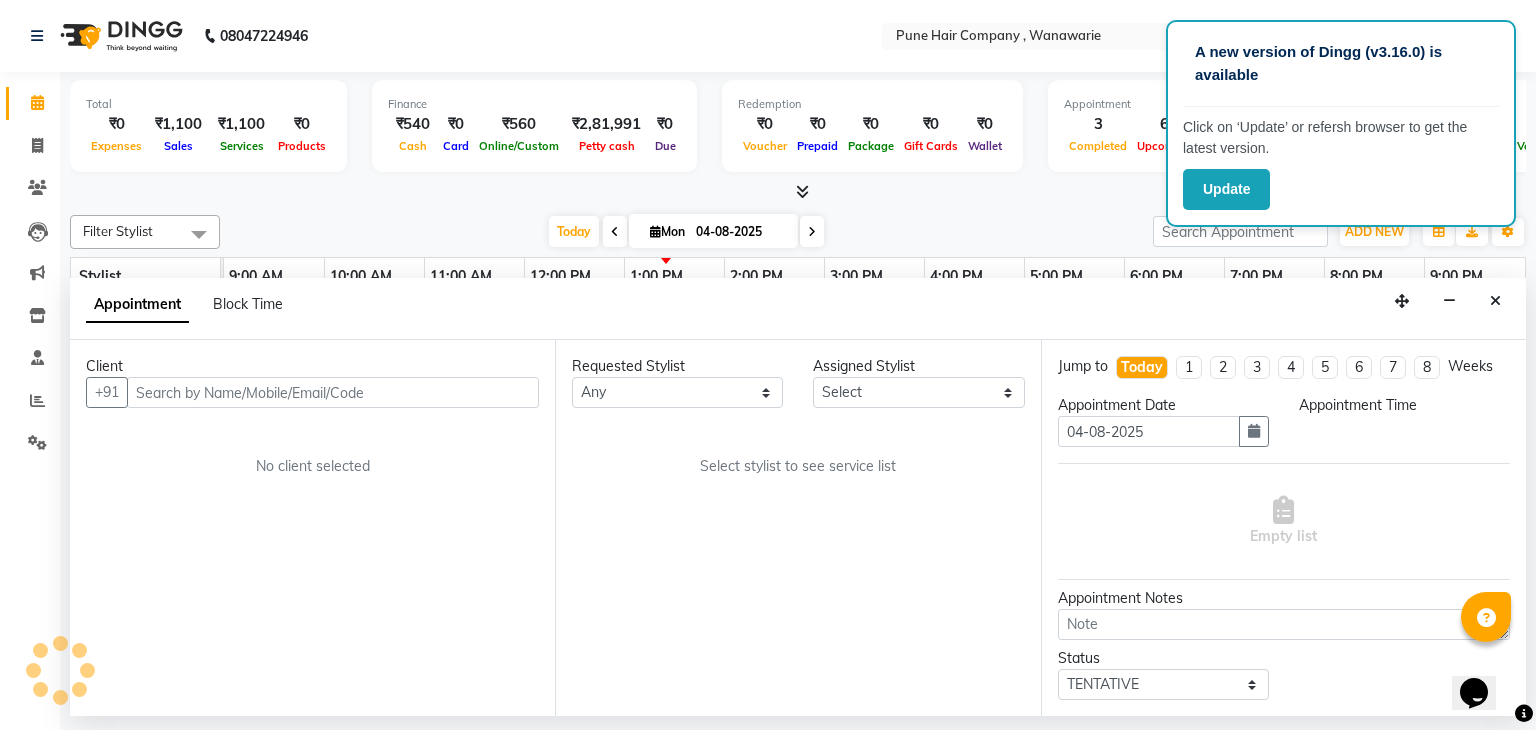 select on "780" 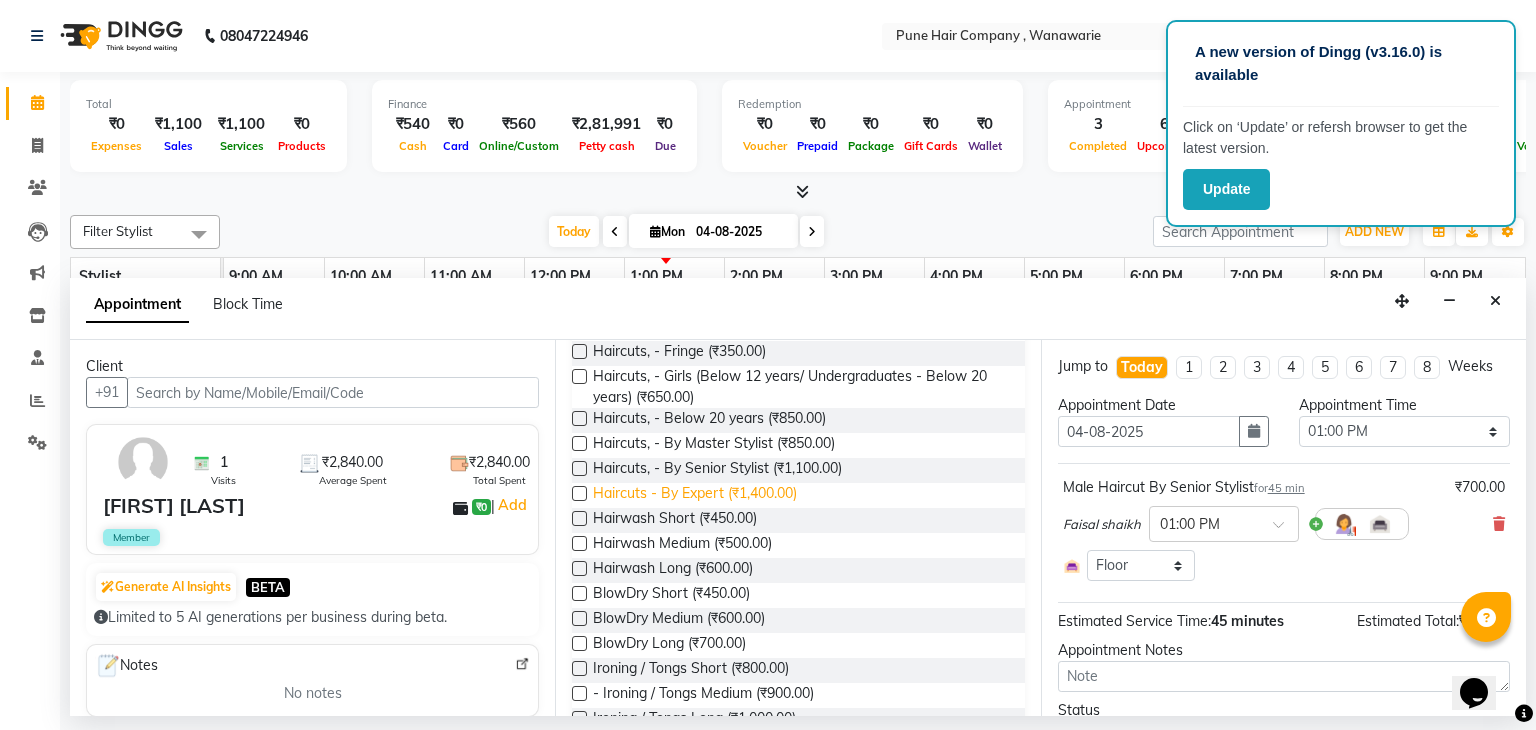 scroll, scrollTop: 0, scrollLeft: 0, axis: both 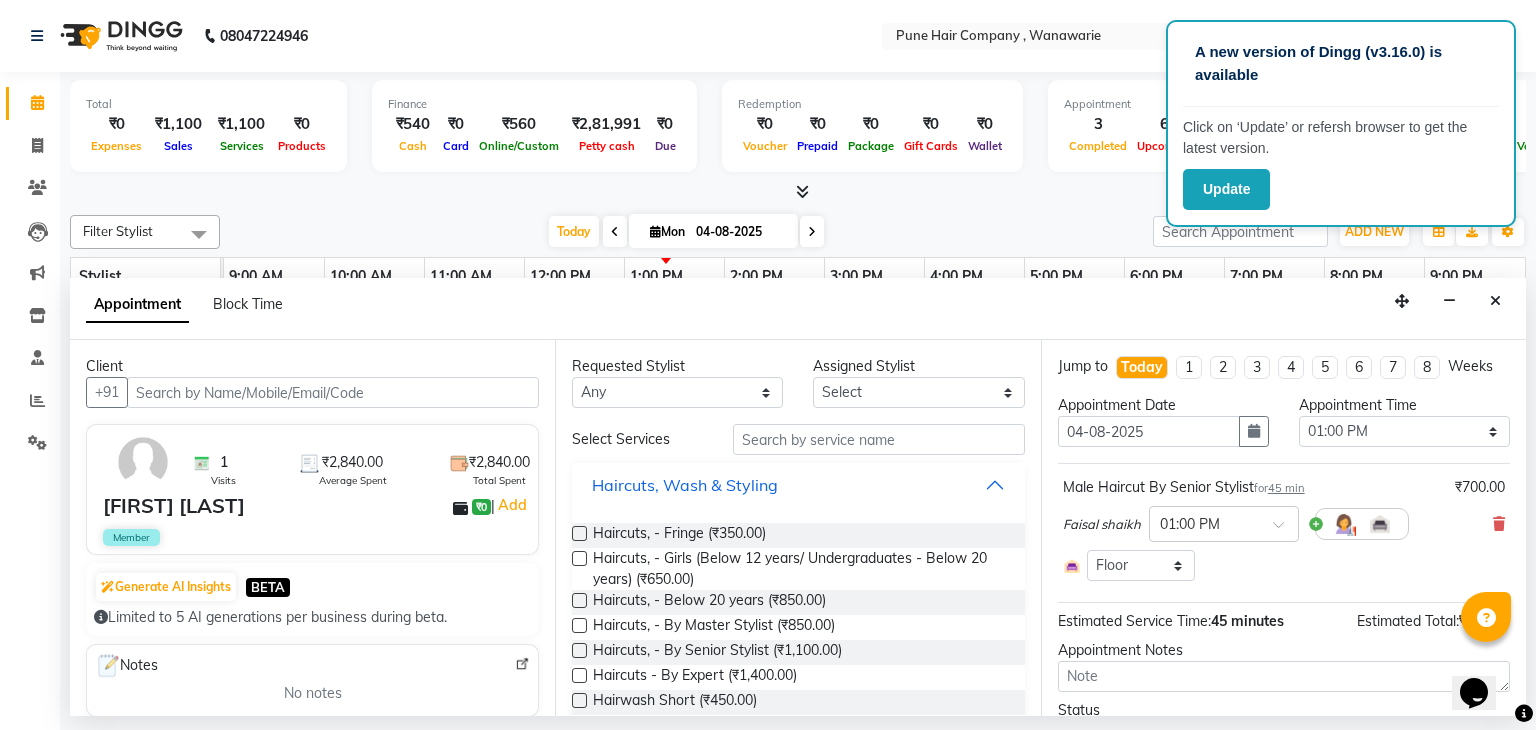 click on "Haircuts, Wash & Styling" at bounding box center [798, 485] 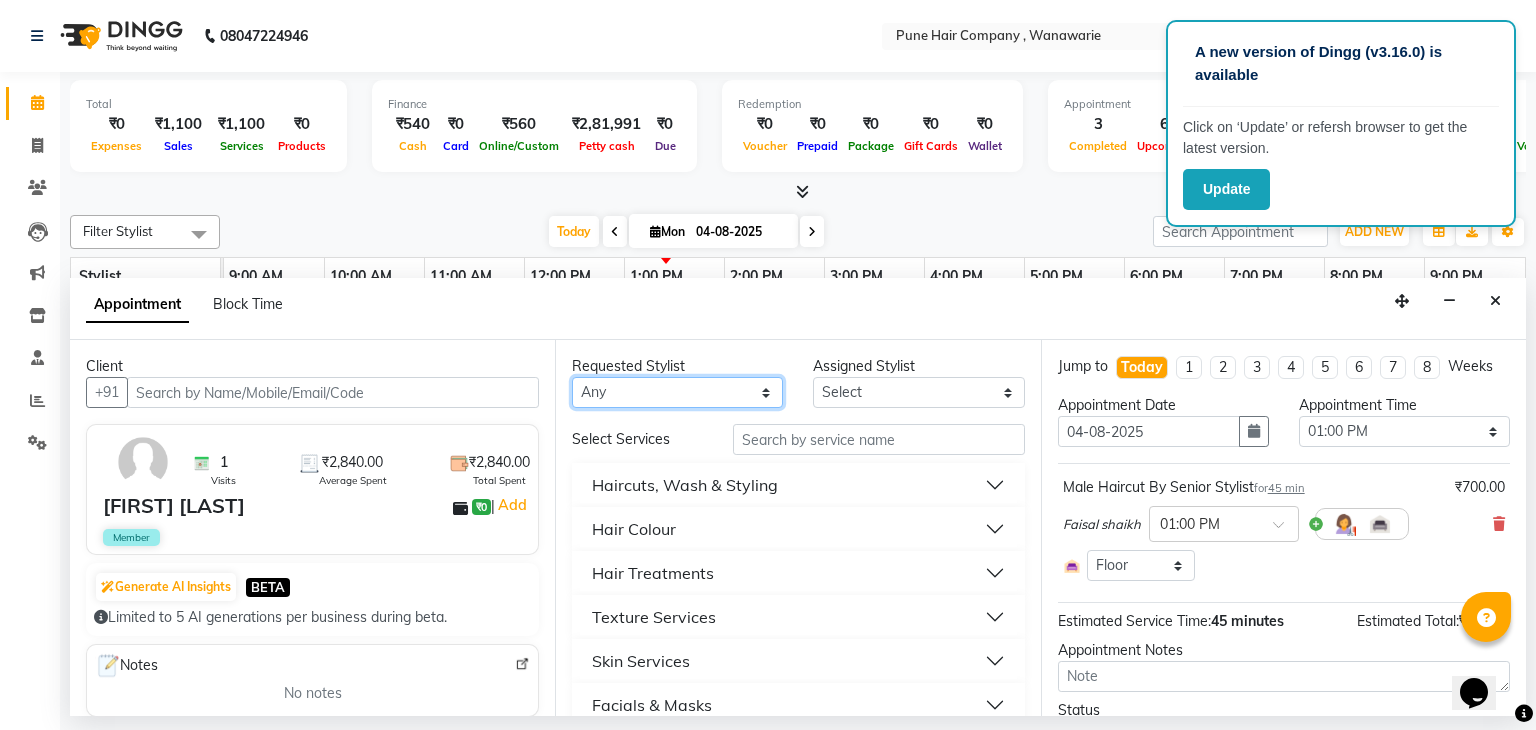 click on "Any Faisal shaikh Kanchan Gajare  Kasturi bhandari Manoj Zambre Prasad wagh Ranjeet Solanki Shriram Raut" at bounding box center [677, 392] 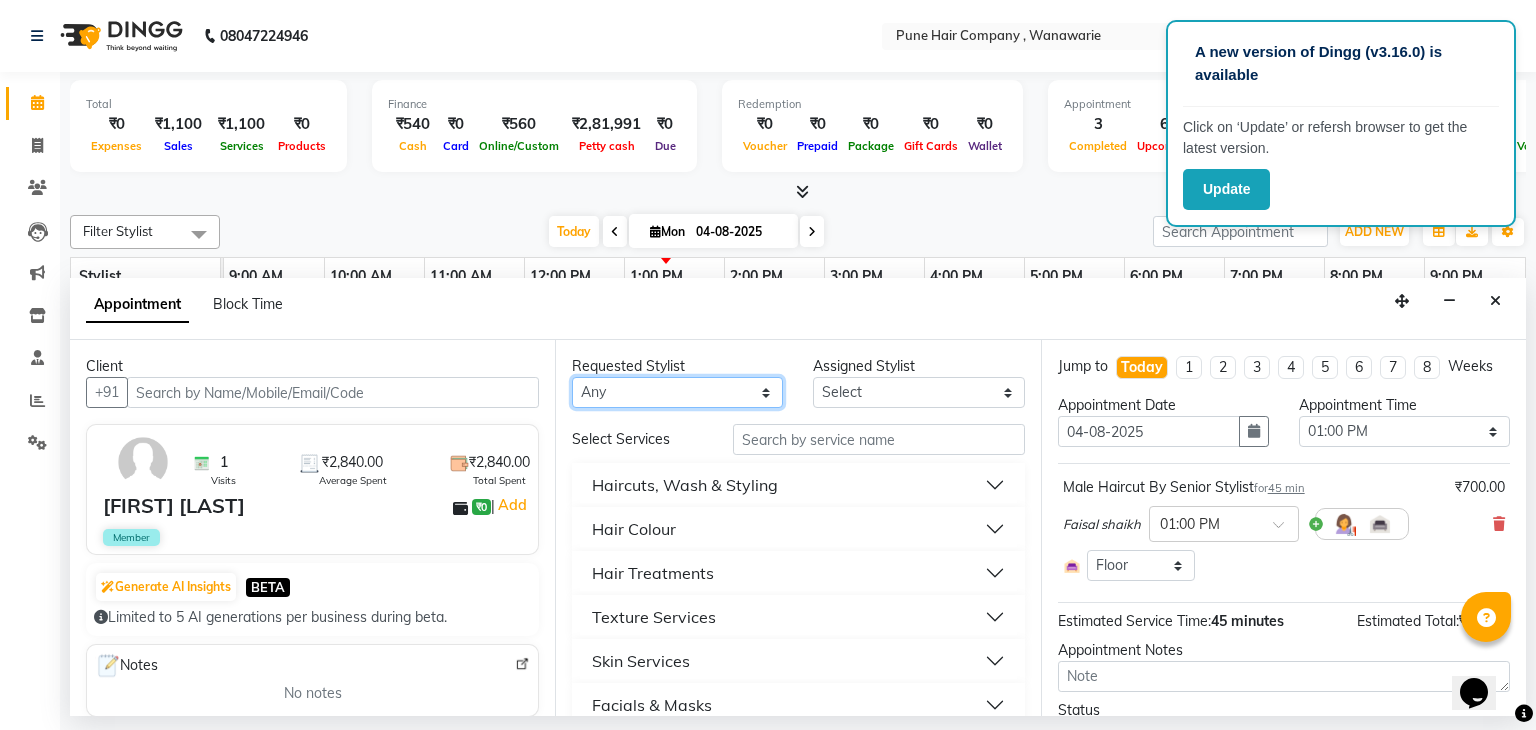 select on "74578" 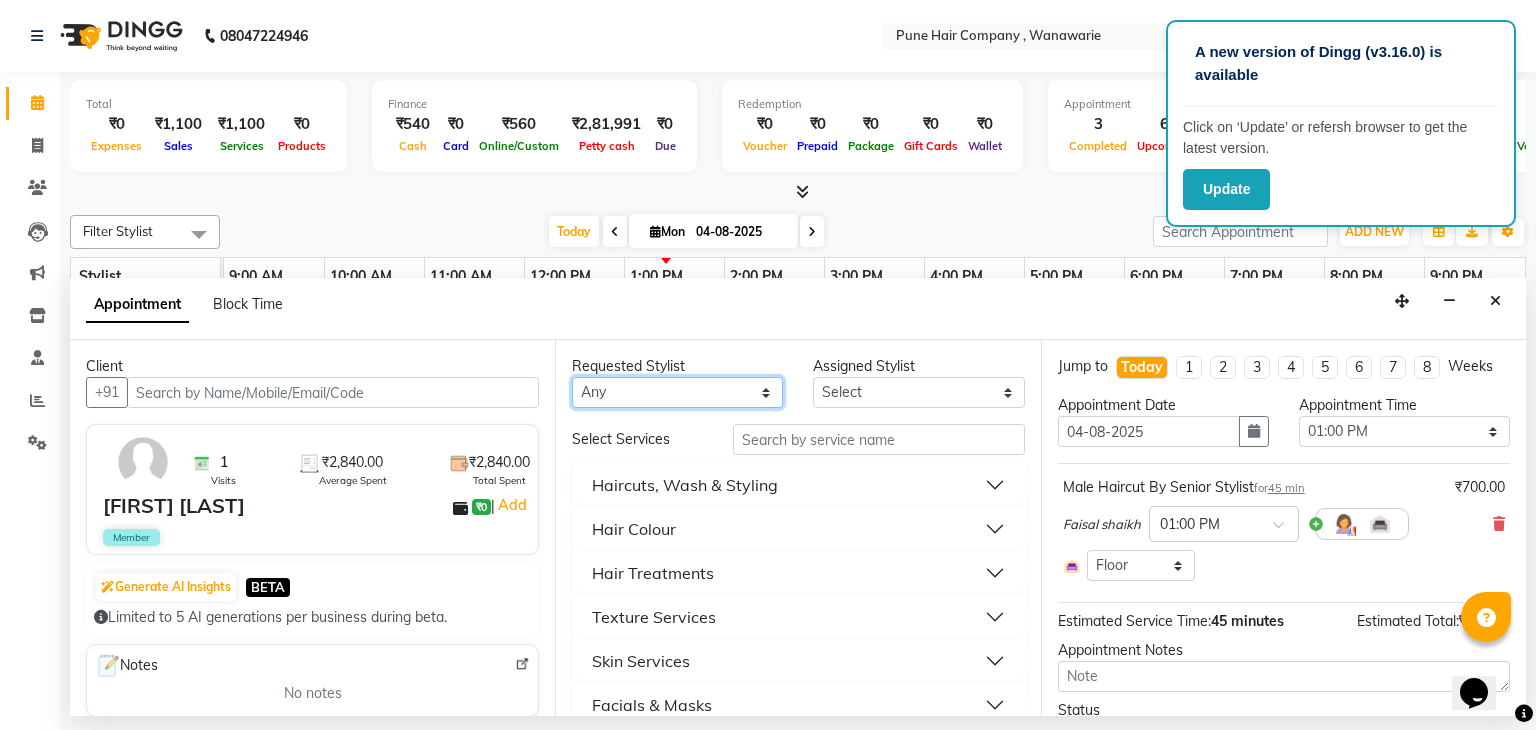 click on "Any Faisal shaikh Kanchan Gajare  Kasturi bhandari Manoj Zambre Prasad wagh Ranjeet Solanki Shriram Raut" at bounding box center (677, 392) 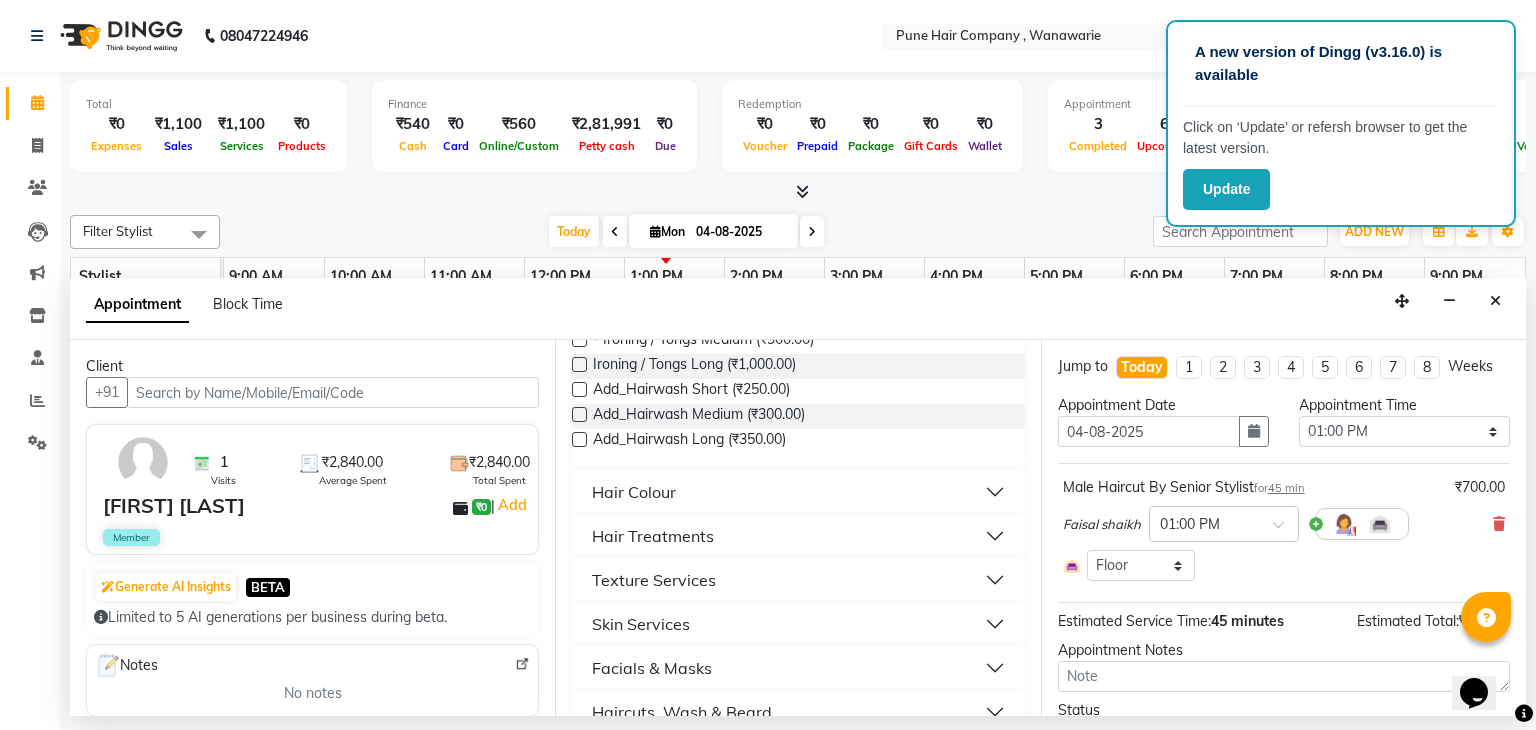 scroll, scrollTop: 657, scrollLeft: 0, axis: vertical 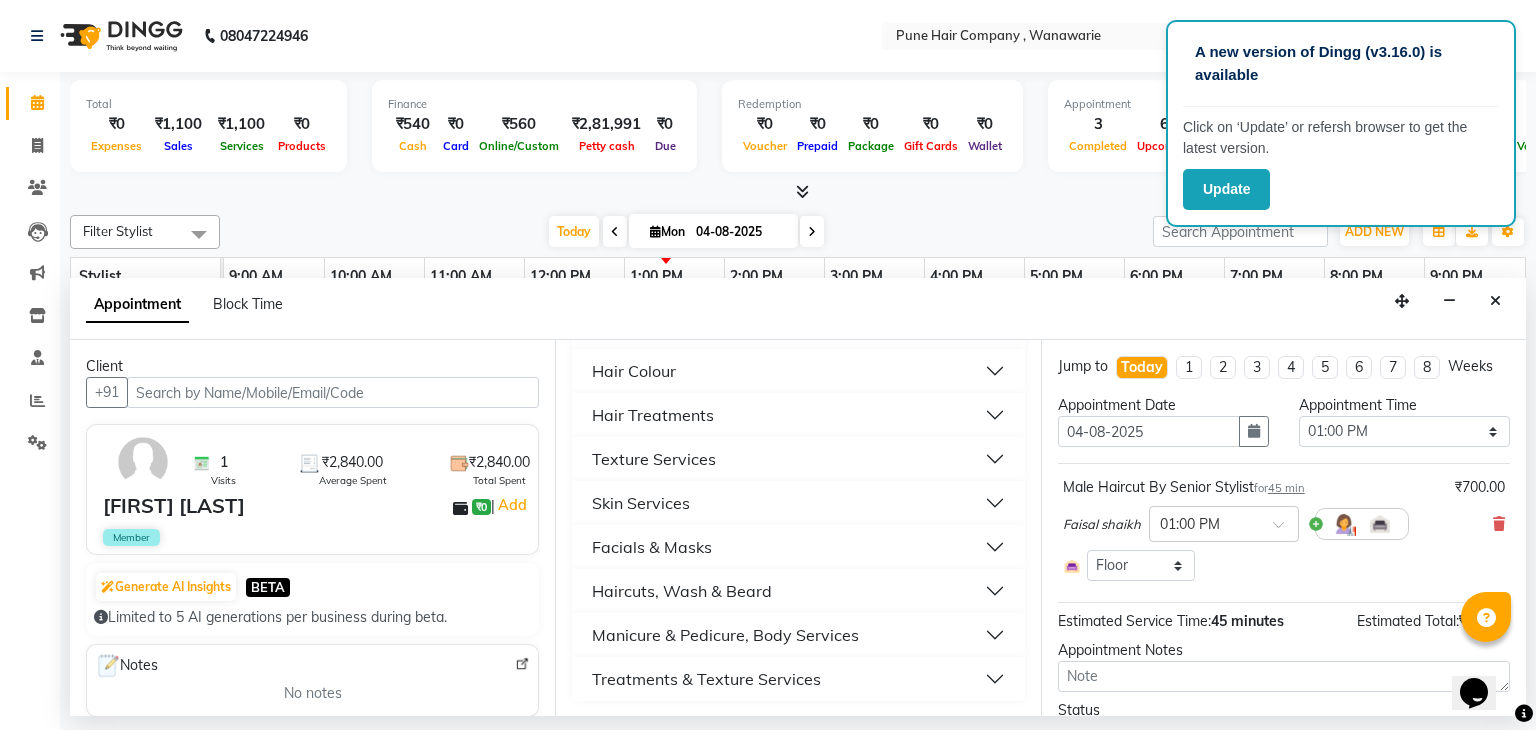 click on "Haircuts, Wash & Beard" at bounding box center (798, 591) 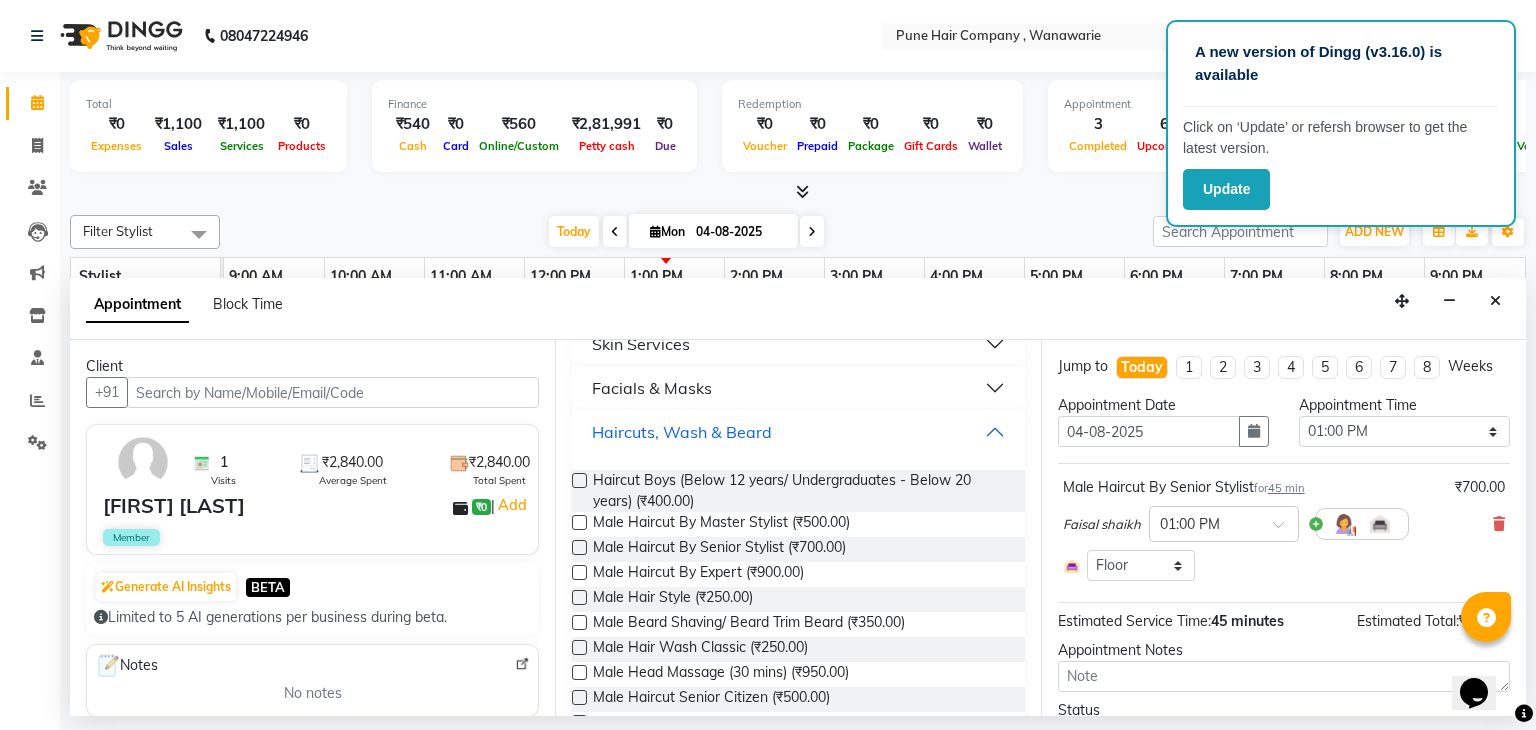 scroll, scrollTop: 817, scrollLeft: 0, axis: vertical 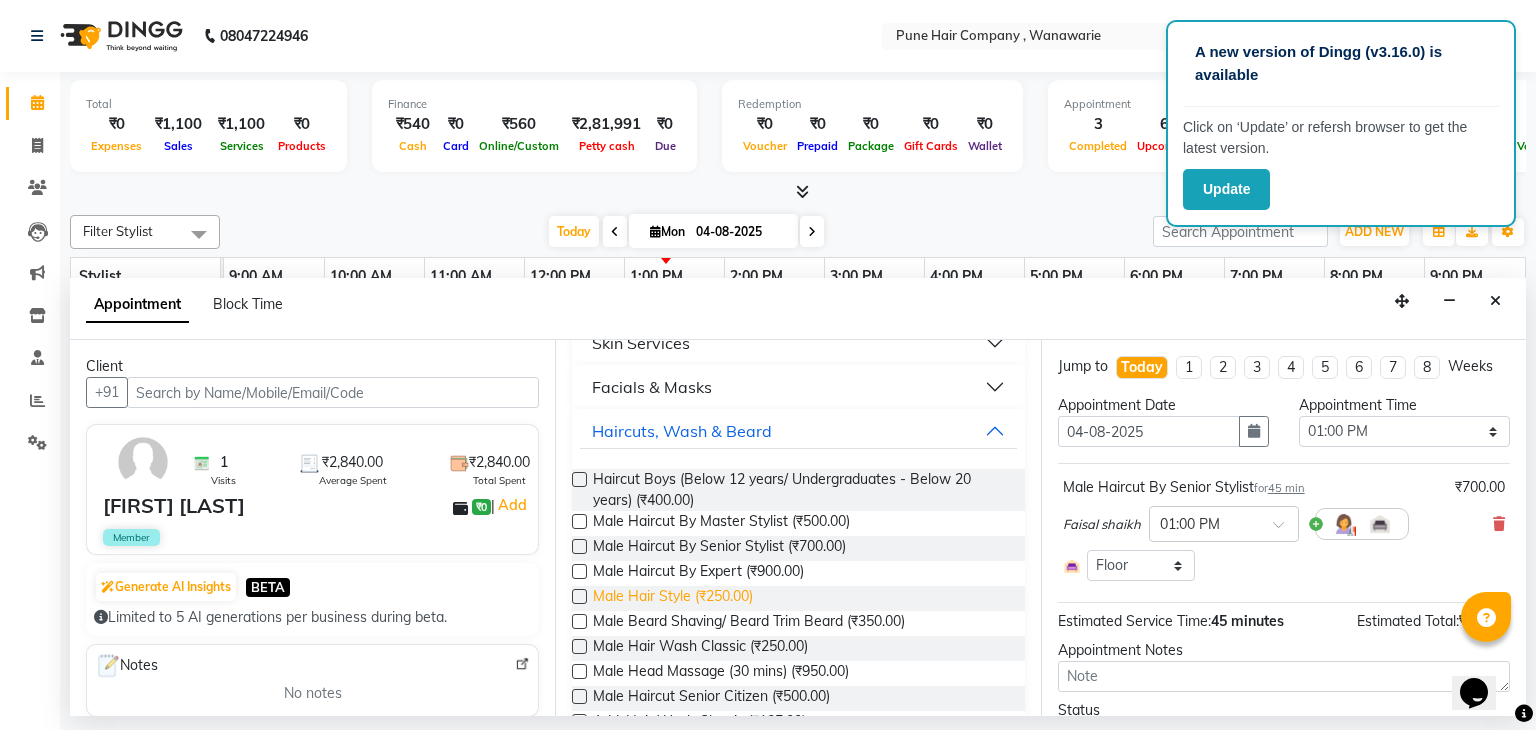 click on "Male Hair Style (₹250.00)" at bounding box center (673, 598) 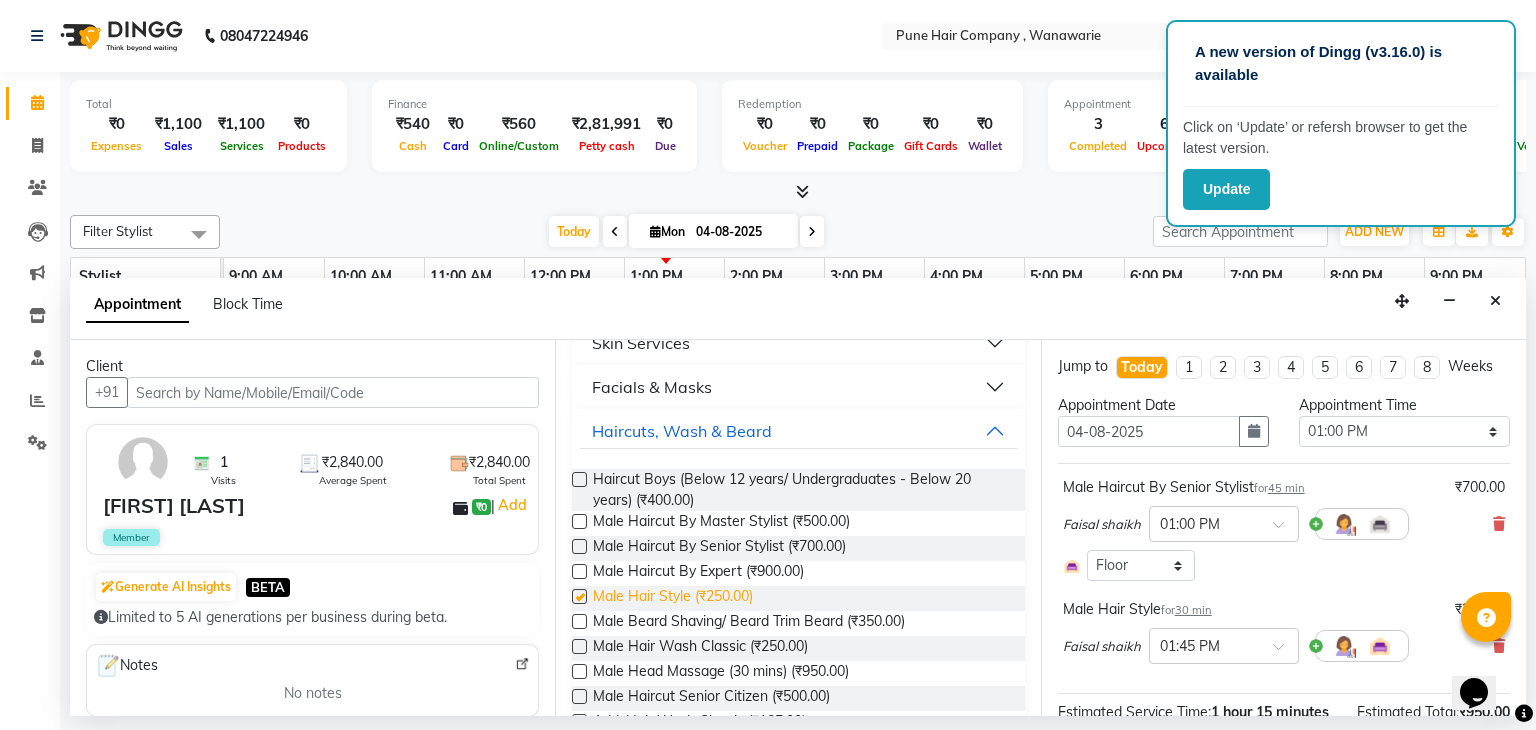 checkbox on "false" 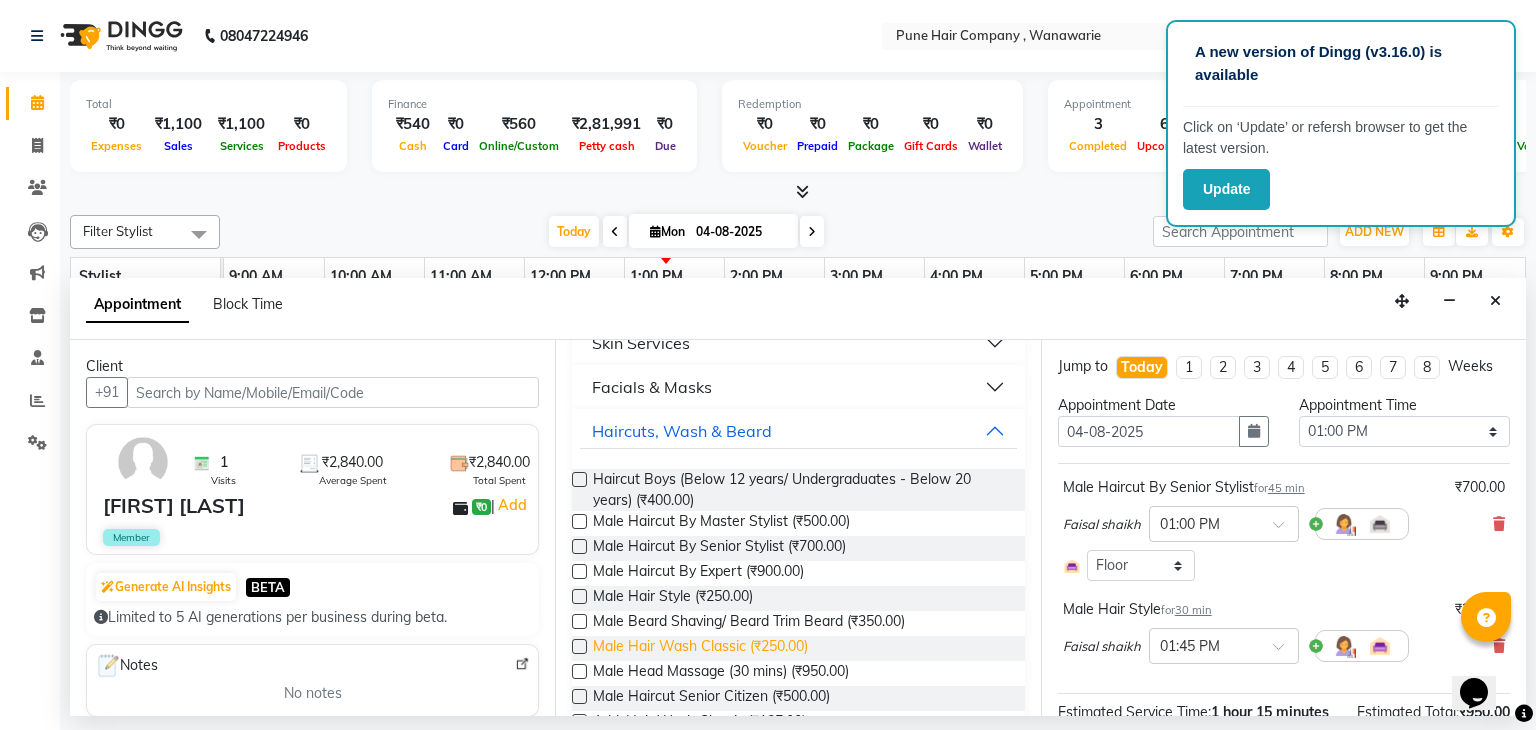scroll, scrollTop: 956, scrollLeft: 0, axis: vertical 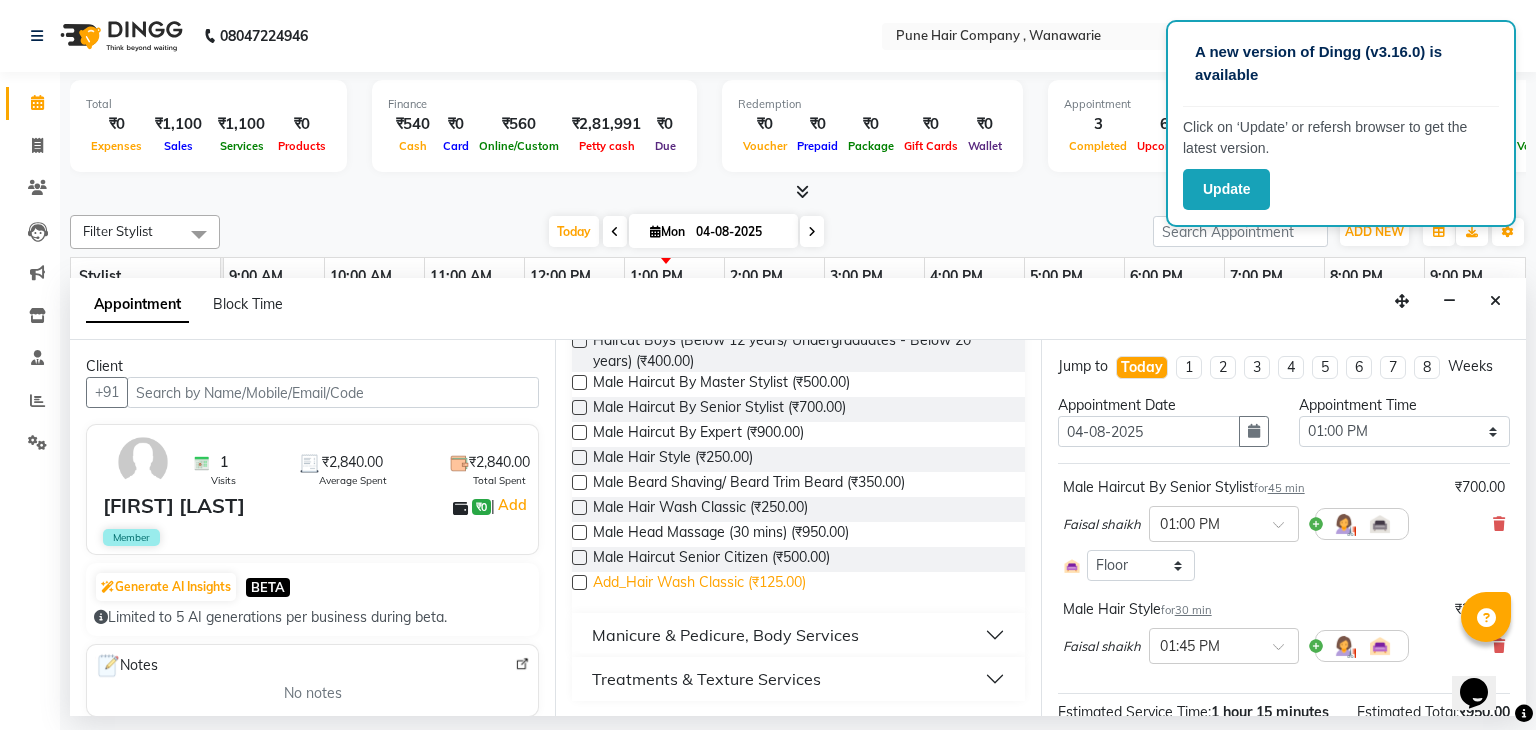 click on "Add_Hair Wash Classic (₹125.00)" at bounding box center [699, 584] 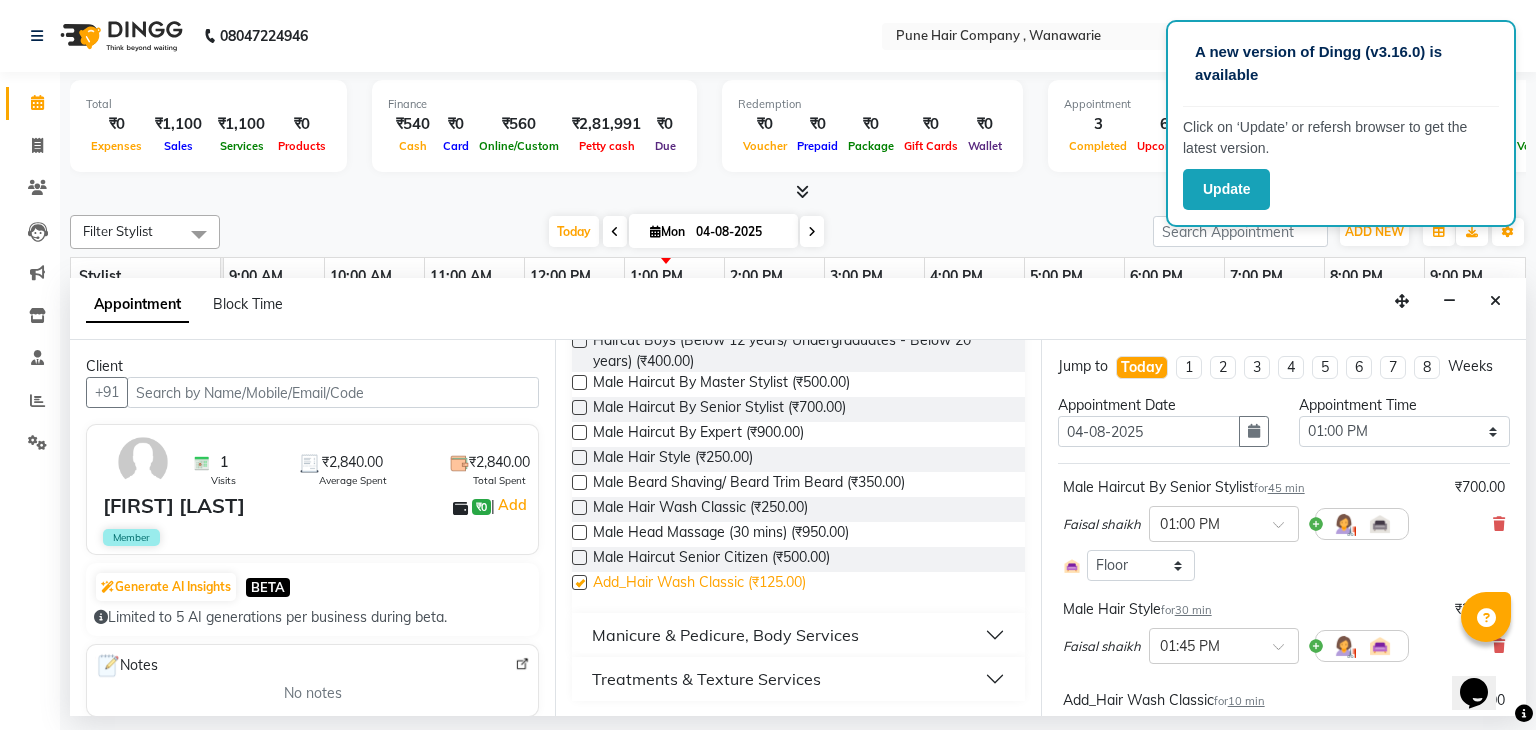 checkbox on "false" 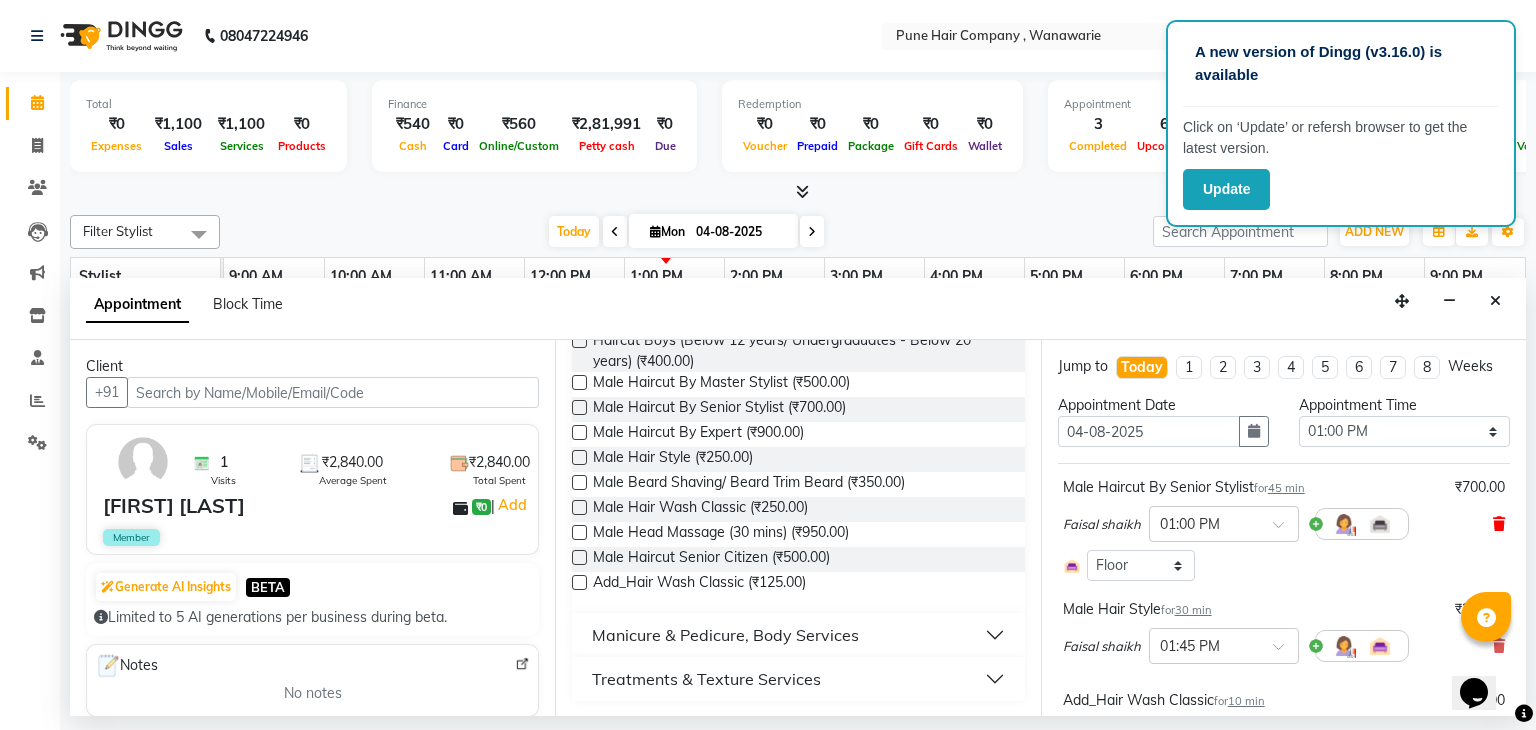 click at bounding box center [1499, 524] 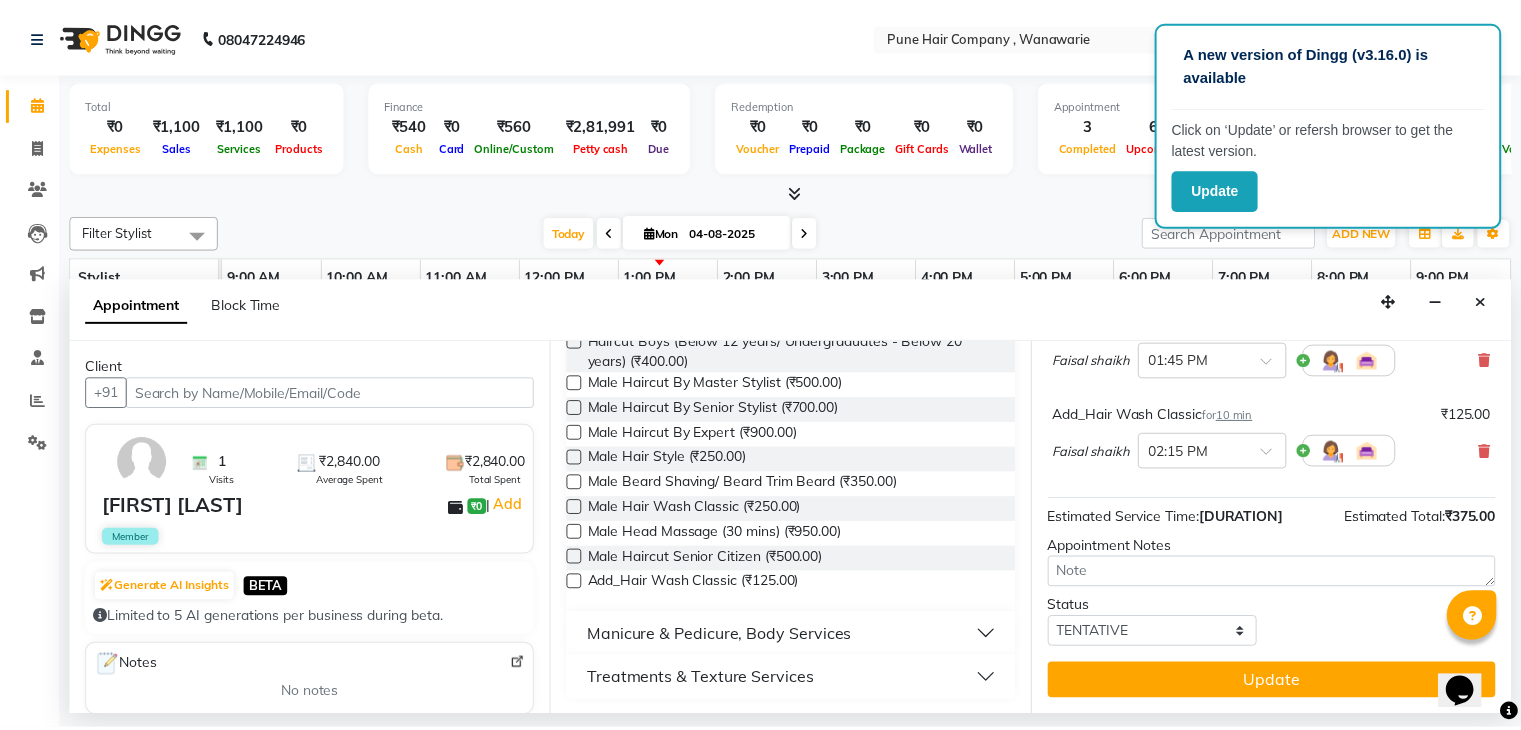 scroll, scrollTop: 184, scrollLeft: 0, axis: vertical 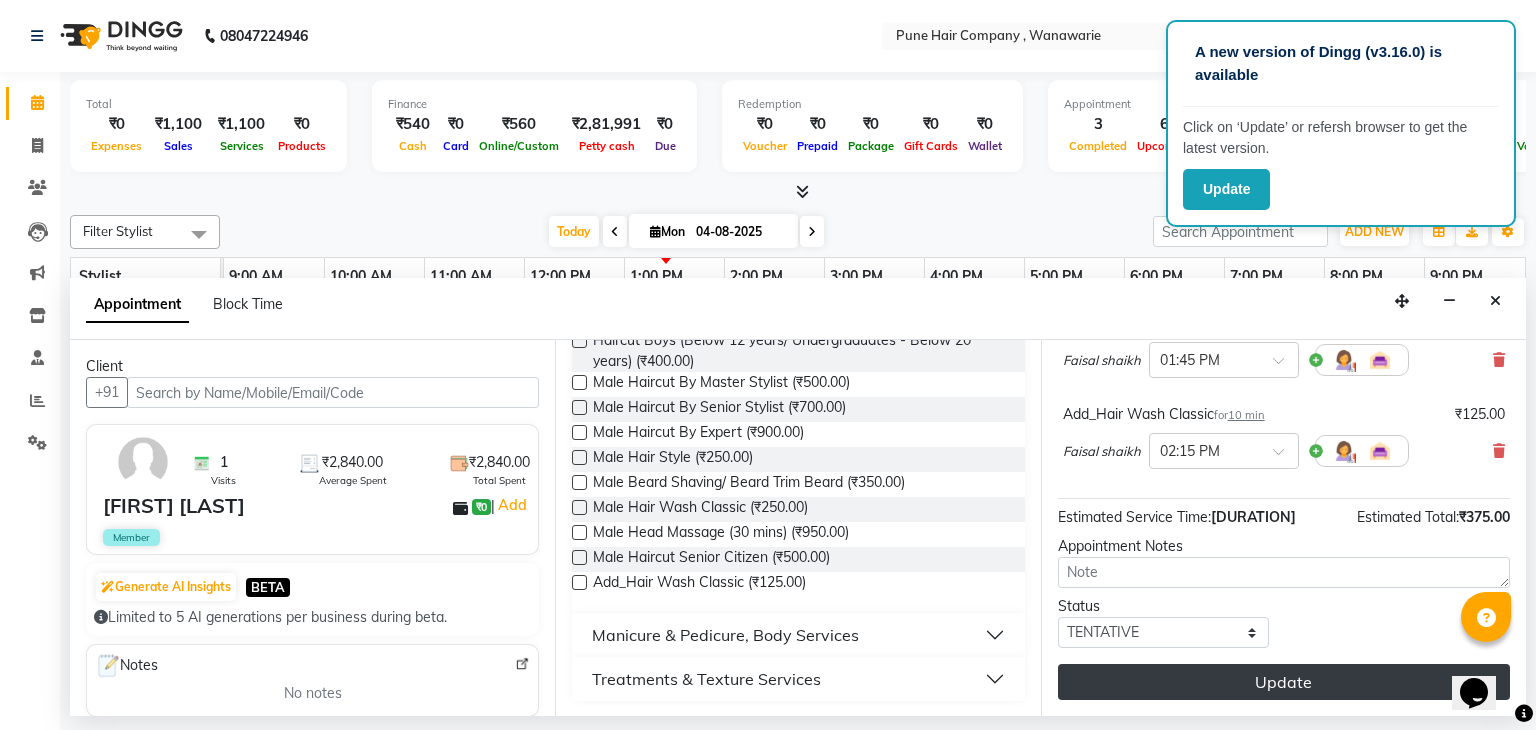 click on "Update" at bounding box center [1284, 682] 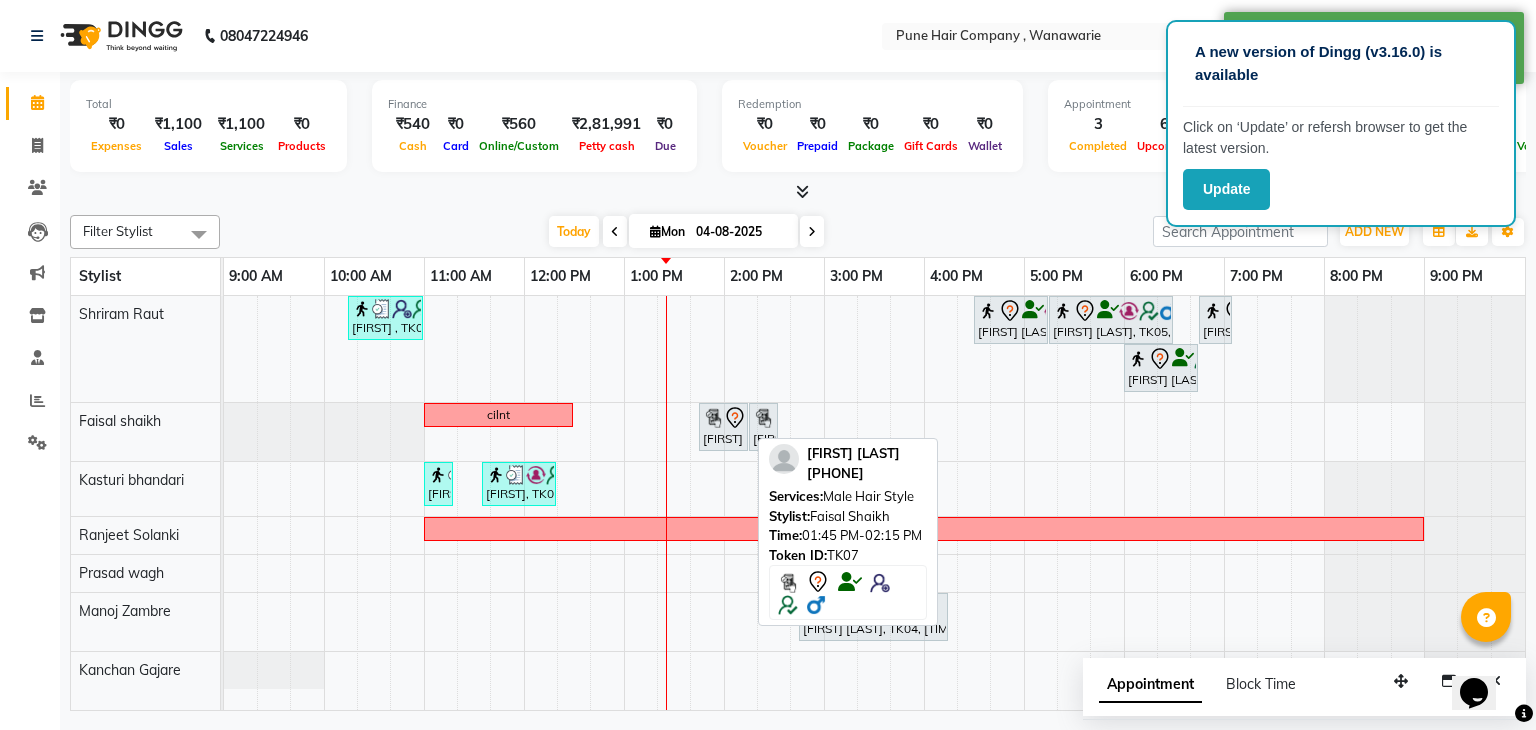 click on "[FIRST] [LAST], TK07, 01:45 PM-02:15 PM, Male Hair Style" at bounding box center (723, 427) 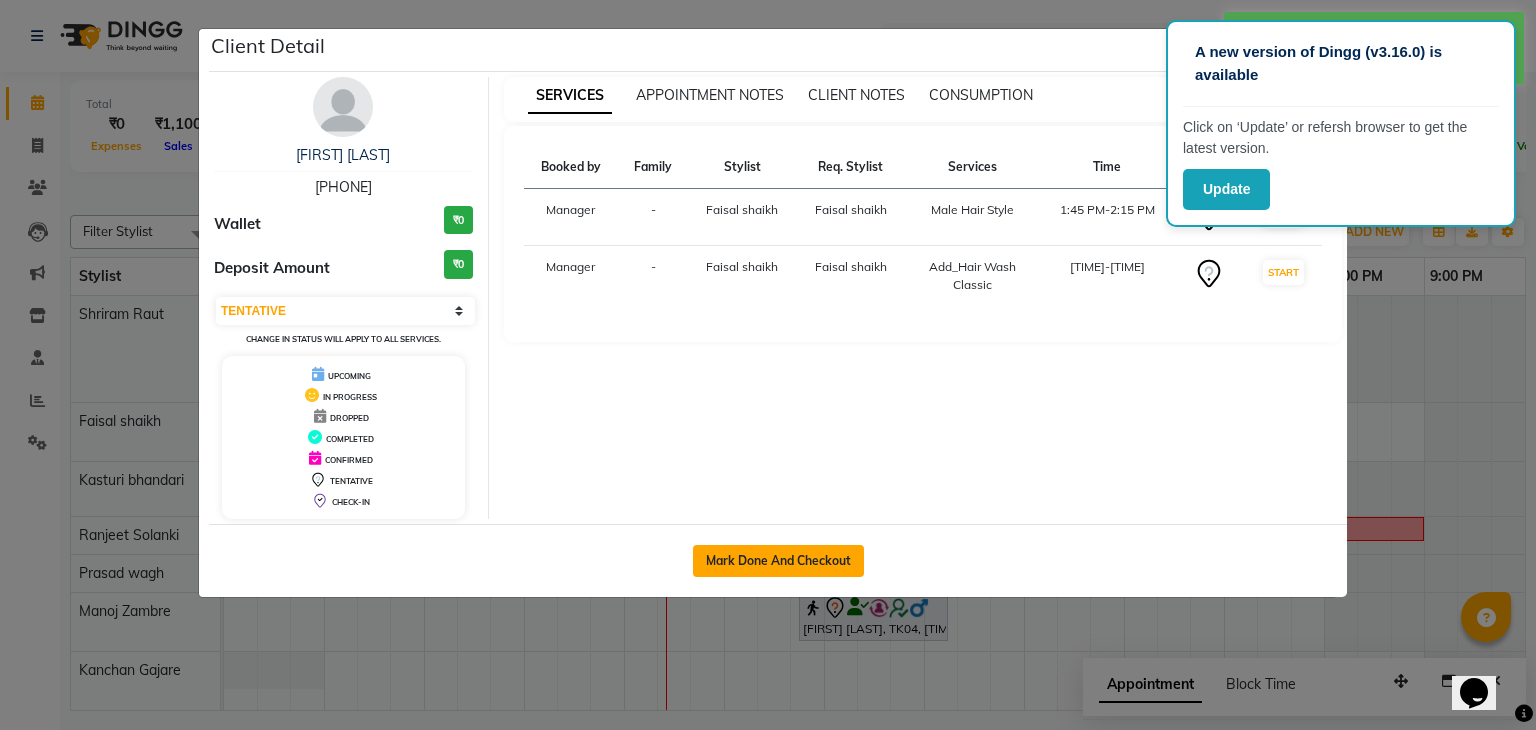 click on "Mark Done And Checkout" 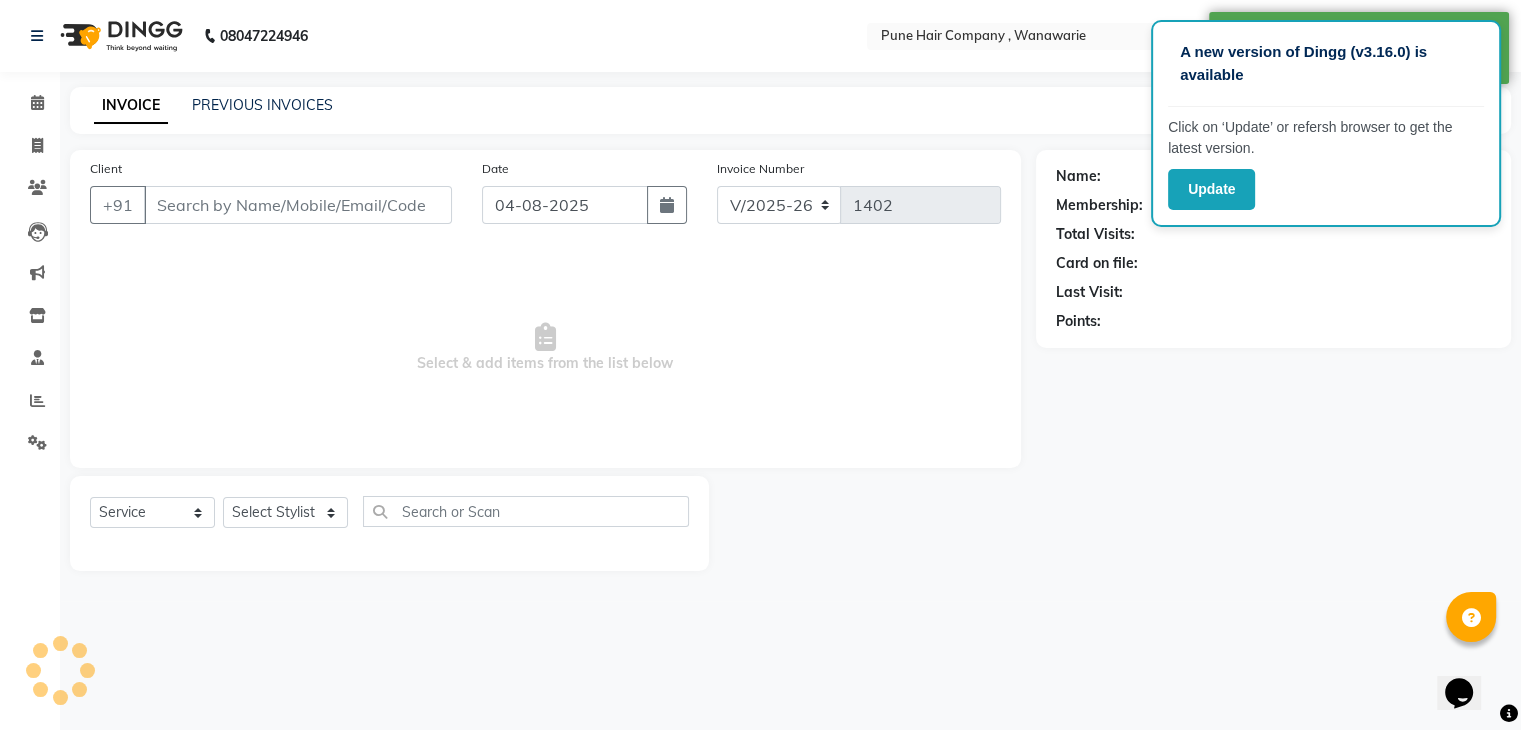 type on "[PHONE]" 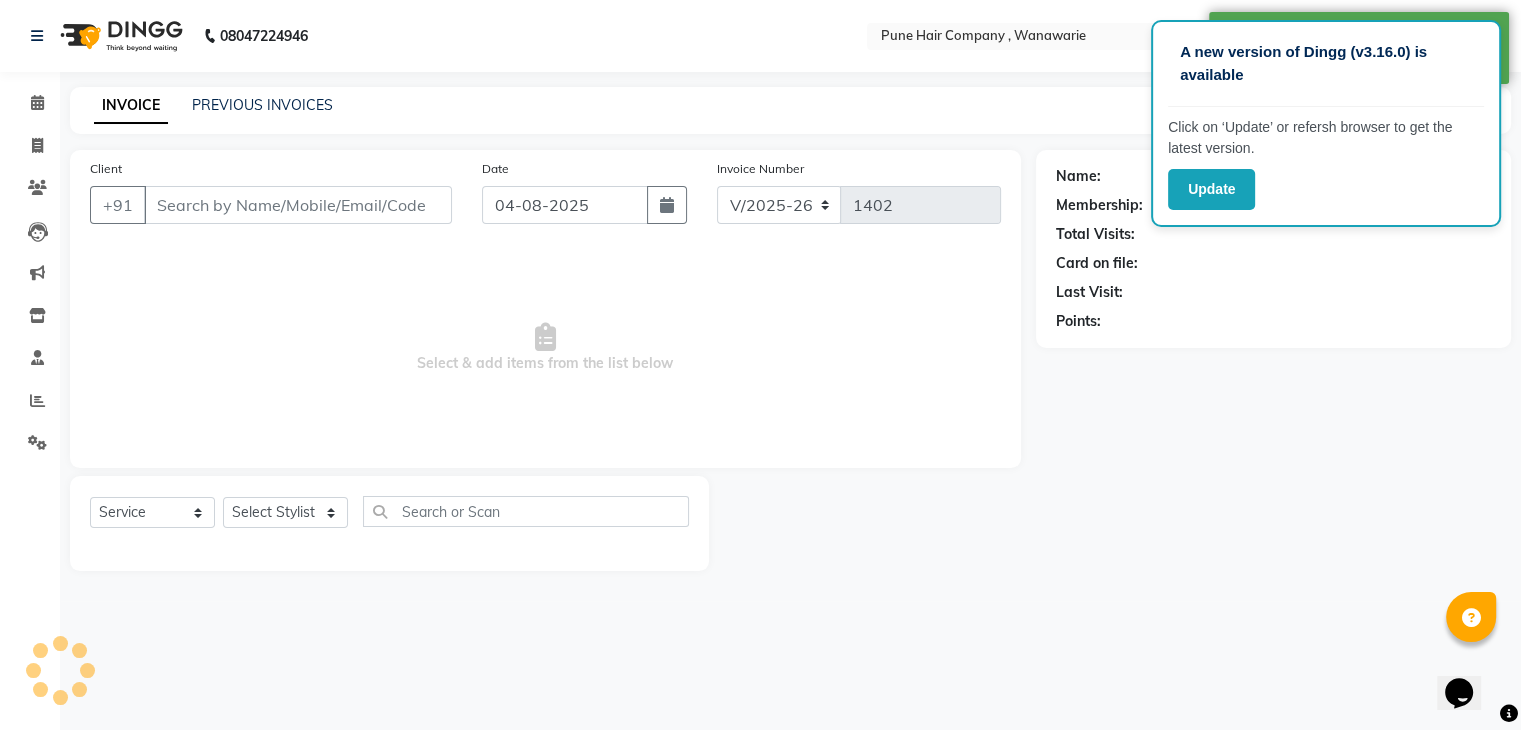 select on "74578" 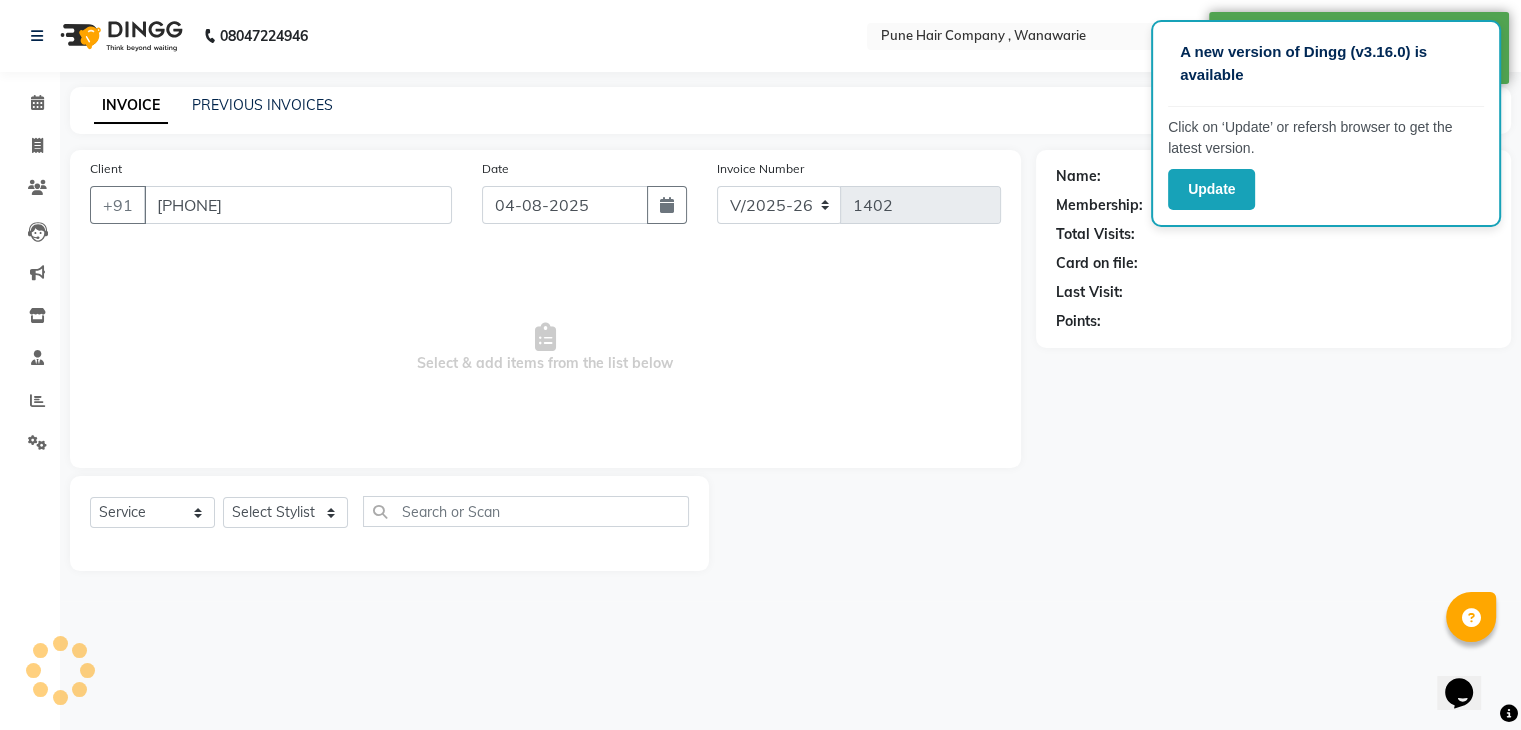 select on "1: Object" 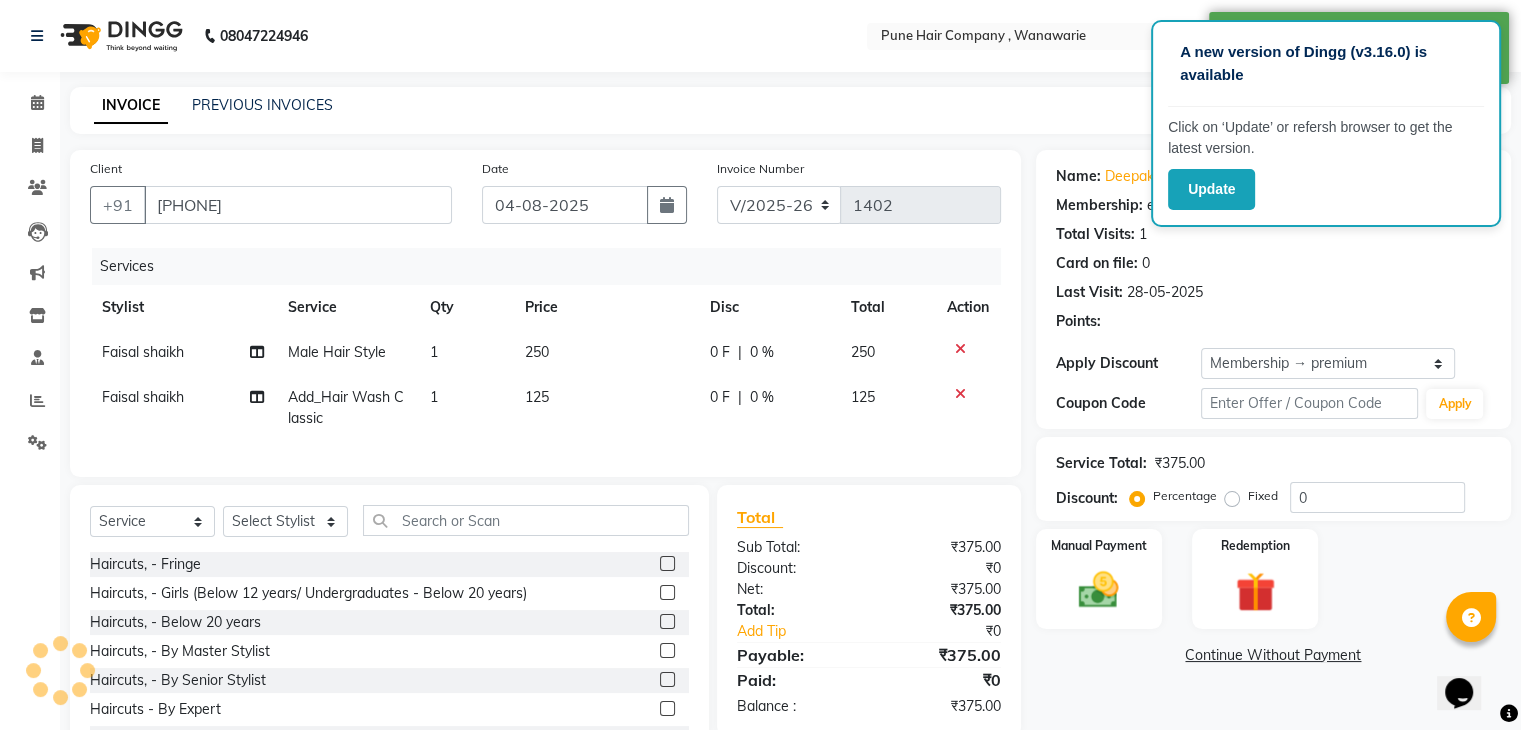 type on "20" 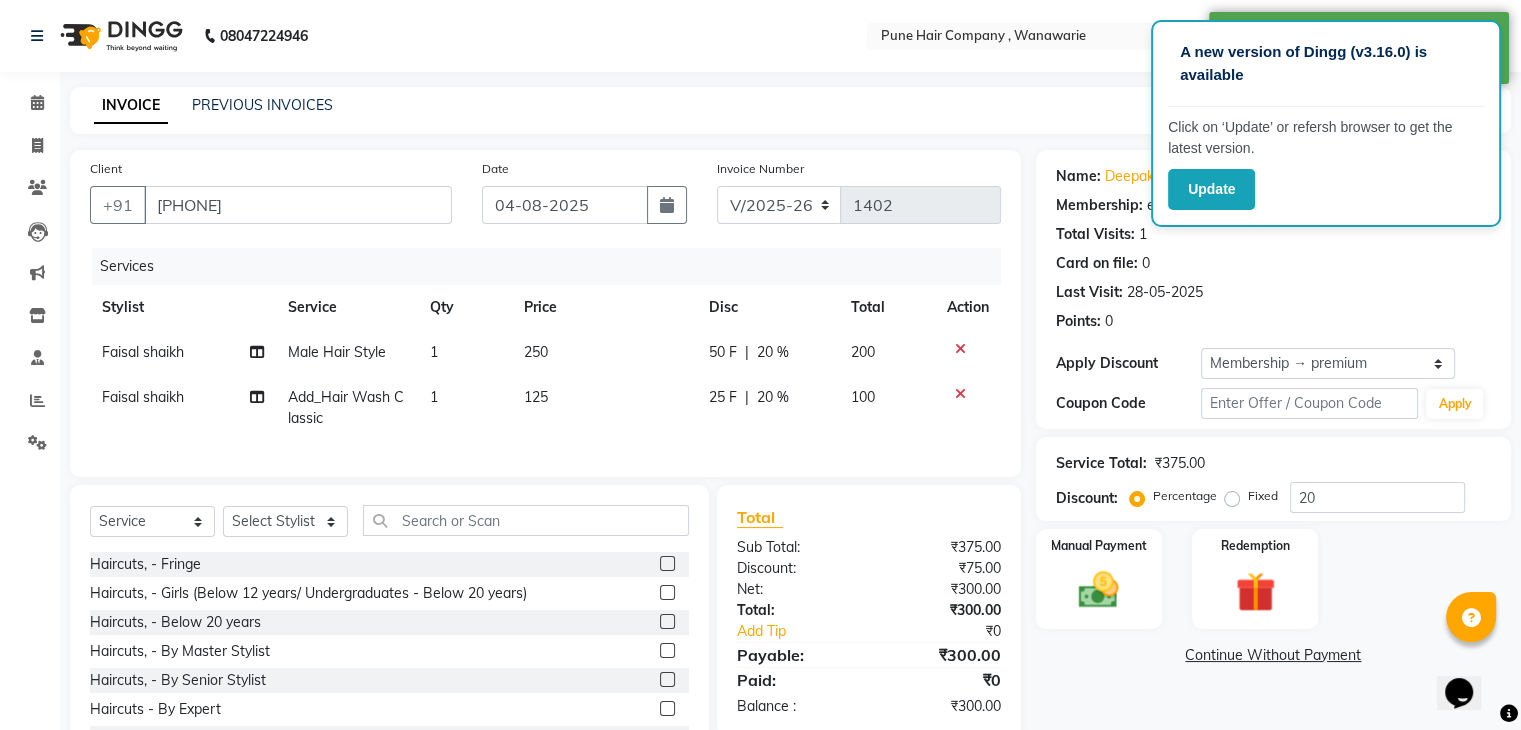 scroll, scrollTop: 96, scrollLeft: 0, axis: vertical 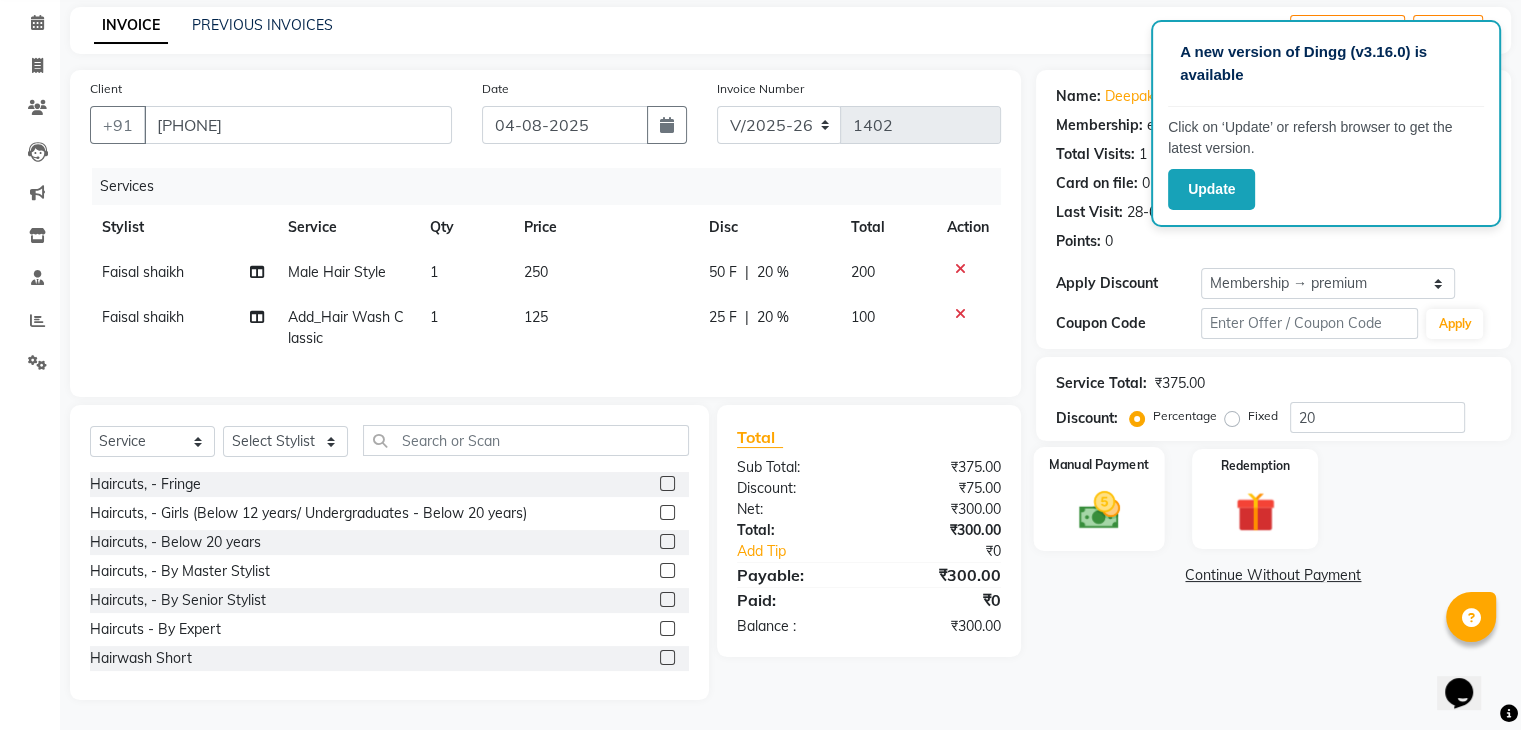 click 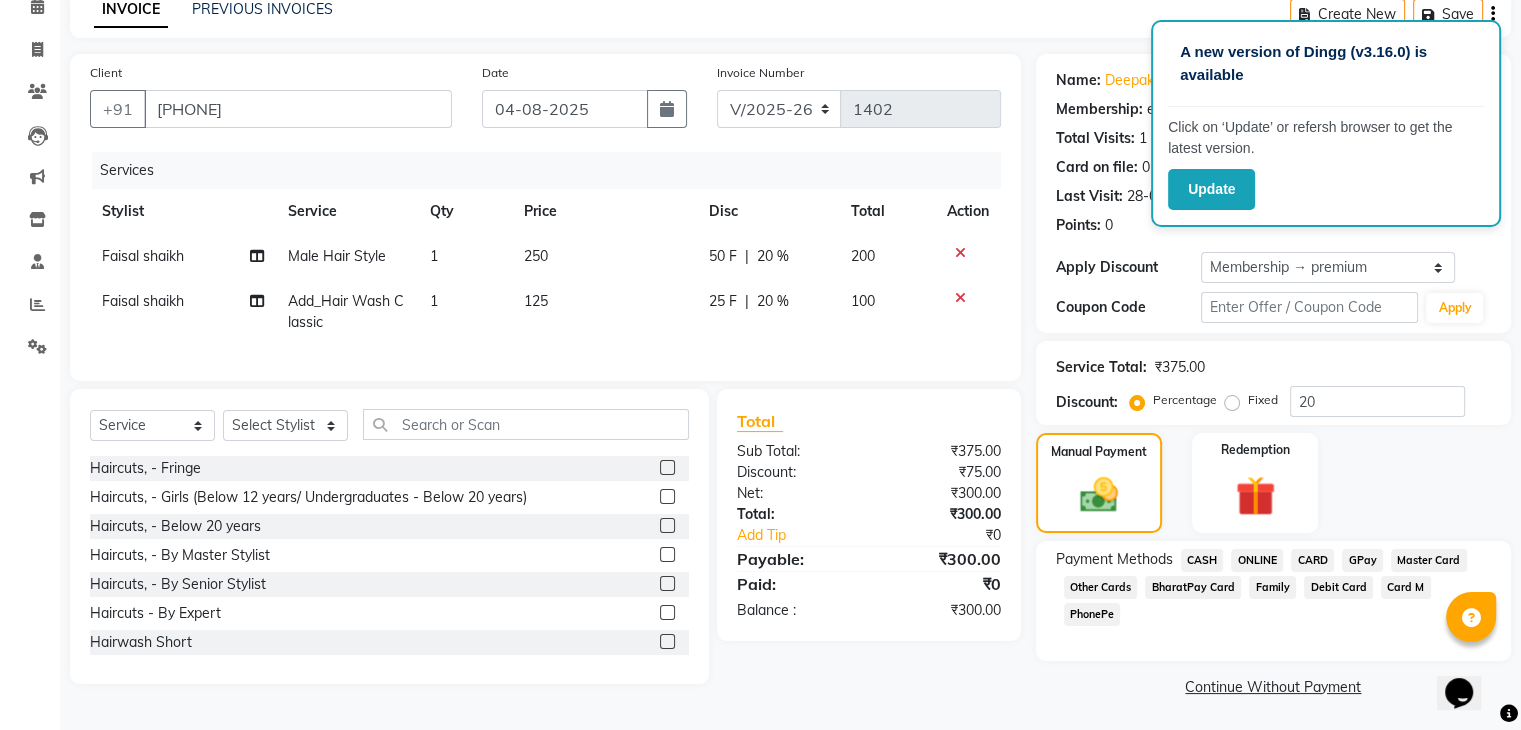click on "GPay" 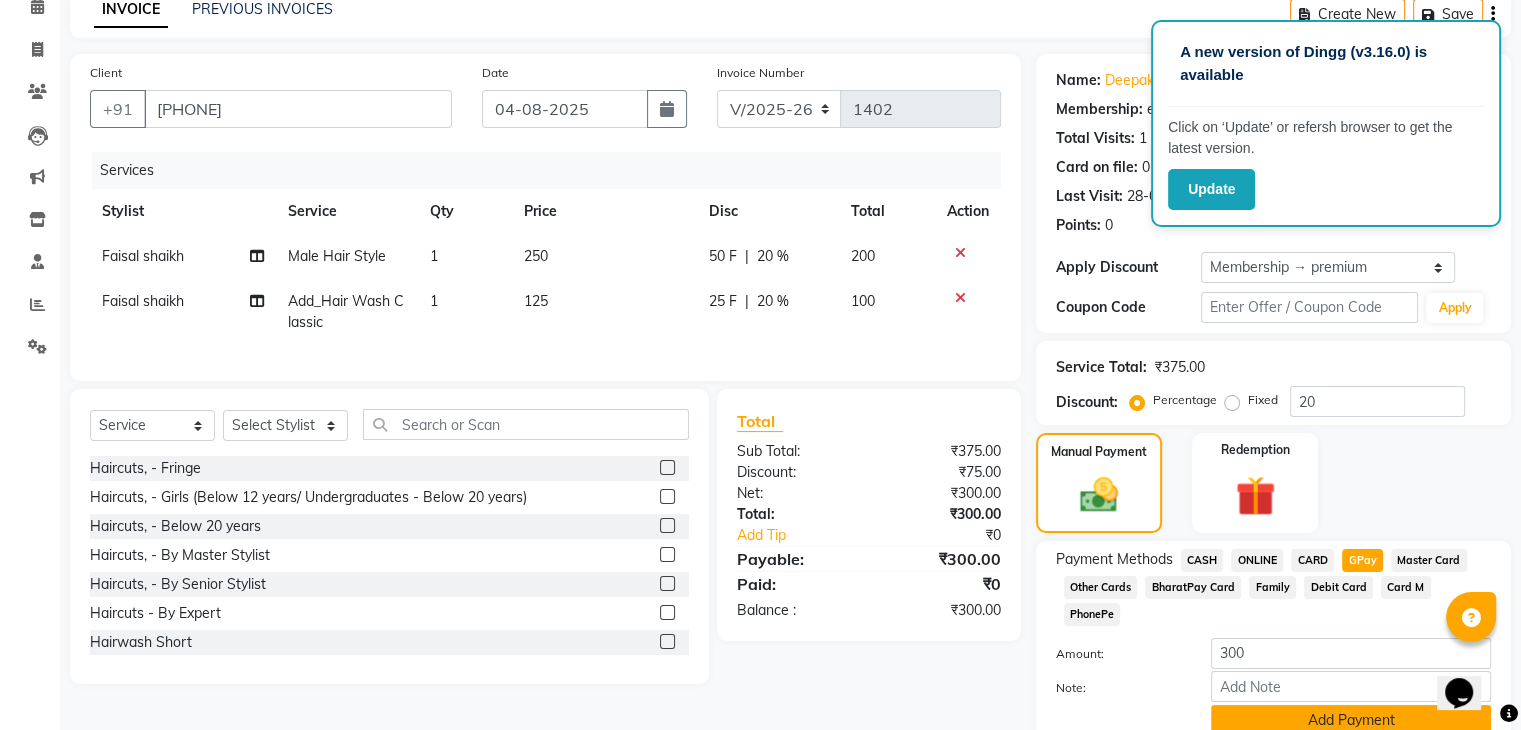 click on "Add Payment" 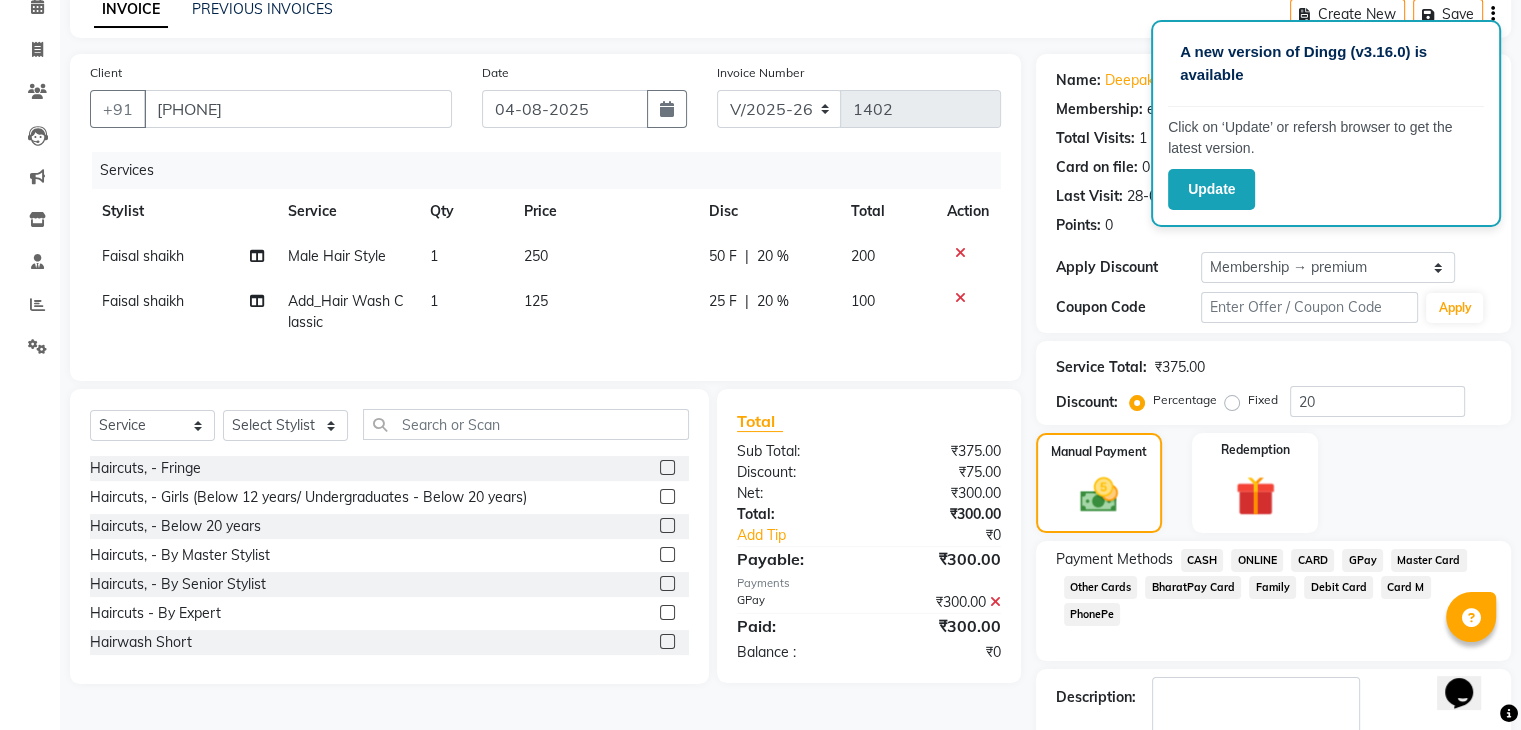 scroll, scrollTop: 209, scrollLeft: 0, axis: vertical 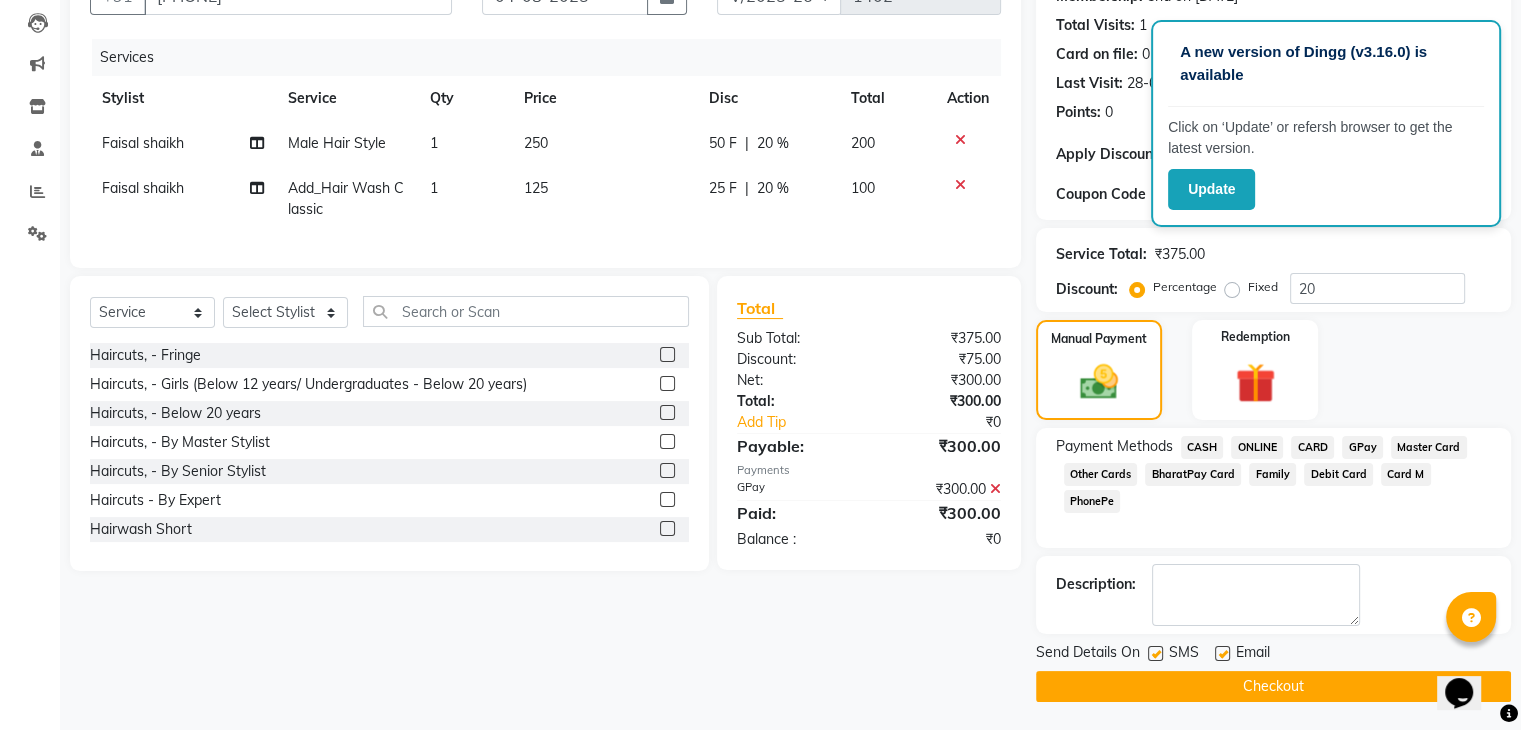 click on "Checkout" 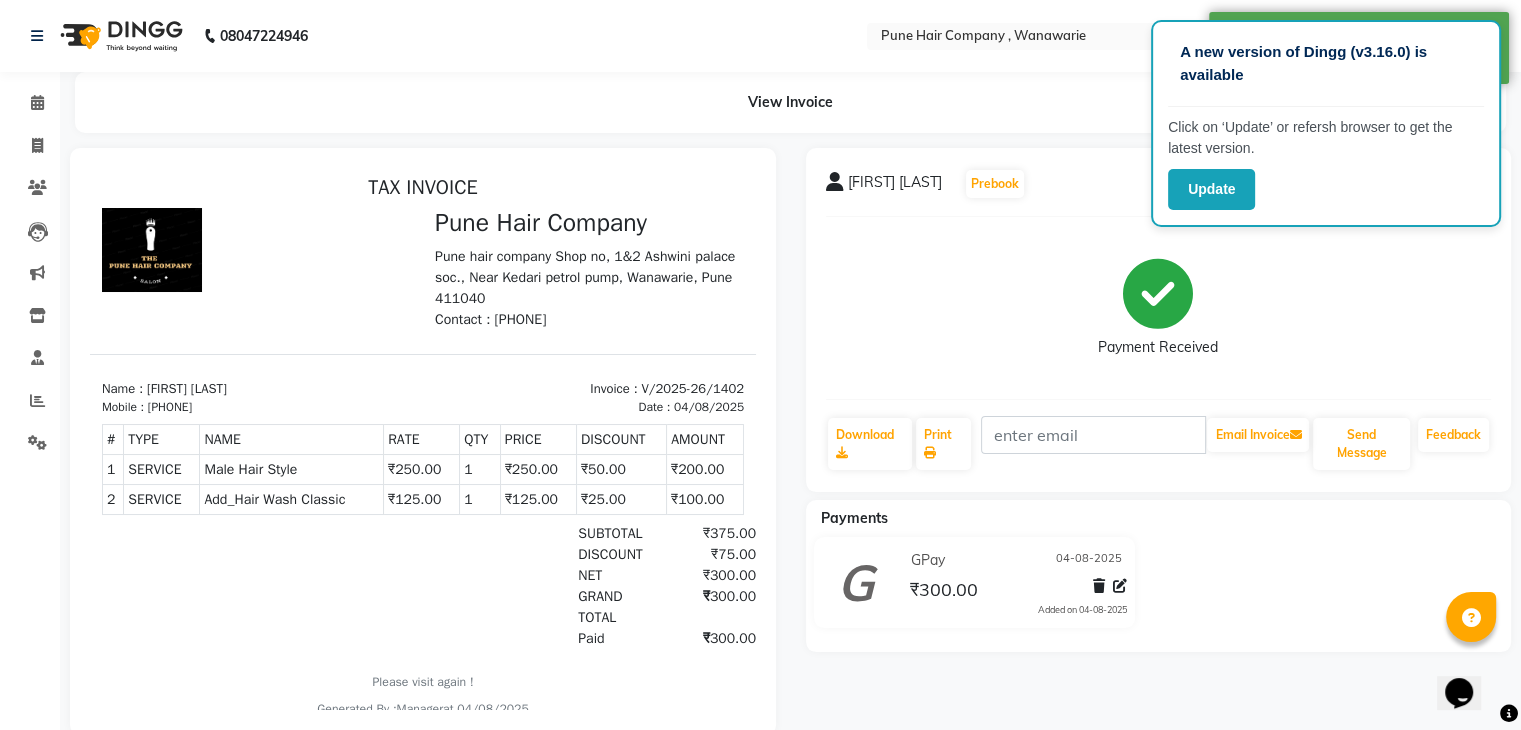 scroll, scrollTop: 0, scrollLeft: 0, axis: both 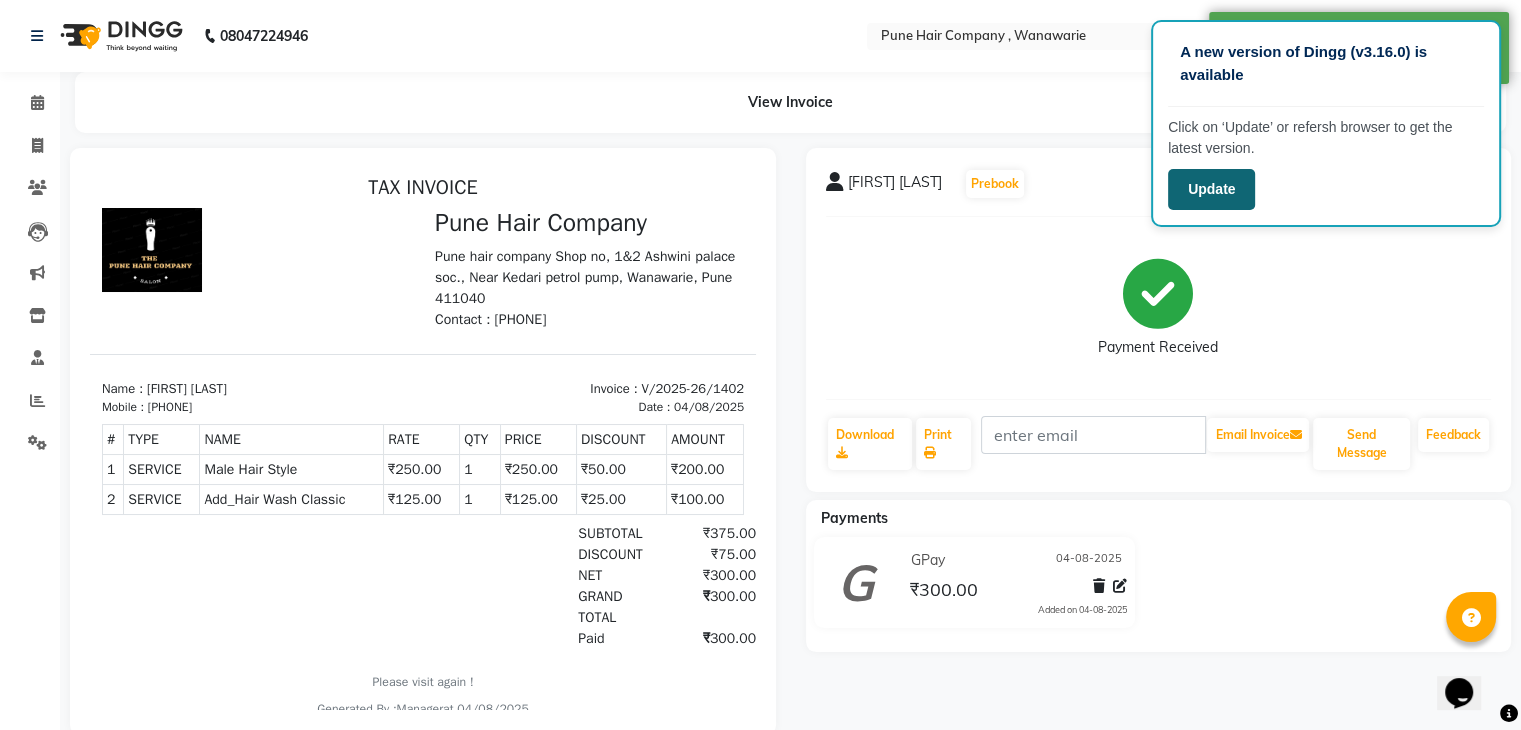 click on "Update" 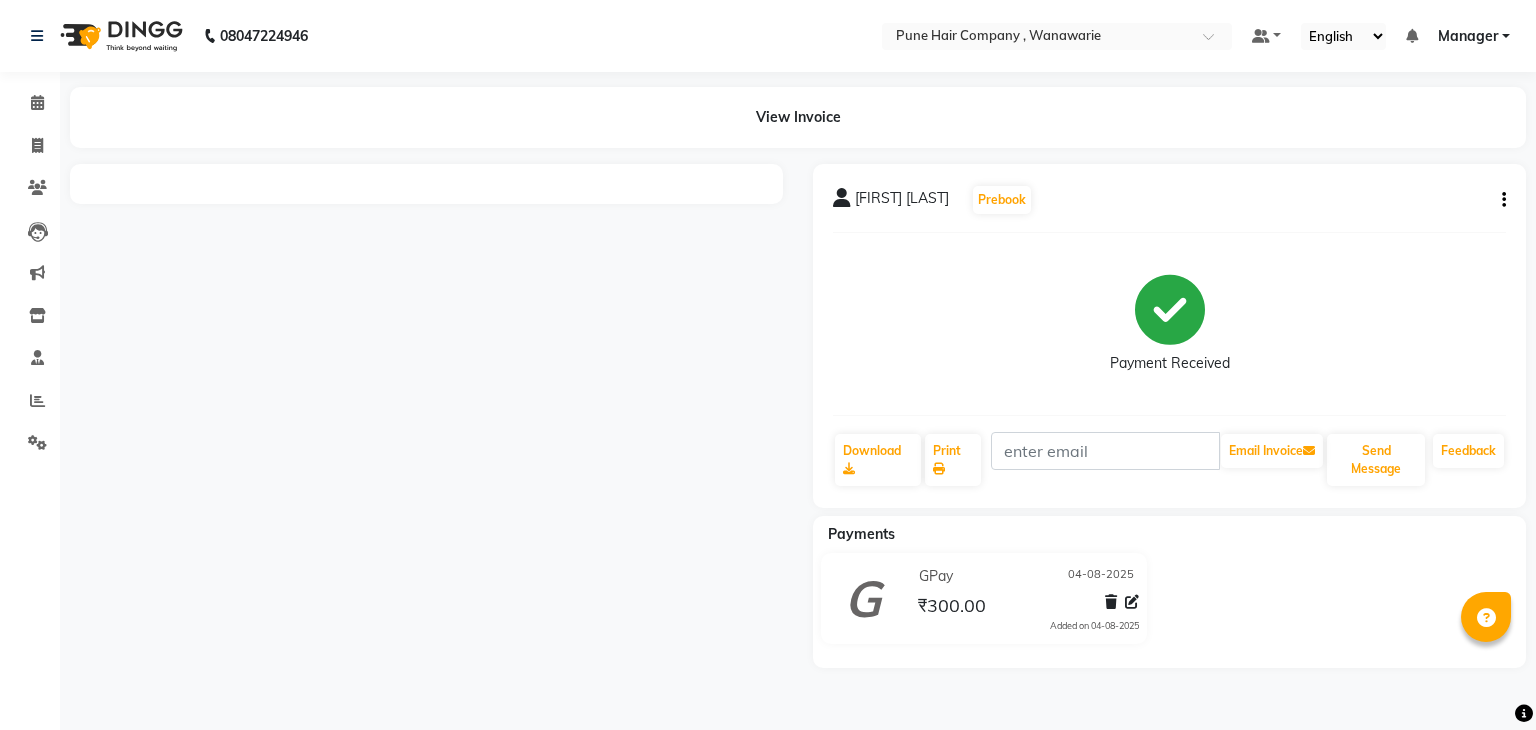 scroll, scrollTop: 0, scrollLeft: 0, axis: both 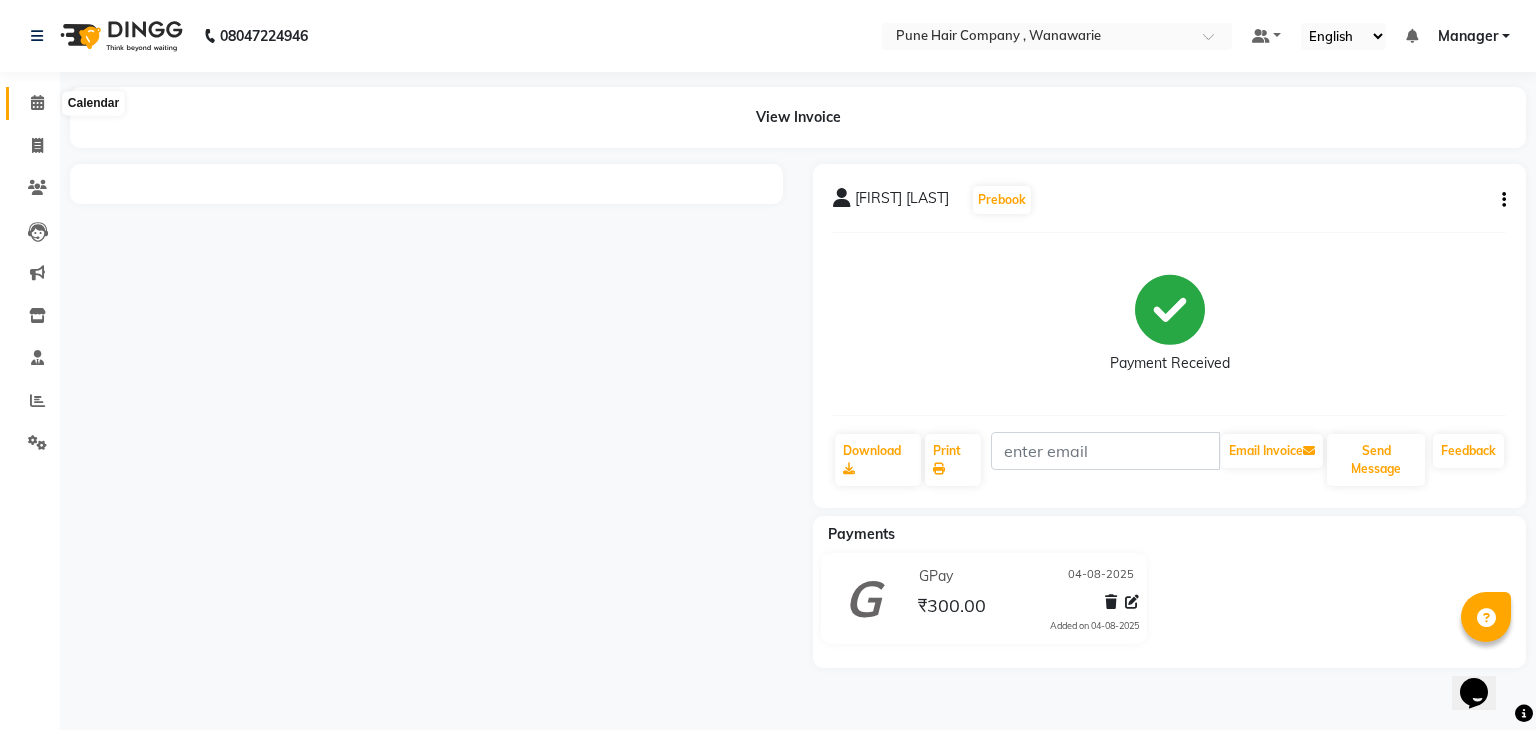 click 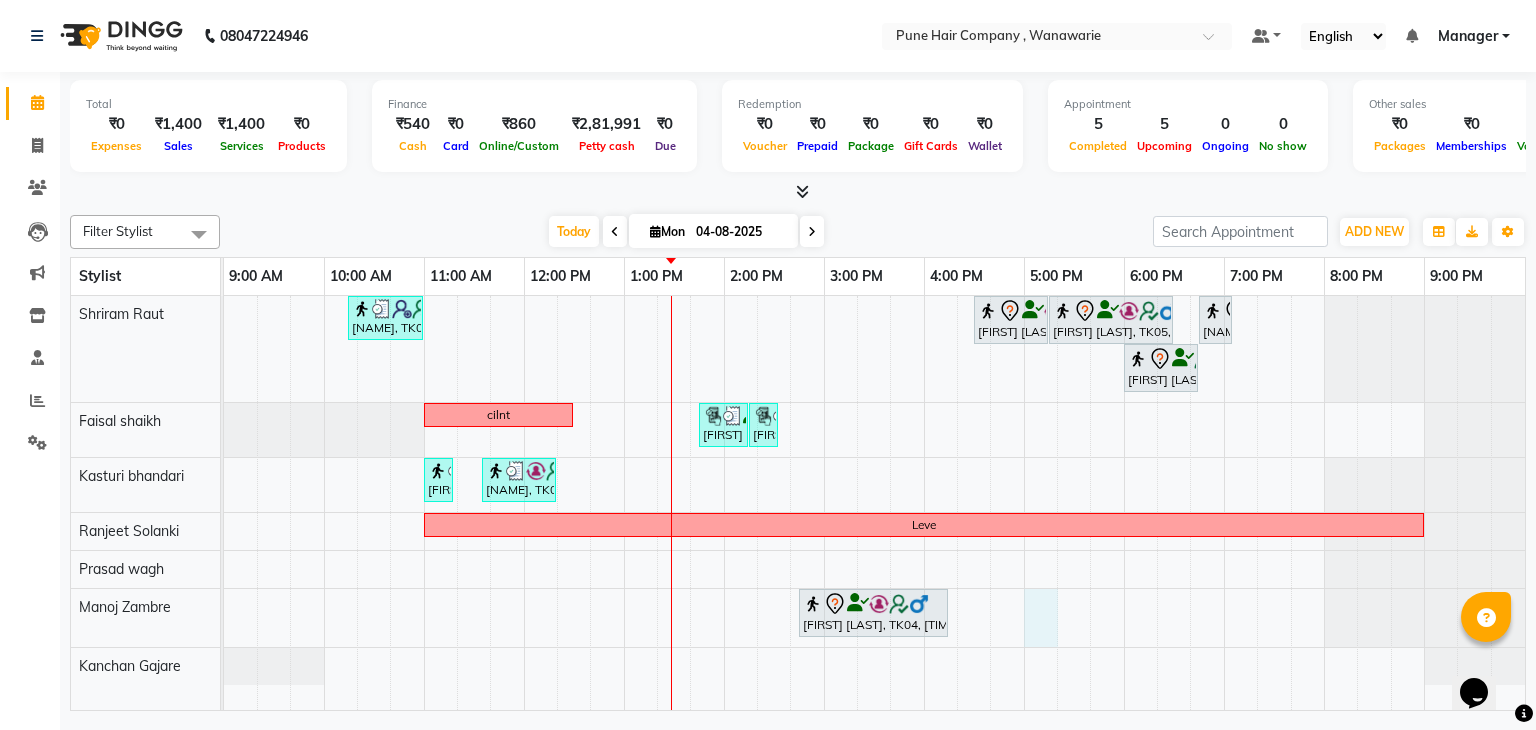 click on "[NAME], TK02, [TIME]-[TIME], Male Haircut By Senior Stylist             [FIRST] [LAST], TK05, [TIME]-[TIME], Male Haircut By Senior Stylist             [FIRST] [LAST], TK05, [TIME]-[TIME], Male Hair Colour - Inoa Global Colour (includes moustache)             [NAME] W, TK01, [TIME]-[TIME], Male Beard Shaving/ Beard Trim Beard             [NAME] W, TK01, [TIME]-[TIME], Male Haircut By Senior Stylist  cilnt      [FIRST] [LAST], TK07, [TIME]-[TIME], Male Hair Style     [FIRST] [LAST], TK07, [TIME]-[TIME], Add_Hair Wash Classic     [NAME], TK03, [TIME]-[TIME], Skin Services - Threading Face ( Eyebrow/ Upper lip/Chin/Forehead/ Jawline/ Side locks/ Neck)     [NAME], TK03, [TIME]-[TIME], Skin Services - Waxing Bead Wax Full face  Leve              [FIRST] [LAST], TK04, [TIME]-[TIME], Hair Colour - Majirel Touch-up (Upto 2 Inches)" at bounding box center [874, 503] 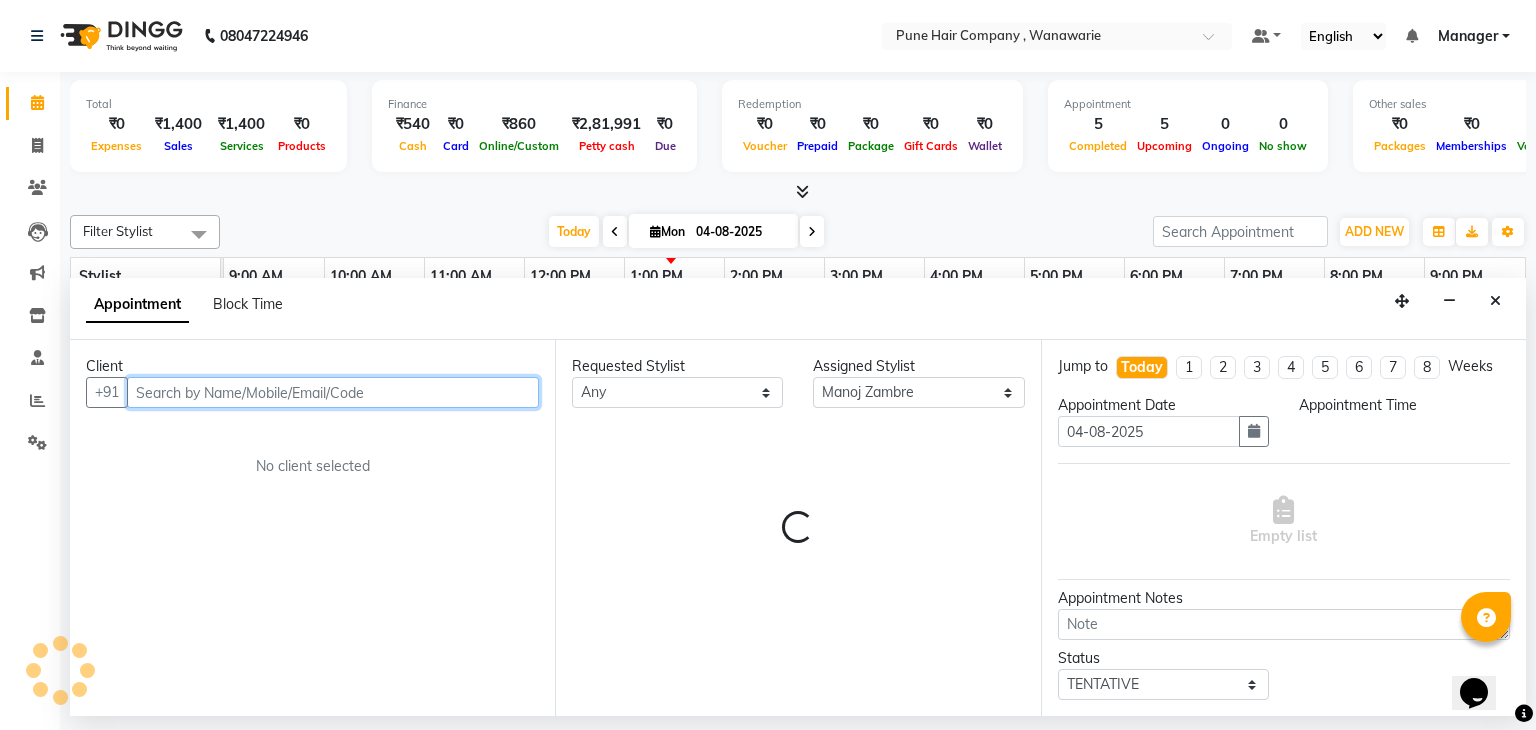 select on "1020" 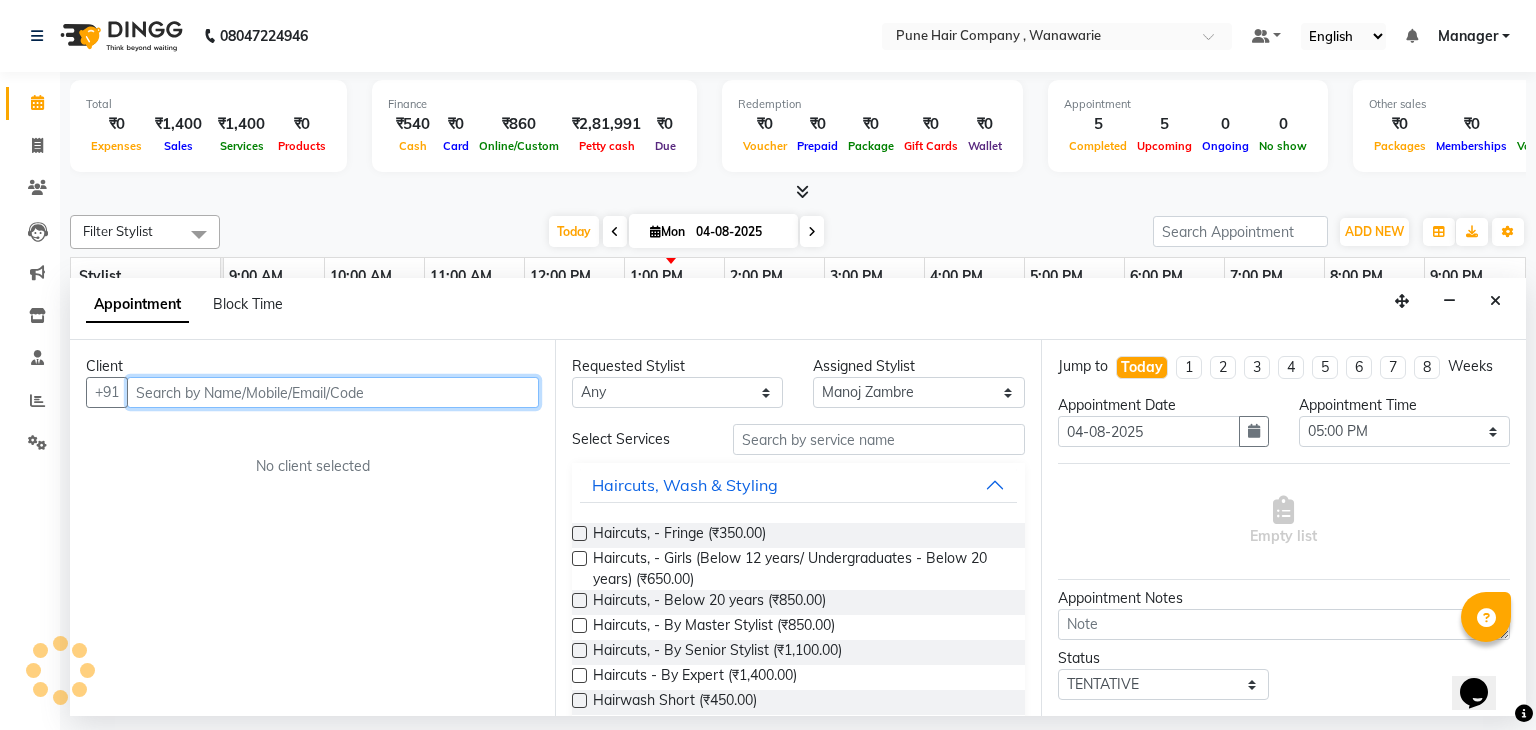 click at bounding box center (333, 392) 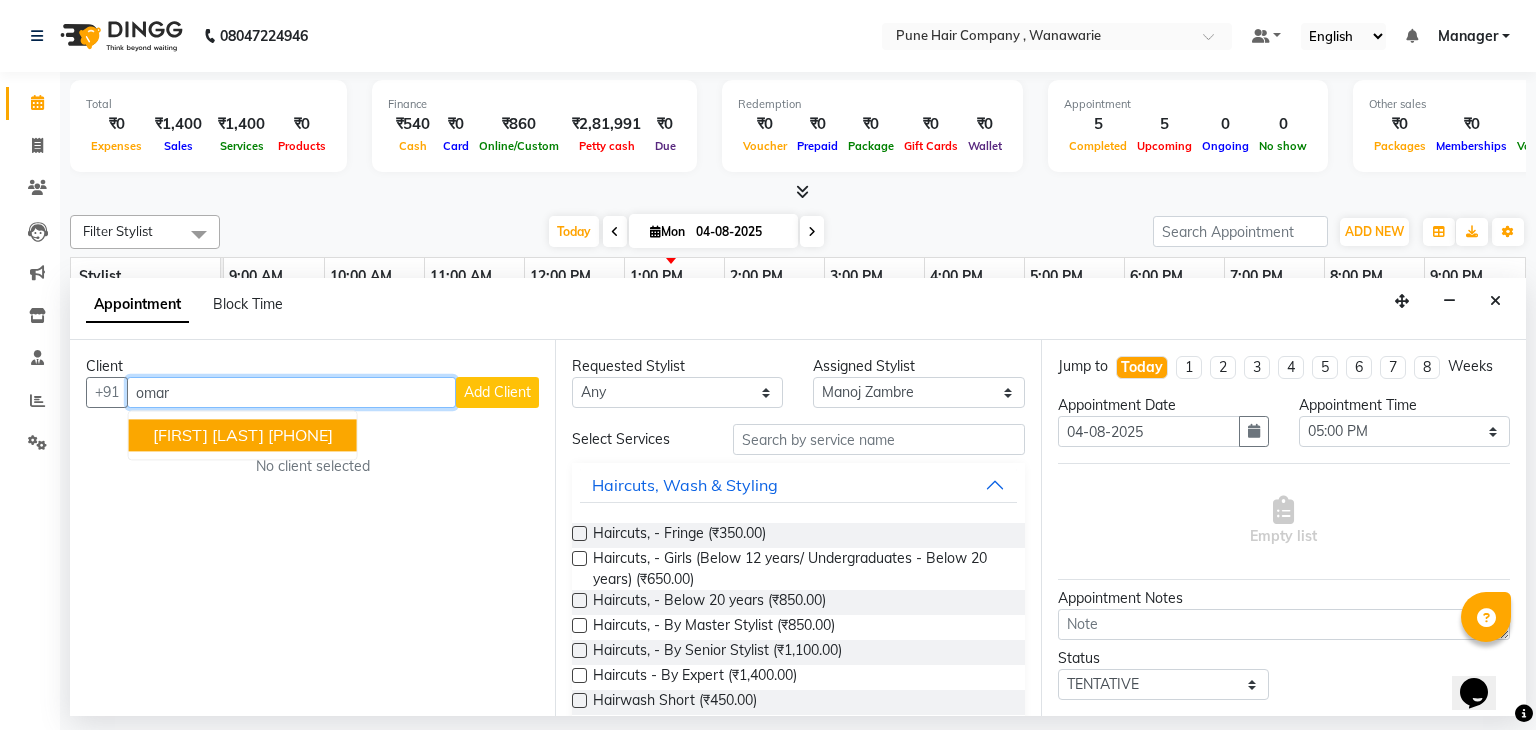 click on "[PHONE]" at bounding box center [300, 436] 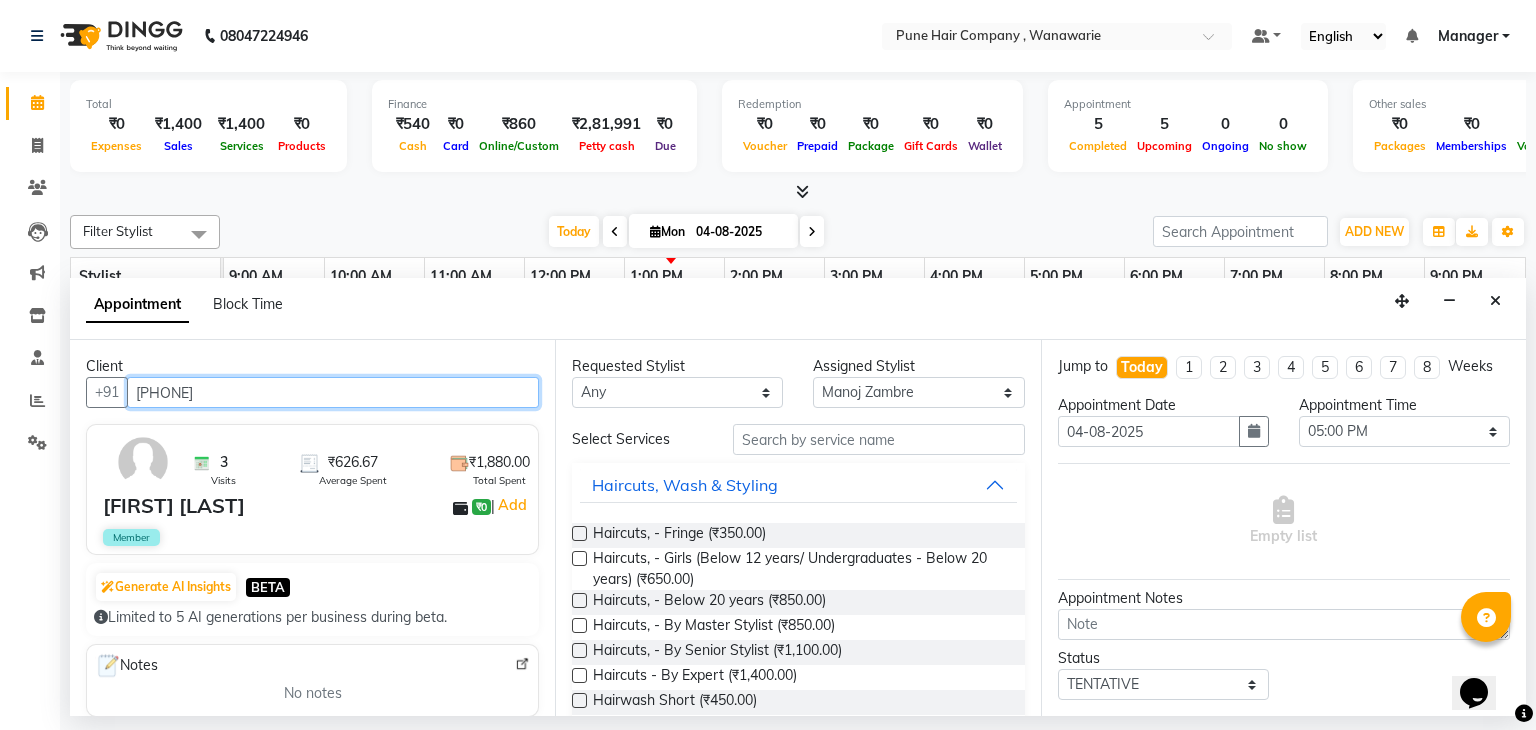 type on "[PHONE]" 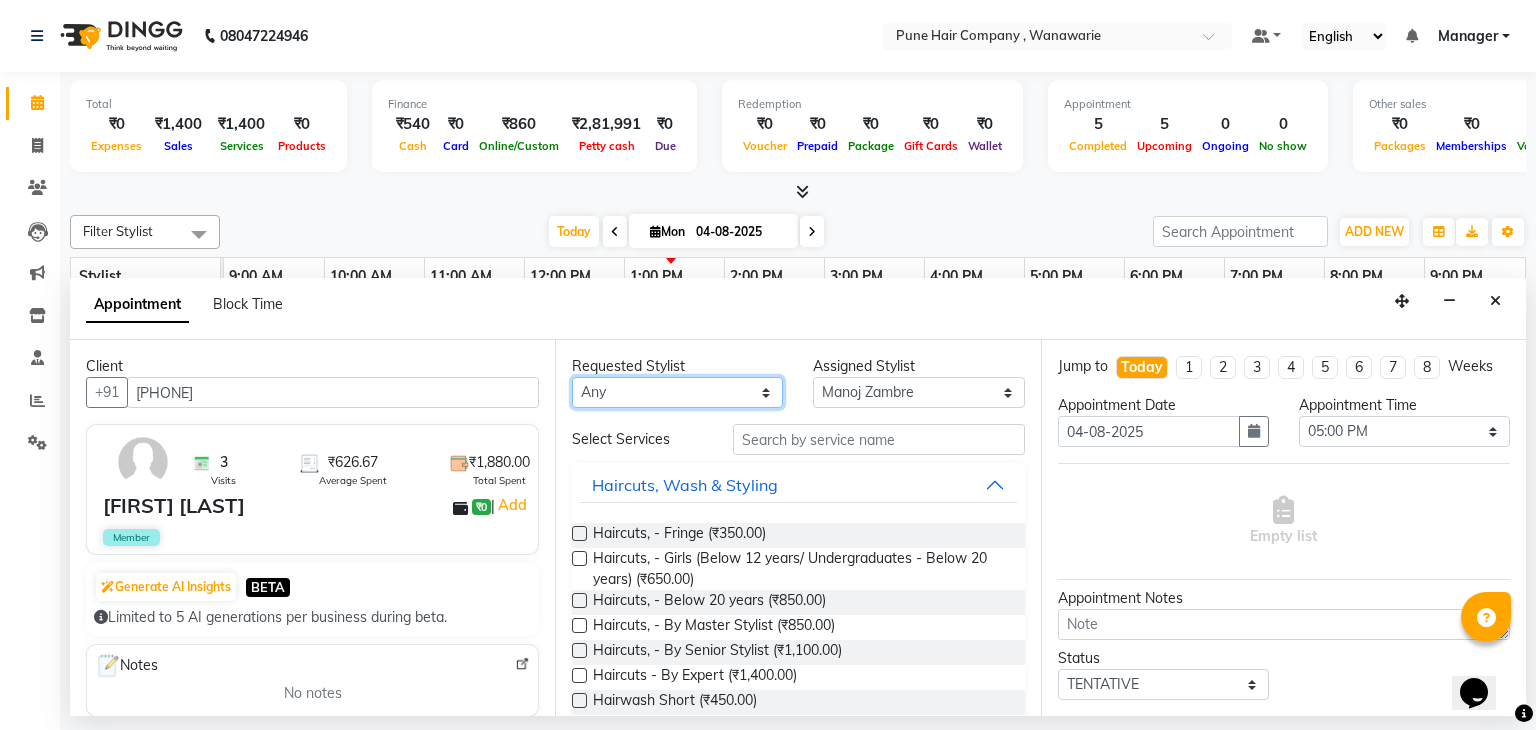 click on "Any Faisal shaikh Kanchan Gajare  Kasturi bhandari Manoj Zambre Prasad wagh Ranjeet Solanki Shriram Raut" at bounding box center [677, 392] 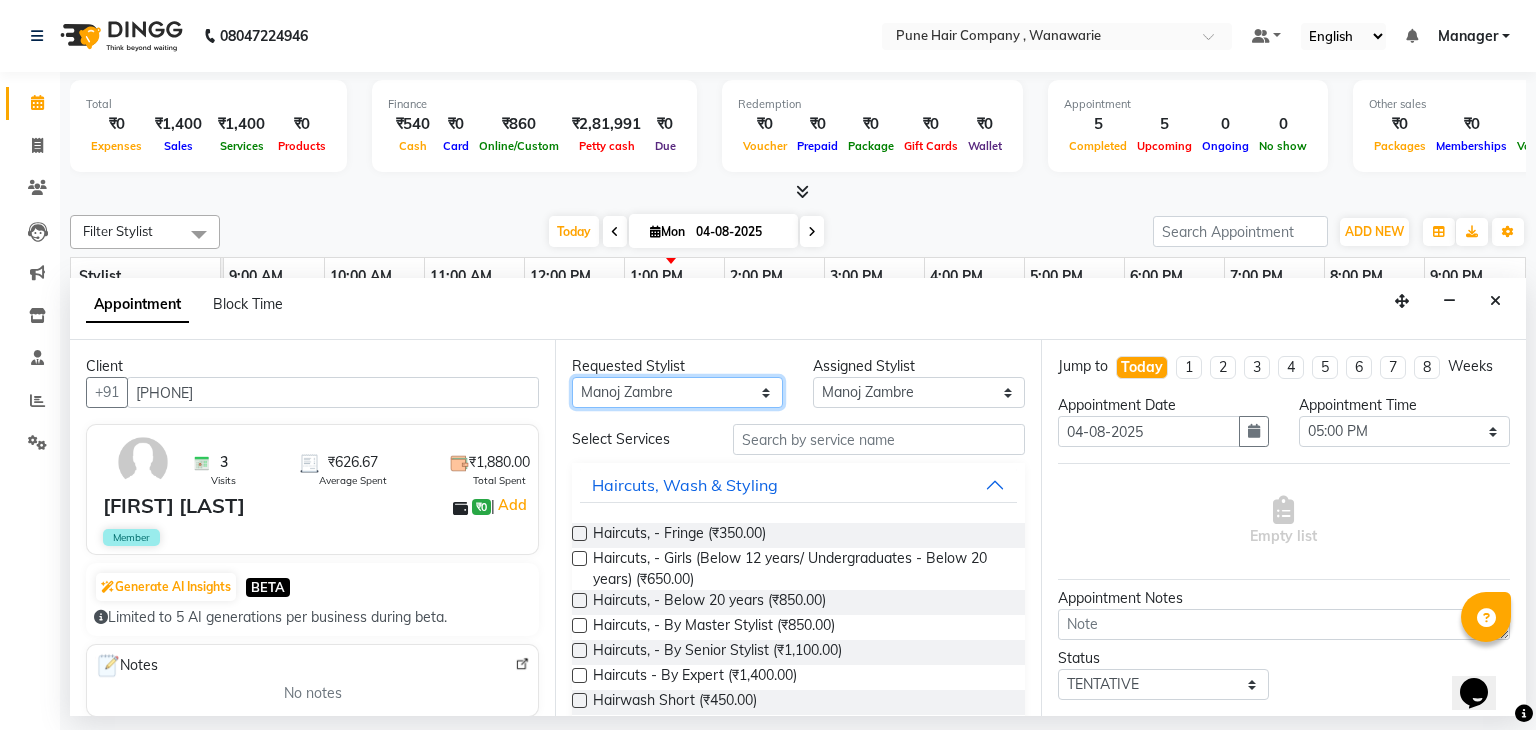 click on "Any Faisal shaikh Kanchan Gajare  Kasturi bhandari Manoj Zambre Prasad wagh Ranjeet Solanki Shriram Raut" at bounding box center (677, 392) 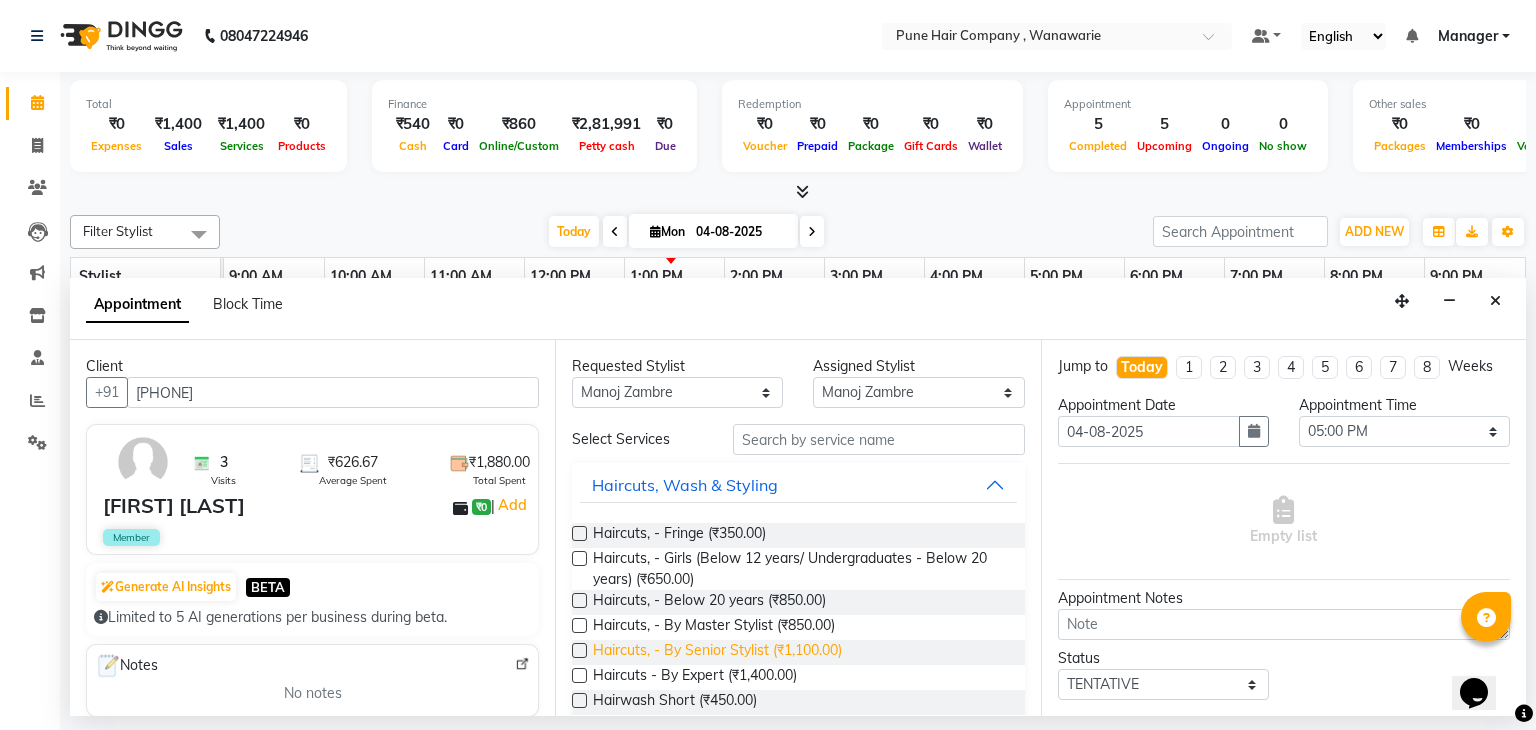 click on "Haircuts, - By Senior Stylist (₹1,100.00)" at bounding box center [717, 652] 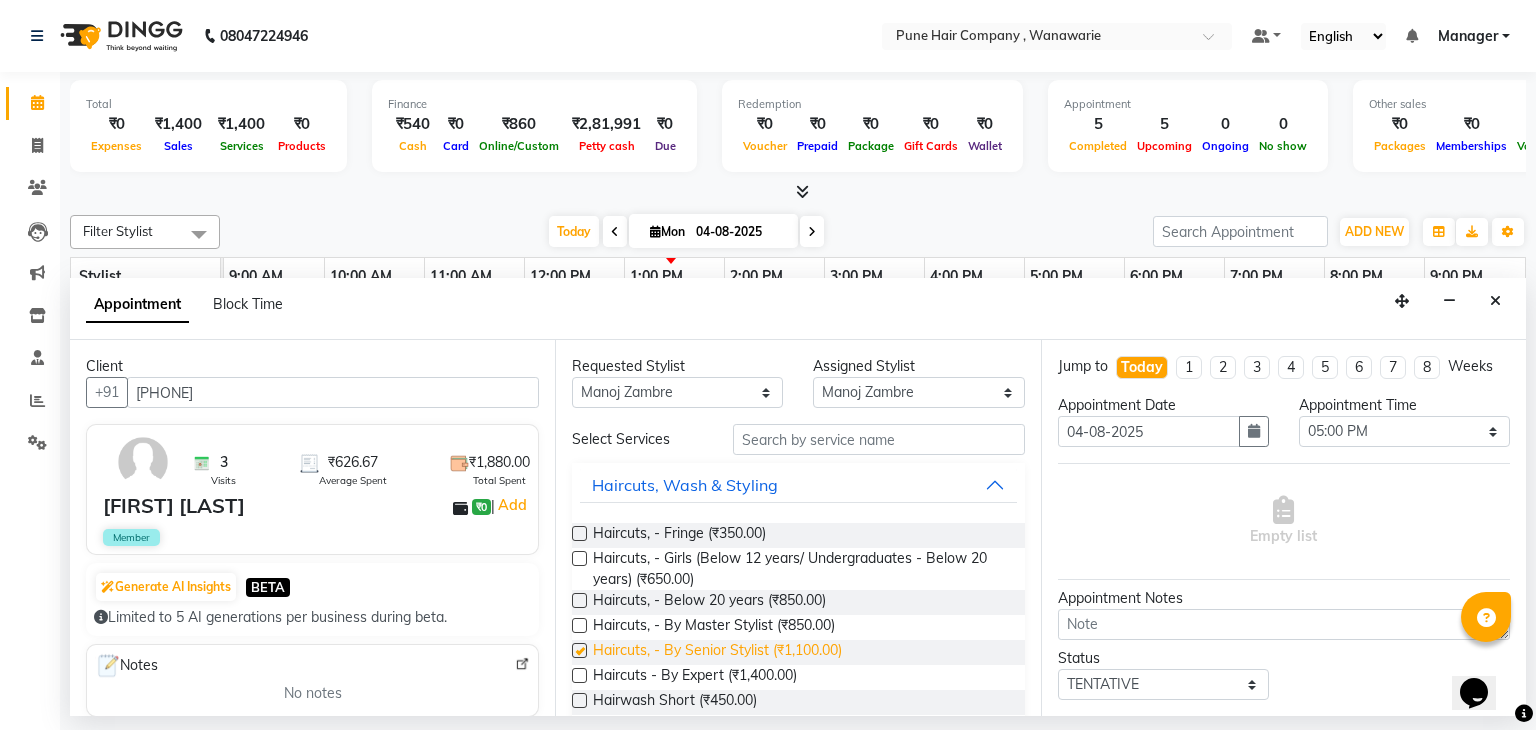 checkbox on "false" 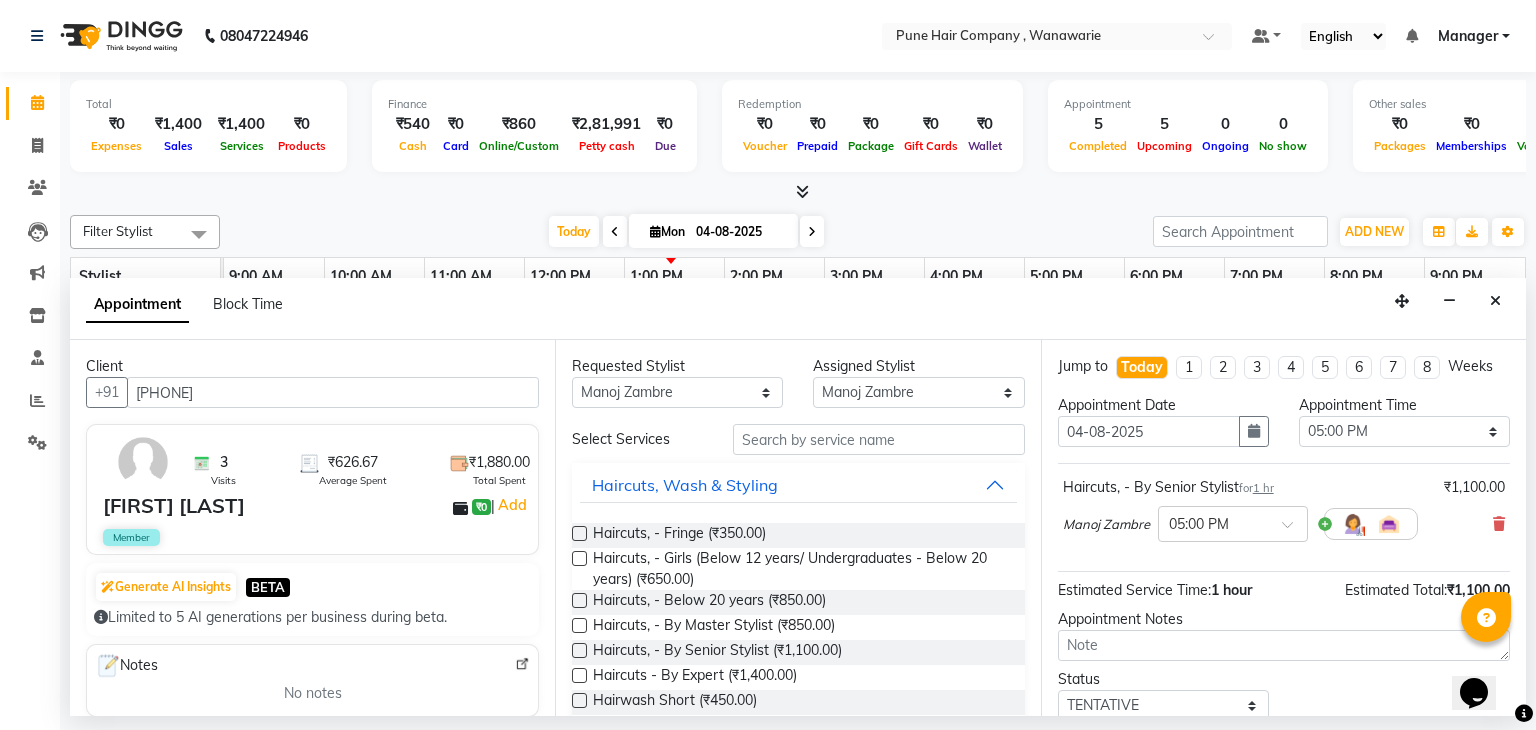 scroll, scrollTop: 130, scrollLeft: 0, axis: vertical 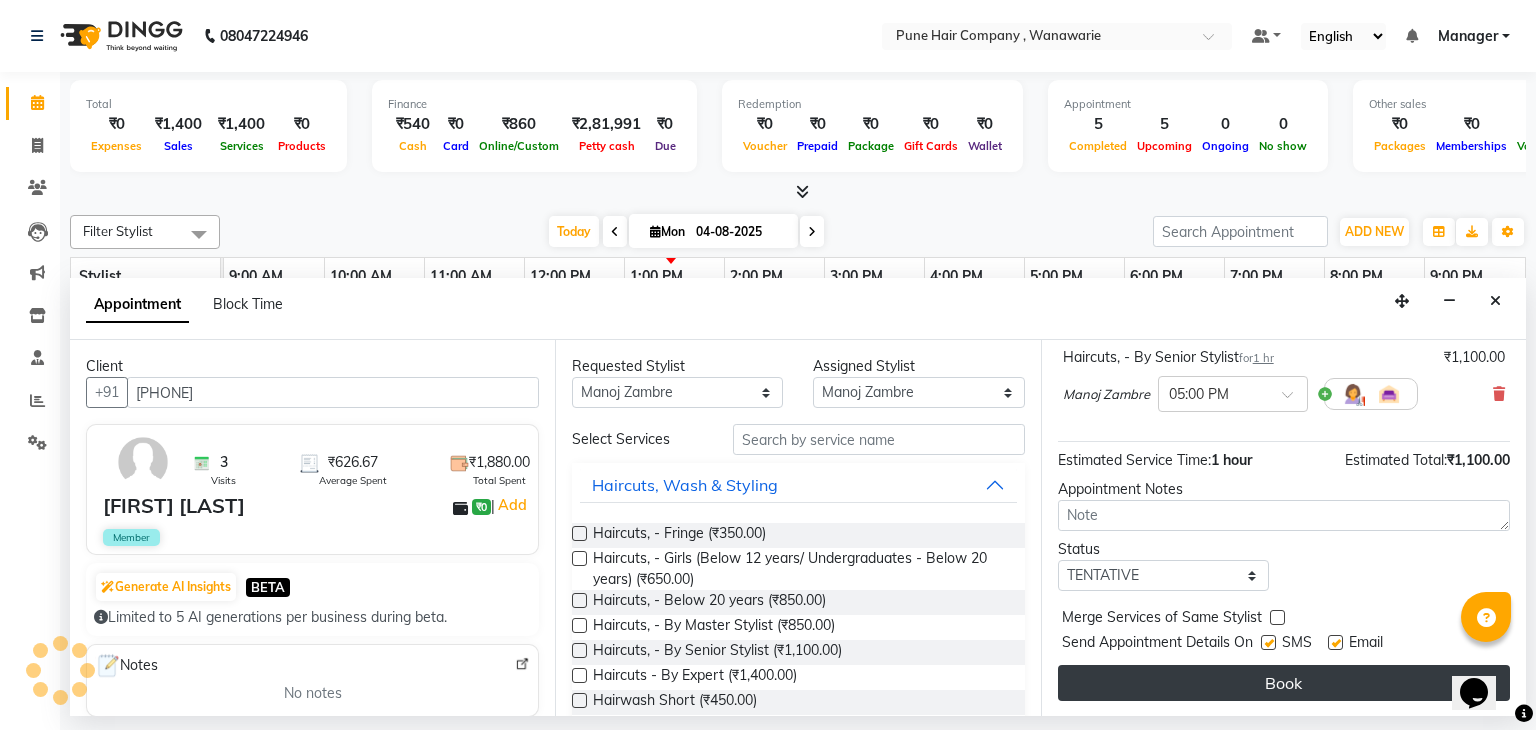 click on "Book" at bounding box center [1284, 683] 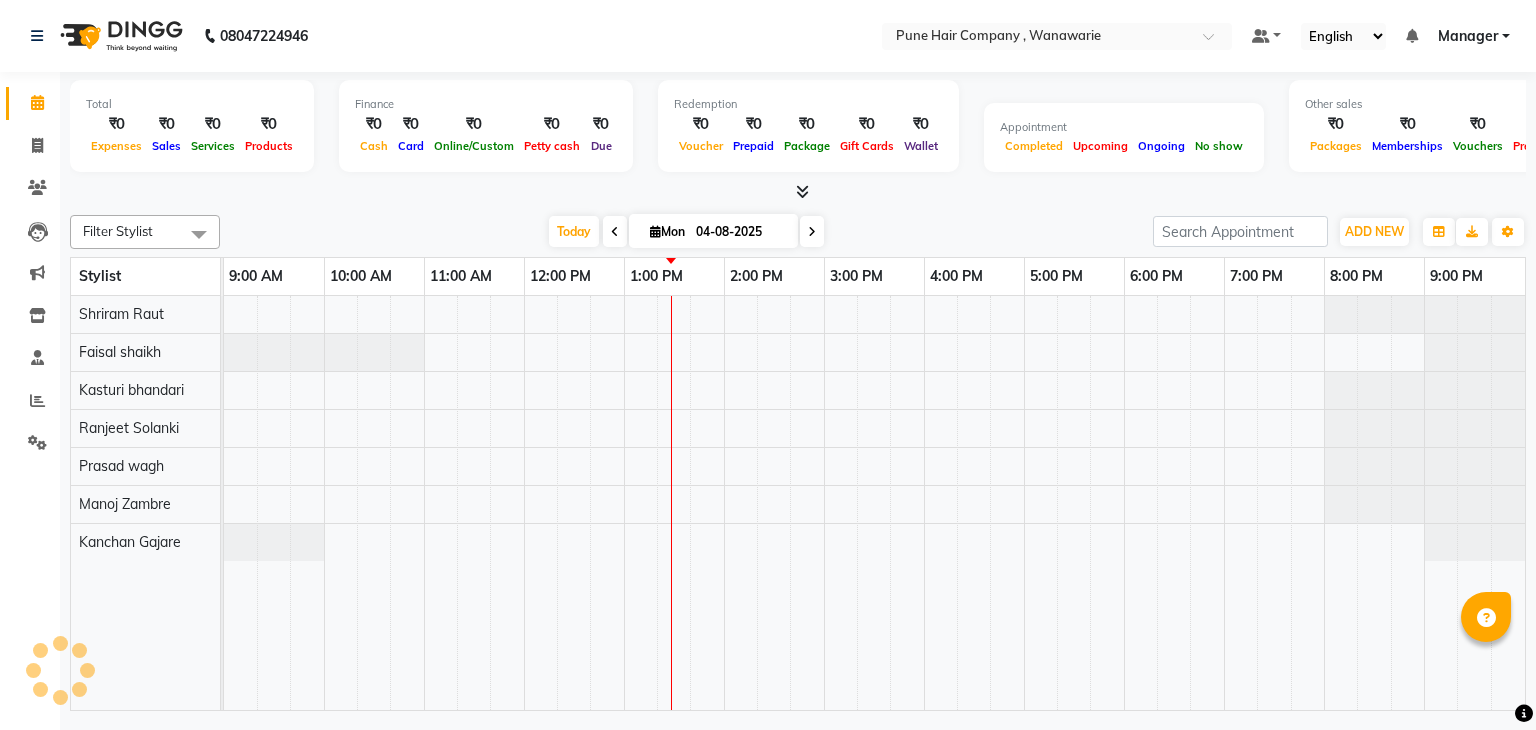 scroll, scrollTop: 0, scrollLeft: 0, axis: both 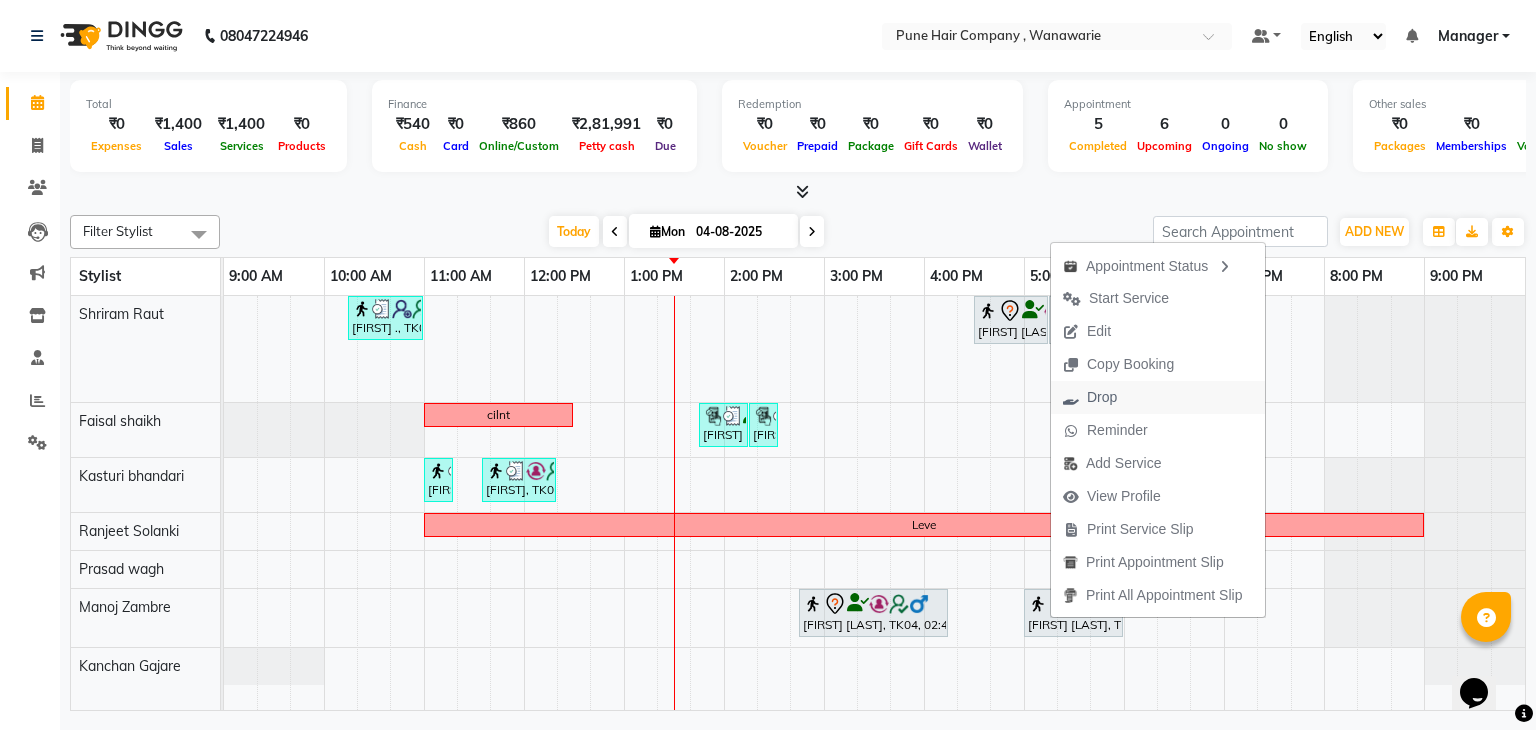 click on "Drop" at bounding box center [1102, 397] 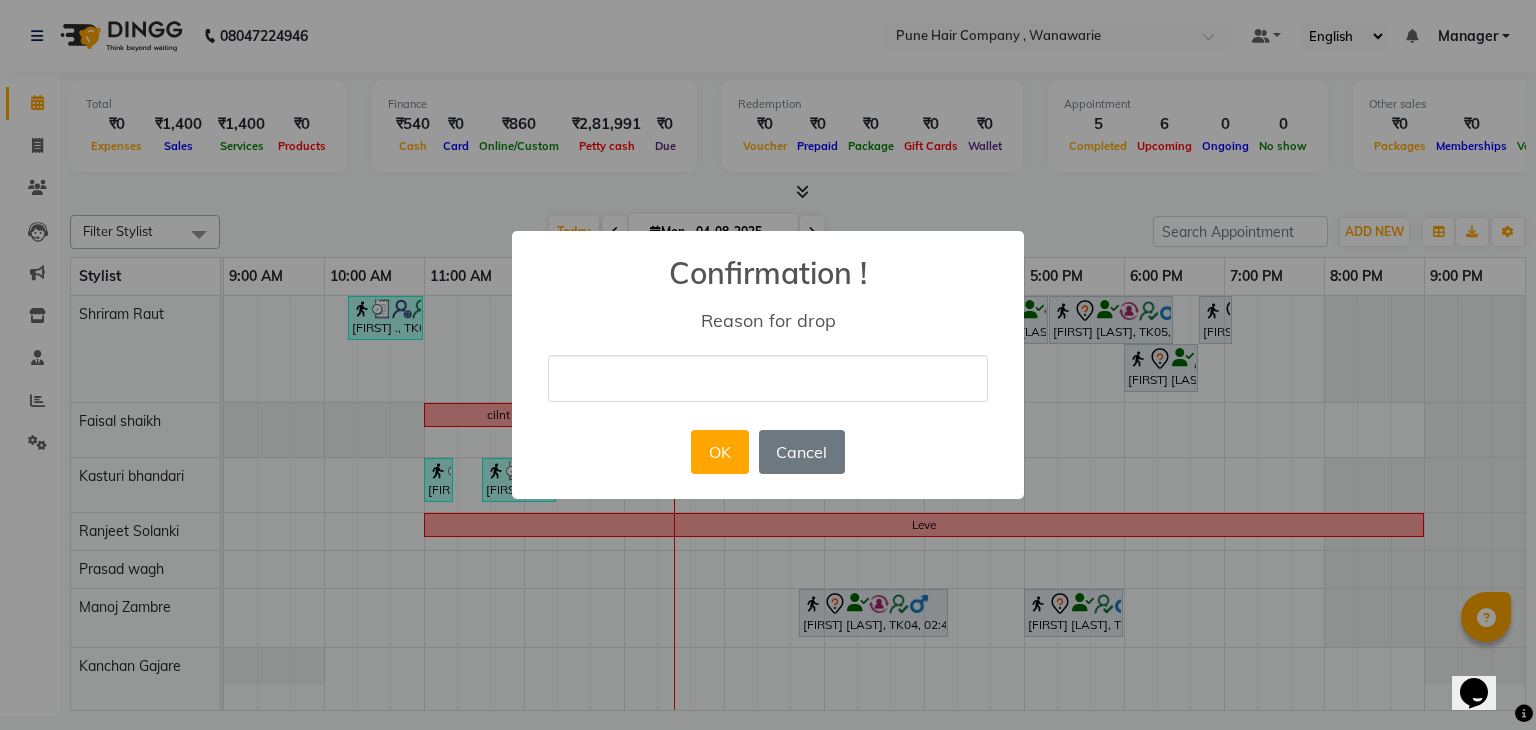 click on "× Confirmation ! Reason for drop OK No Cancel" at bounding box center [768, 365] 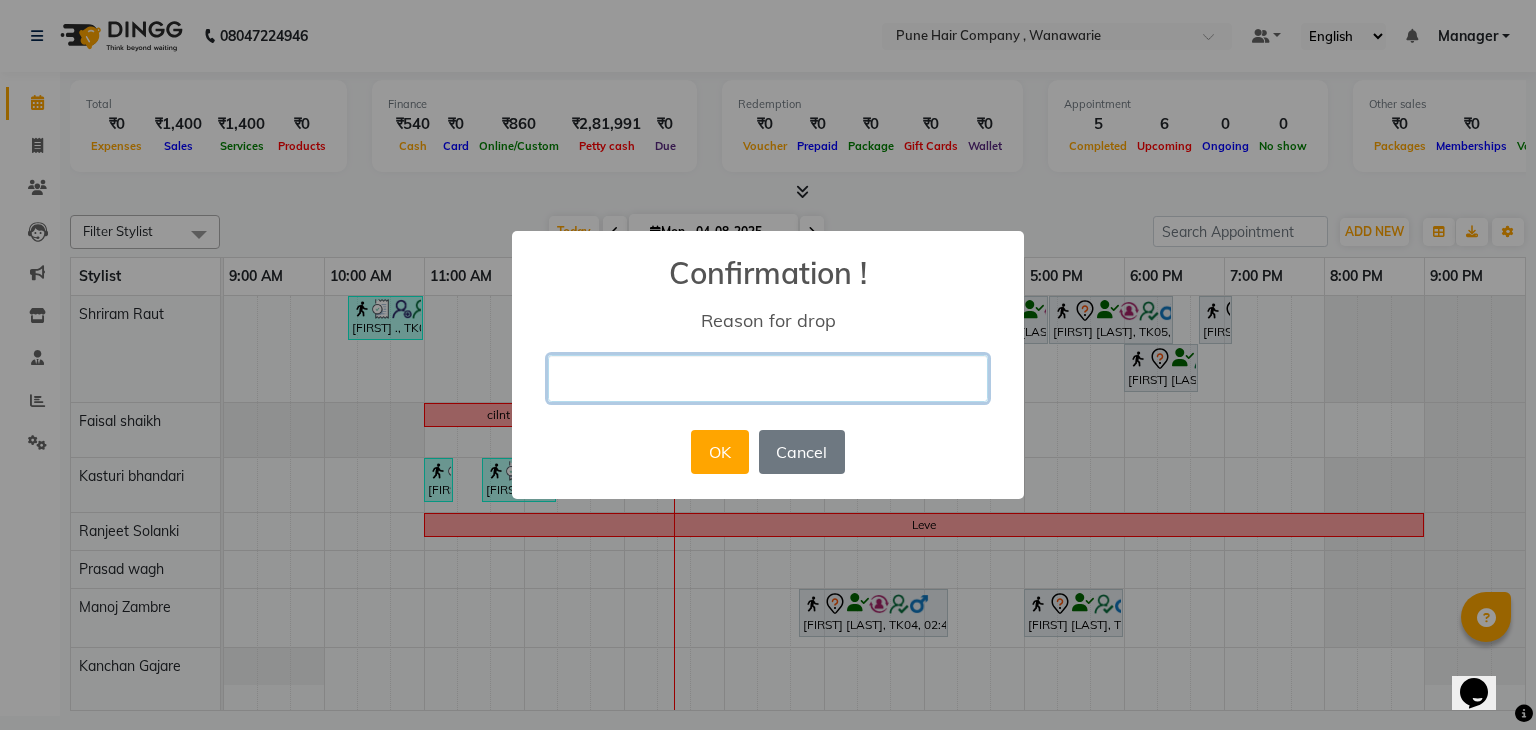 click at bounding box center [768, 378] 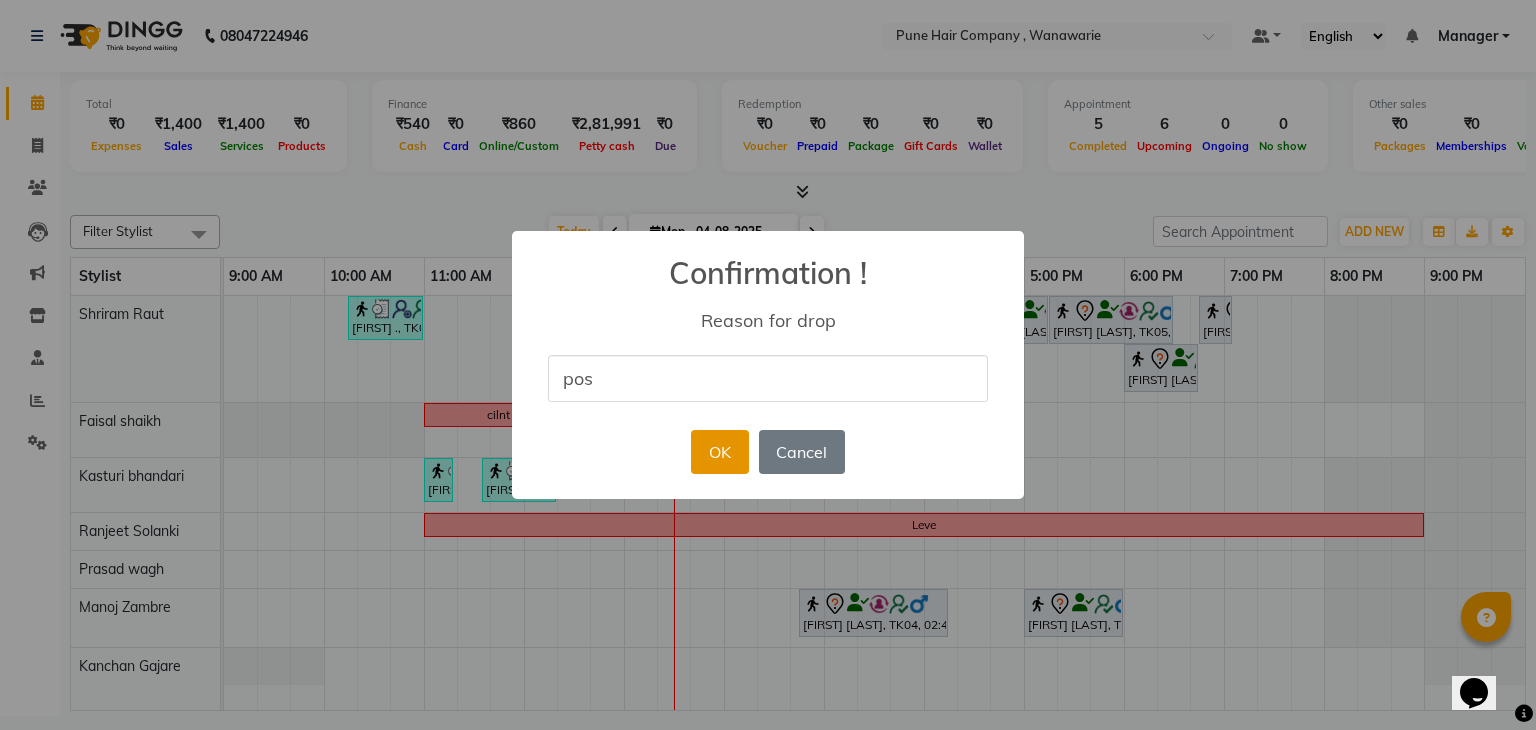 click on "OK" at bounding box center [719, 452] 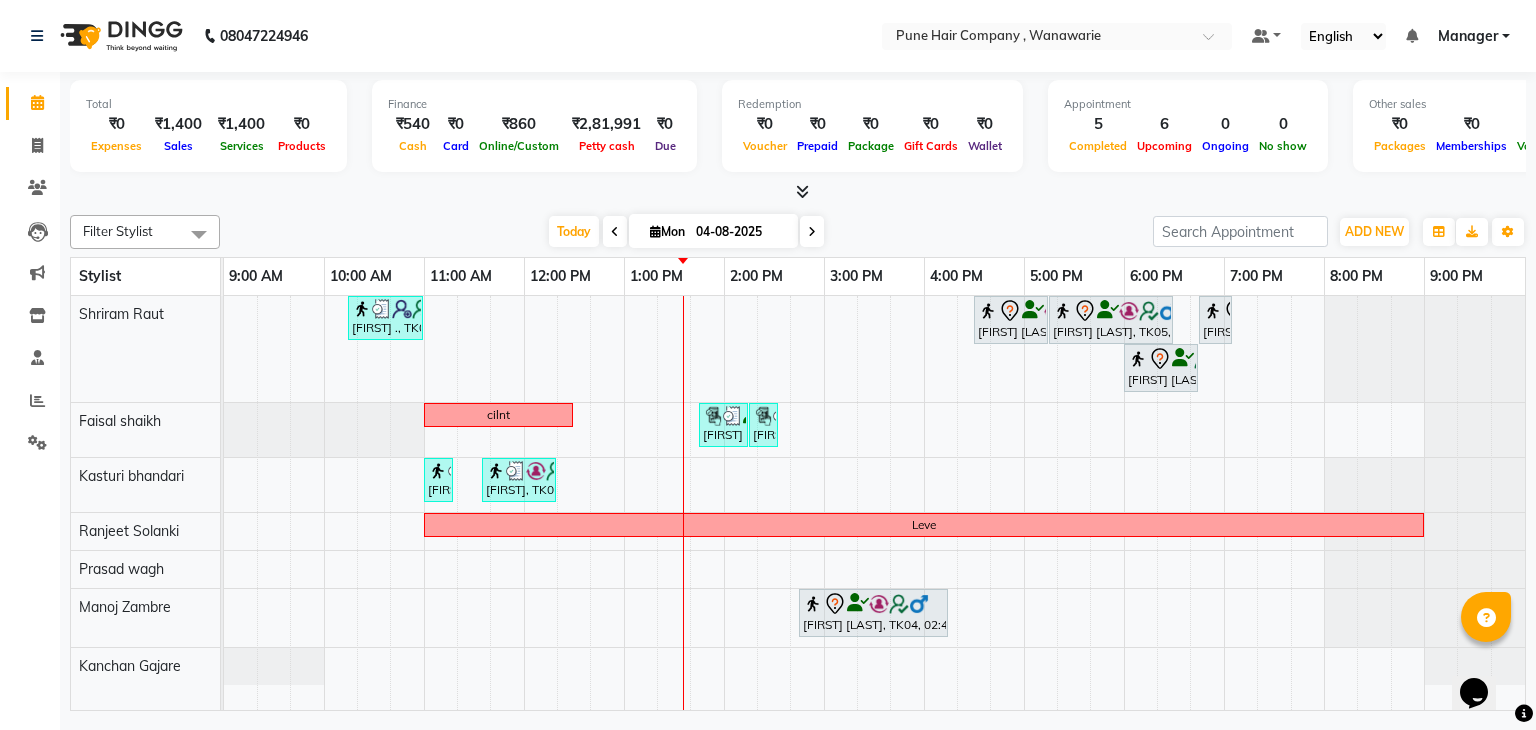 click at bounding box center [812, 231] 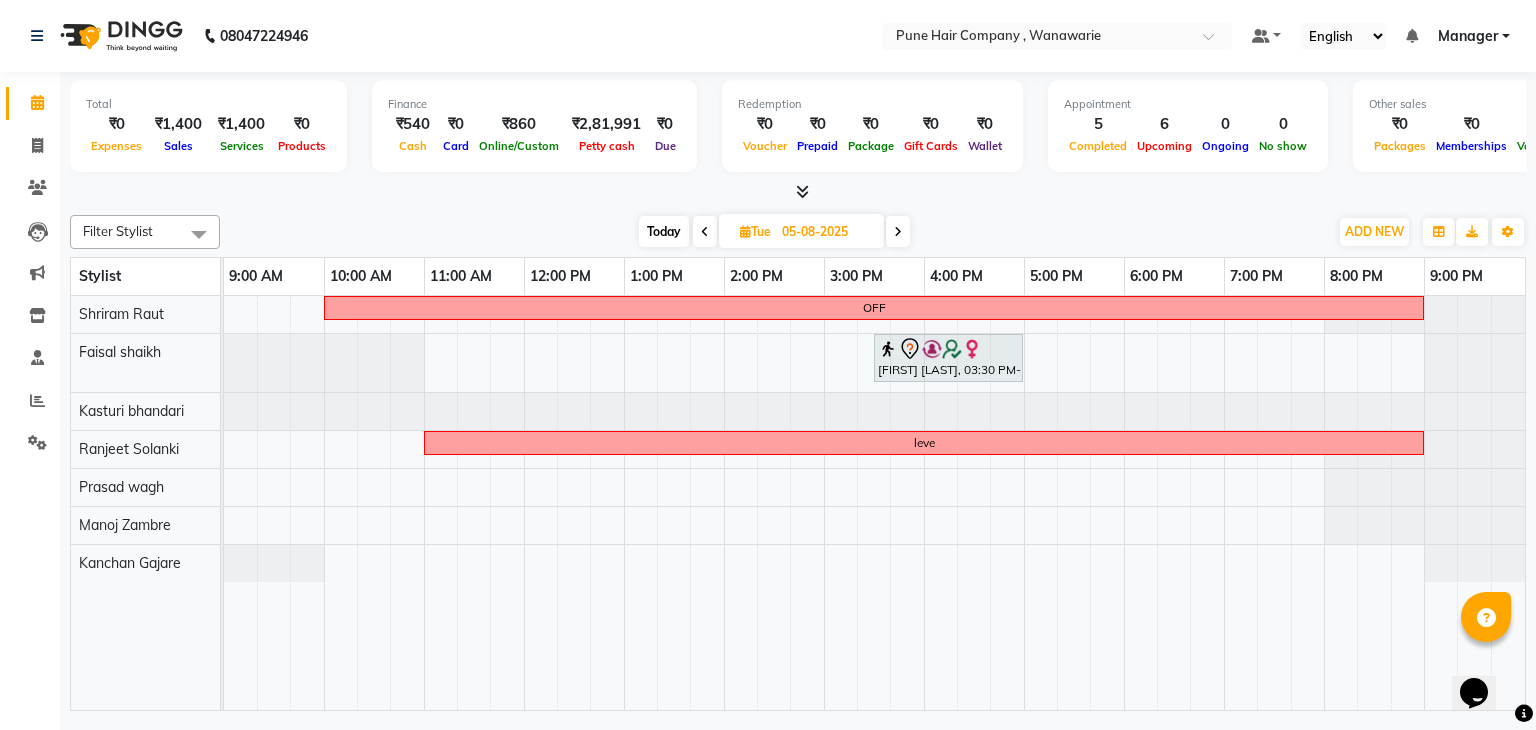 click at bounding box center [705, 232] 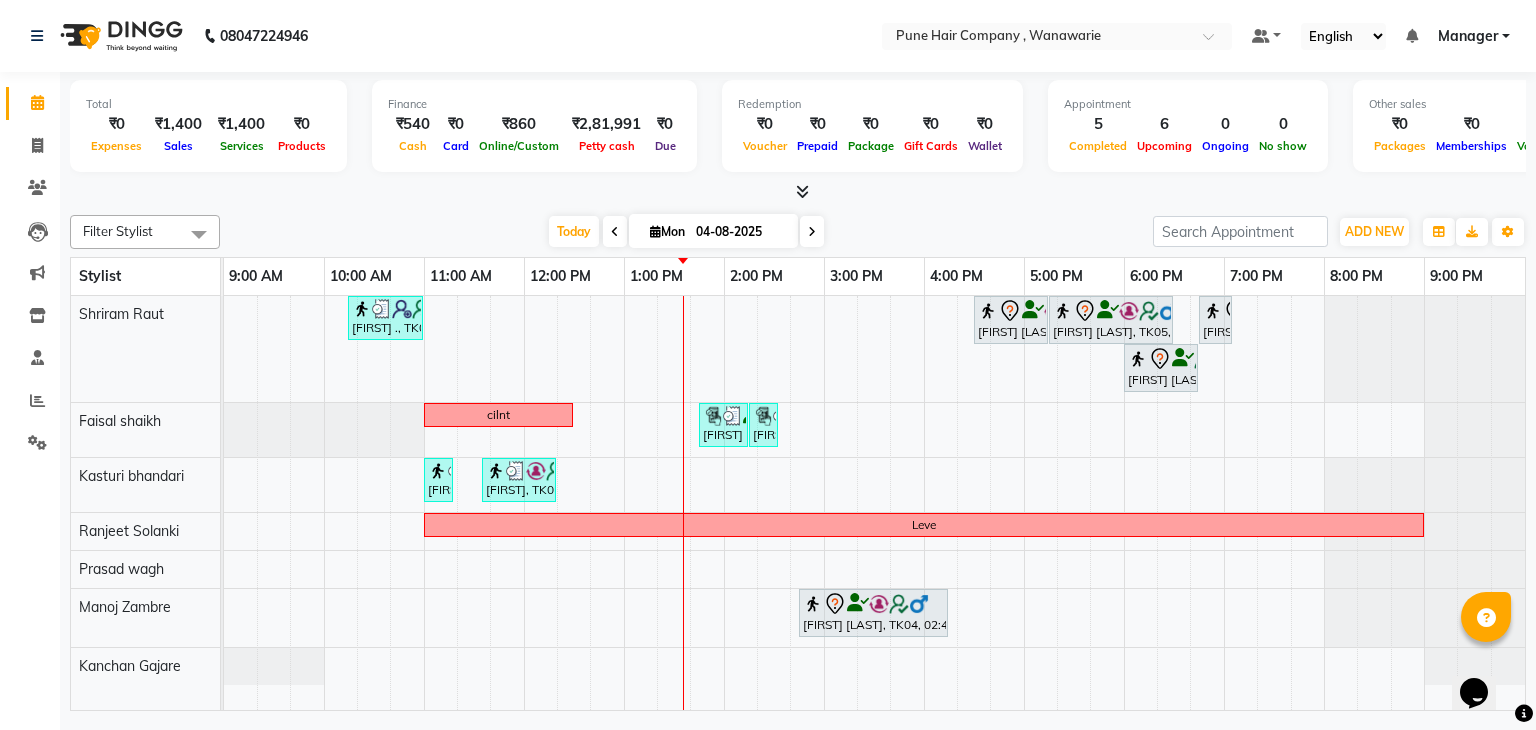 click at bounding box center [812, 231] 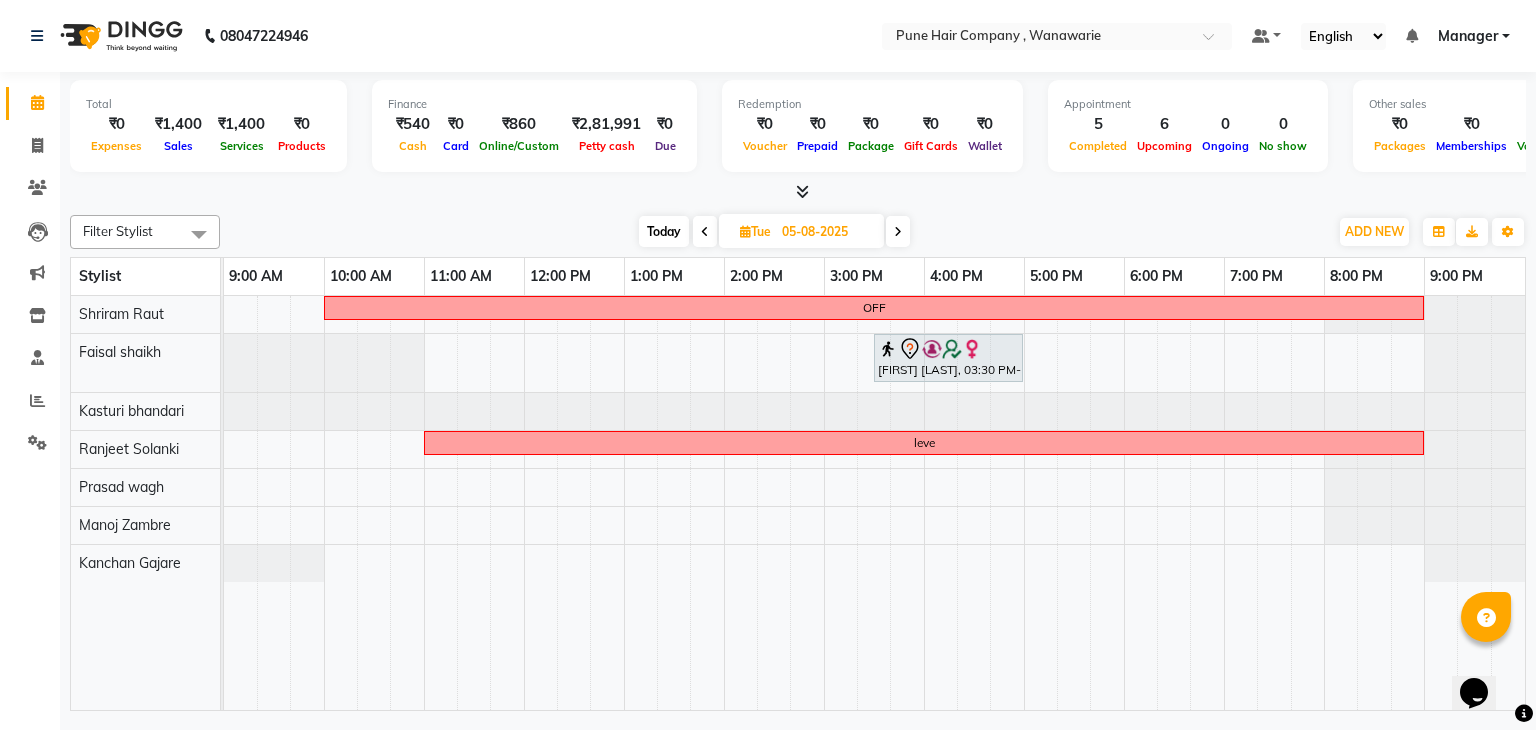 click on "Today" at bounding box center (664, 231) 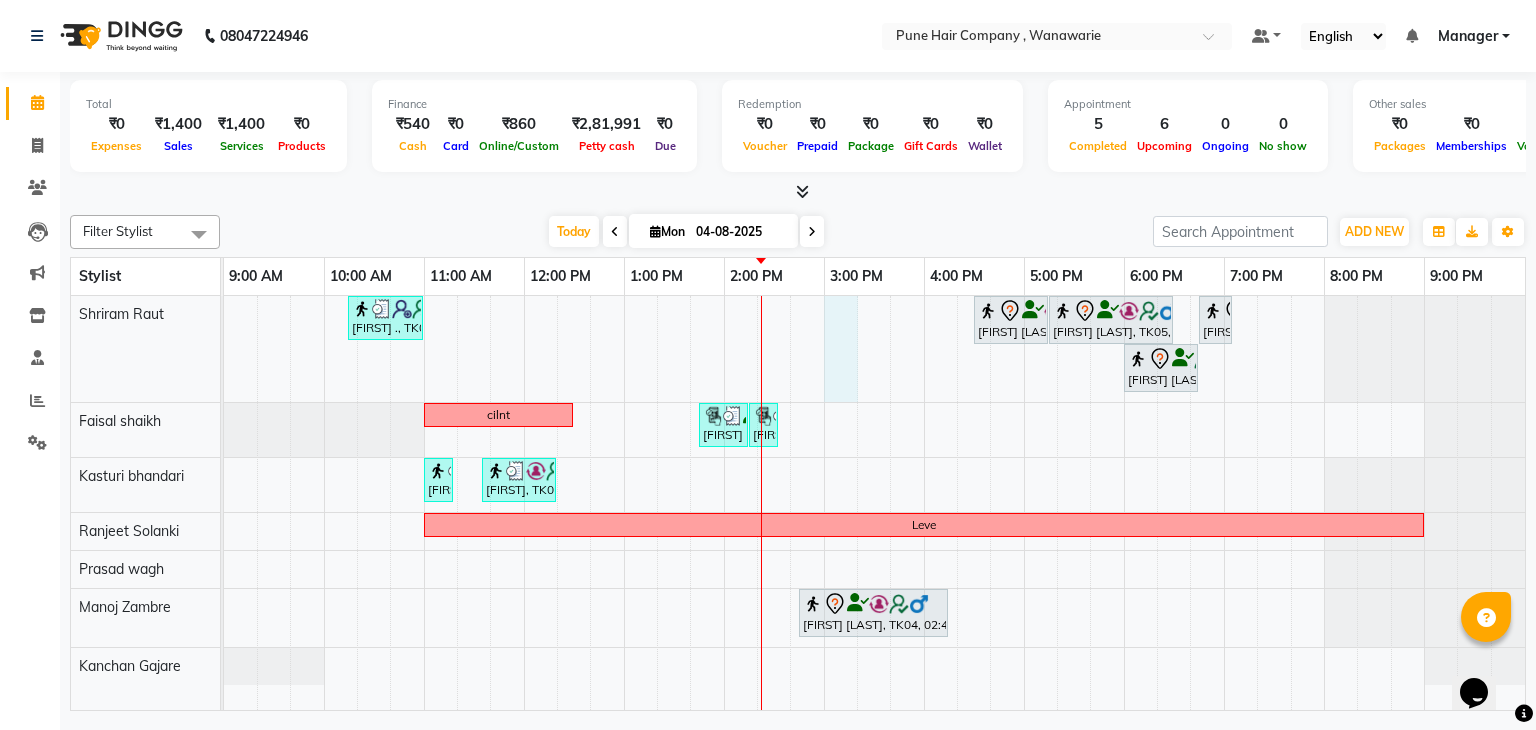 click on "Punit ,, TK02, 10:15 AM-11:00 AM, Male Haircut By Senior Stylist             Hitt sharma, TK05, 04:30 PM-05:15 PM, Male Haircut By Senior Stylist             Hitt sharma, TK05, 05:15 PM-06:30 PM, Male Hair Colour - Inoa Global Colour (includes moustache)             Dheeraj W, TK01, 06:45 PM-07:05 PM, Male Beard Shaving/ Beard Trim Beard             Dheeraj W, TK01, 06:00 PM-06:45 PM, Male Haircut By Senior Stylist  cilnt      Deepak kumar, TK07, 01:45 PM-02:15 PM, Male Hair Style     Deepak kumar, TK07, 02:15 PM-02:25 PM, Add_Hair Wash Classic     Pavitra, TK03, 11:00 AM-11:10 AM, Skin Services - Threading Face ( Eyebrow/ Upper lip/Chin/Forehead/ Jawline/ Side locks/ Neck)     Pavitra, TK03, 11:35 AM-12:20 PM, Skin Services - Waxing Bead Wax Full face  Leve              Nils kour, TK04, 02:45 PM-04:15 PM, Hair Colour - Majirel Touch-up (Upto 2 Inches)" at bounding box center [874, 503] 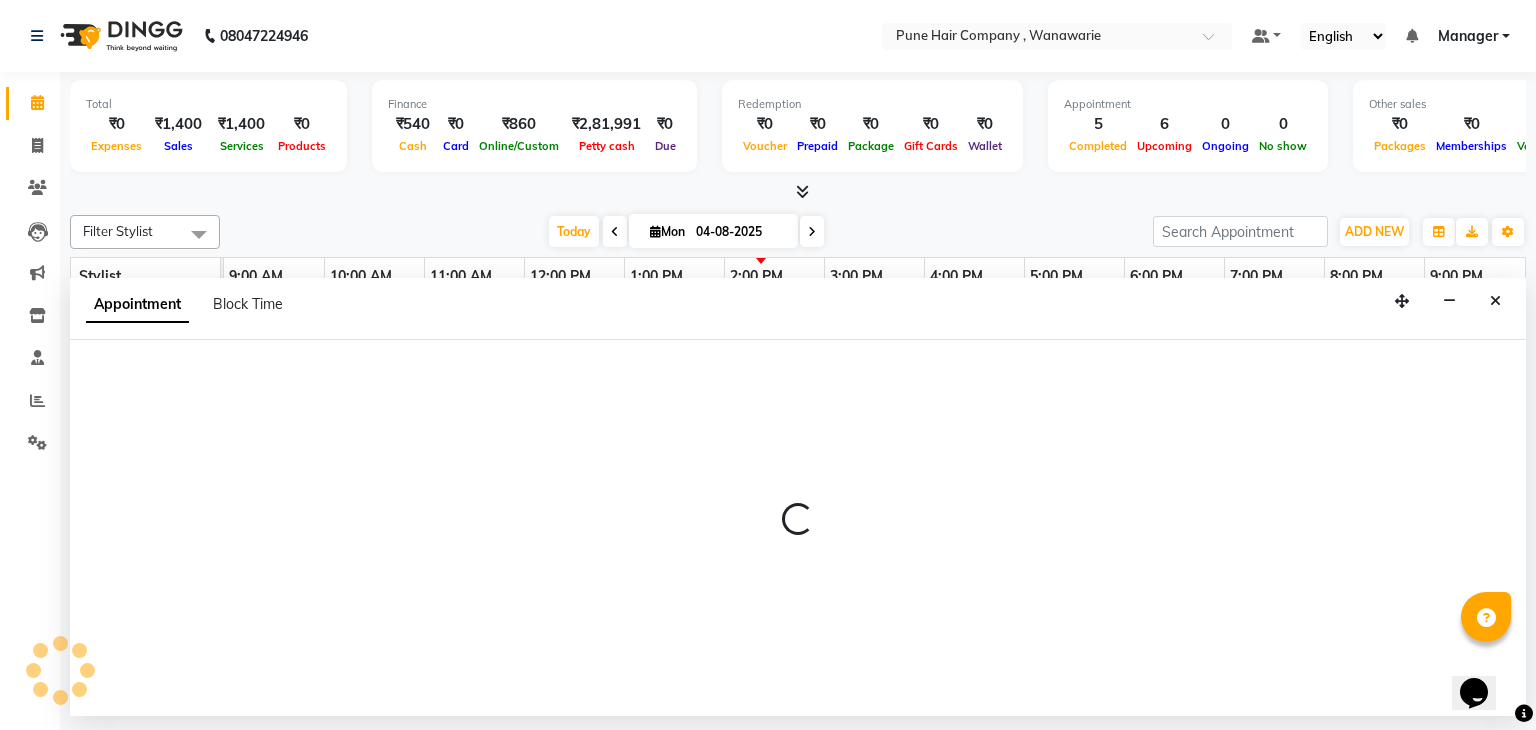 select on "74577" 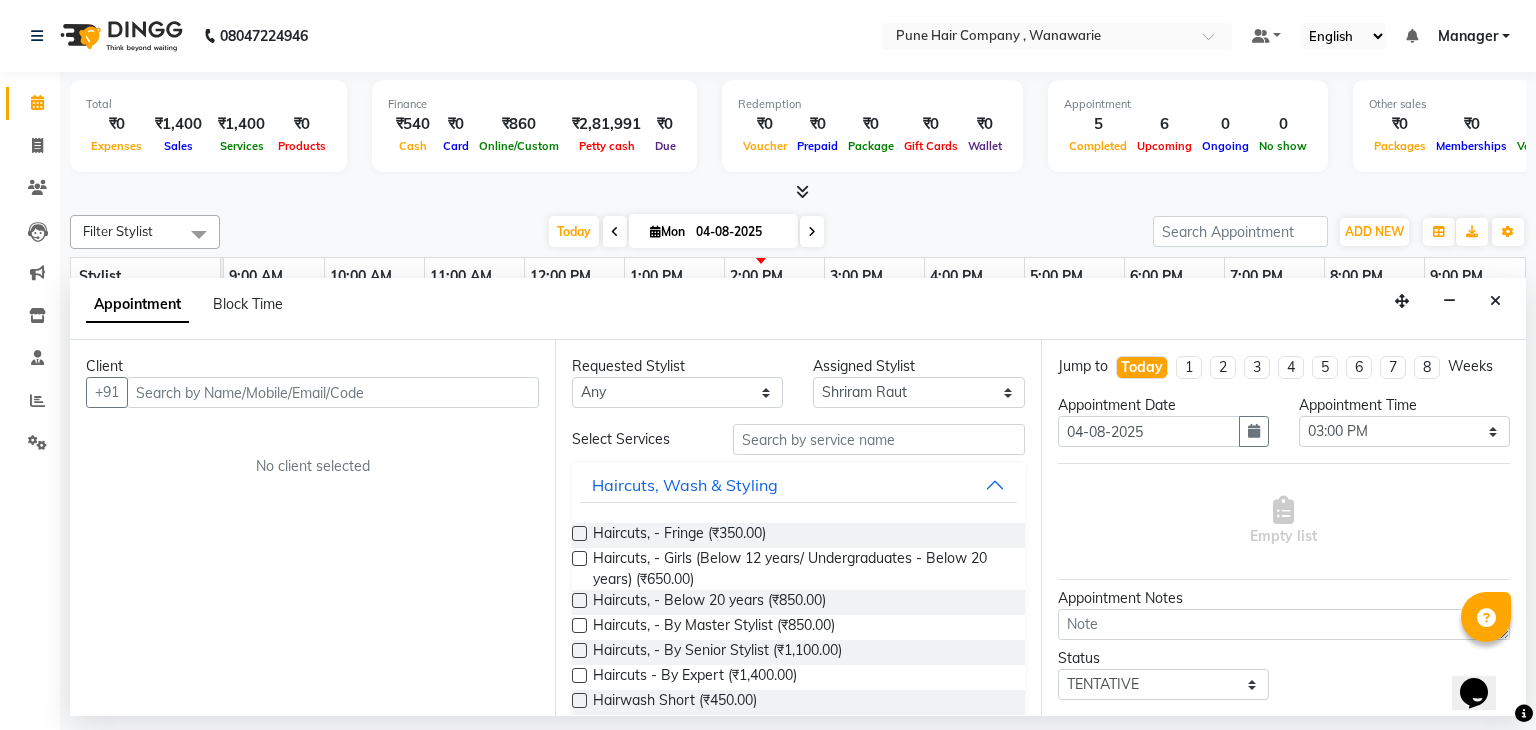 click at bounding box center (333, 392) 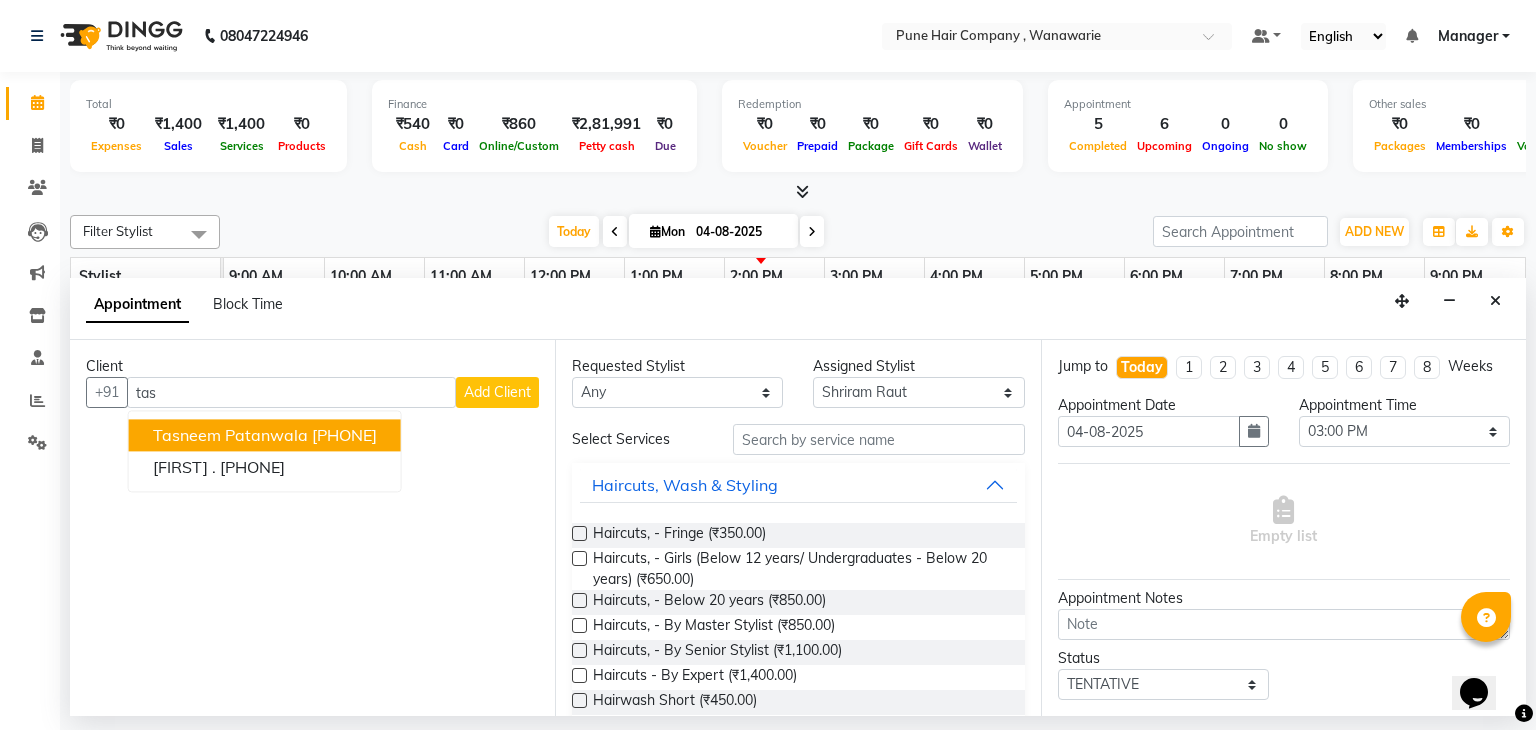 click on "Tasneem patanwala" at bounding box center [230, 436] 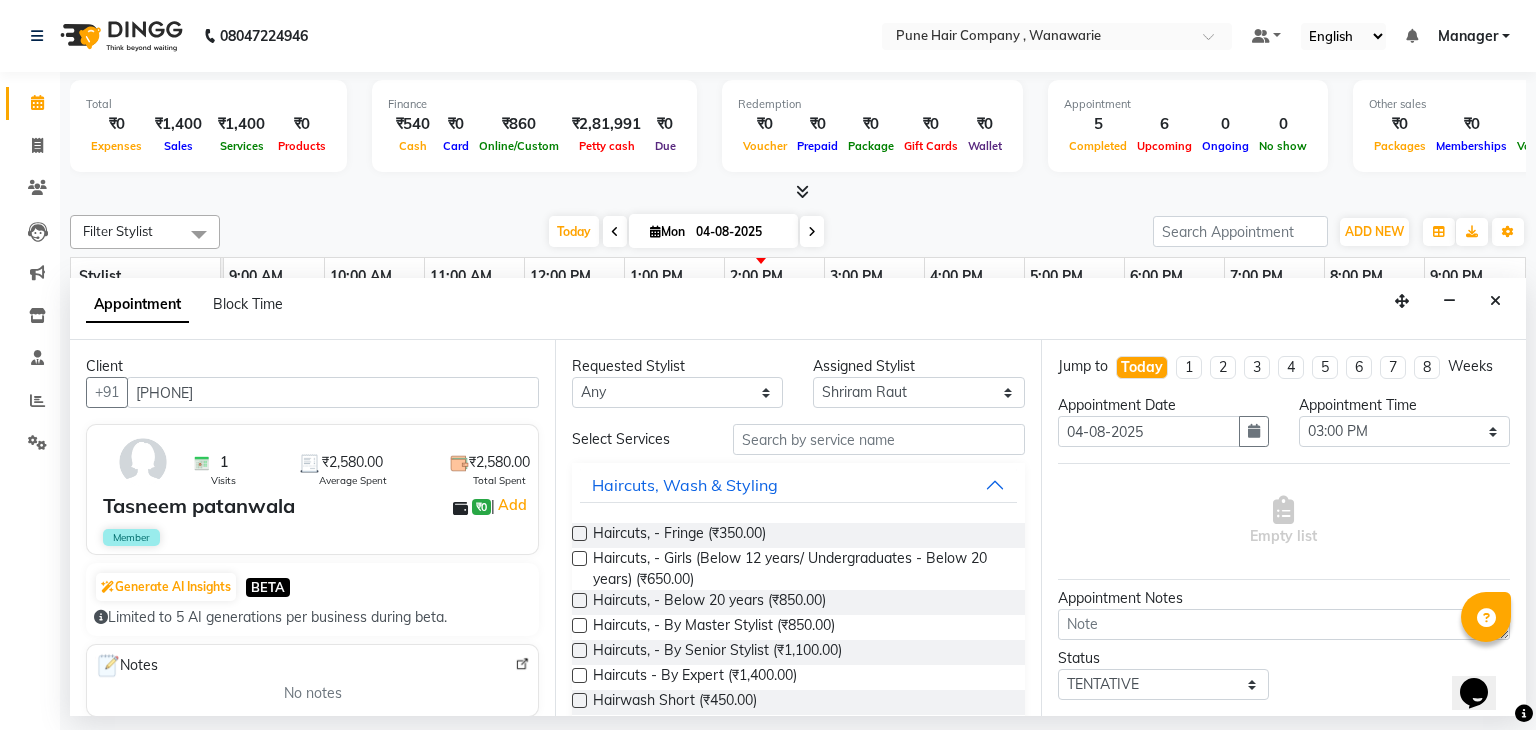 click on "9028950052" at bounding box center (333, 392) 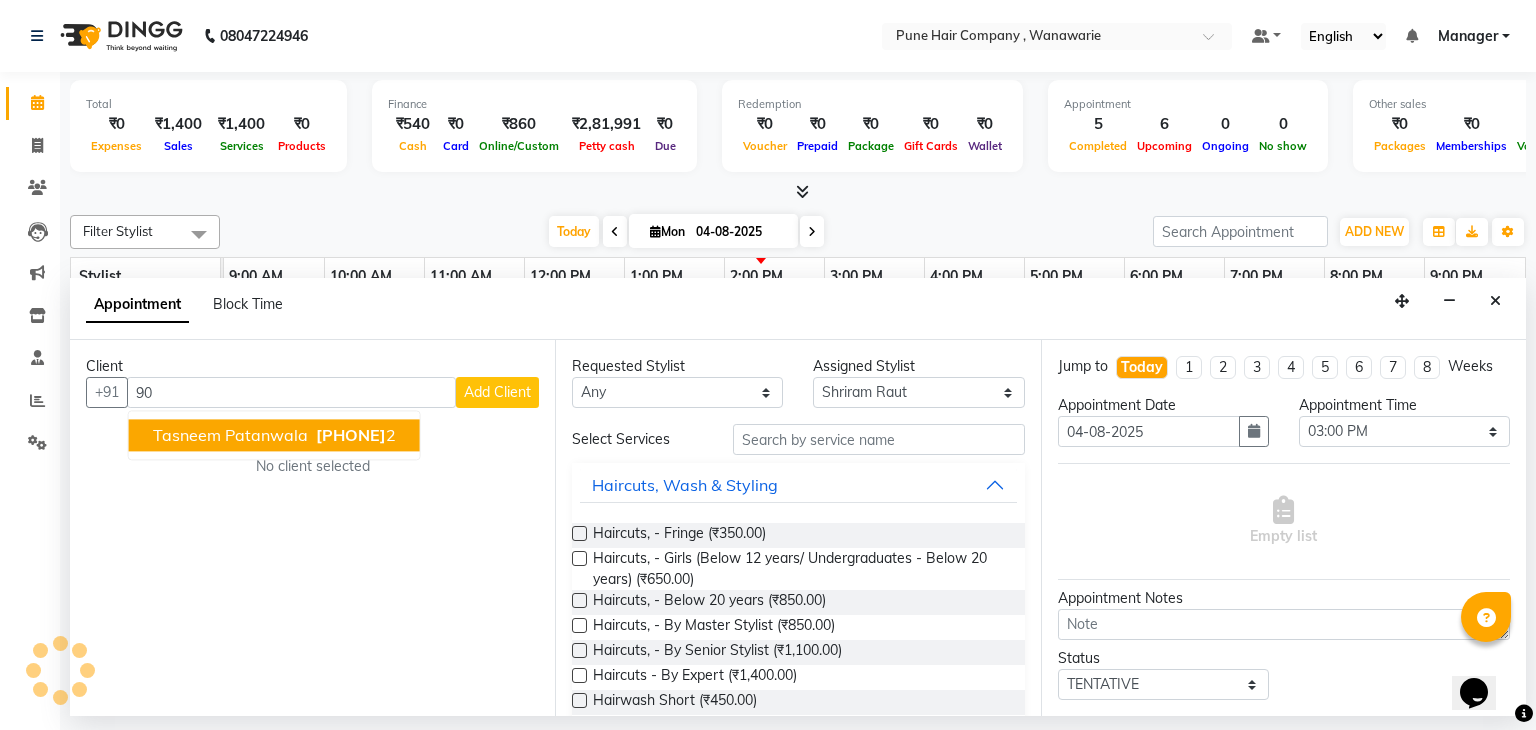 type on "9" 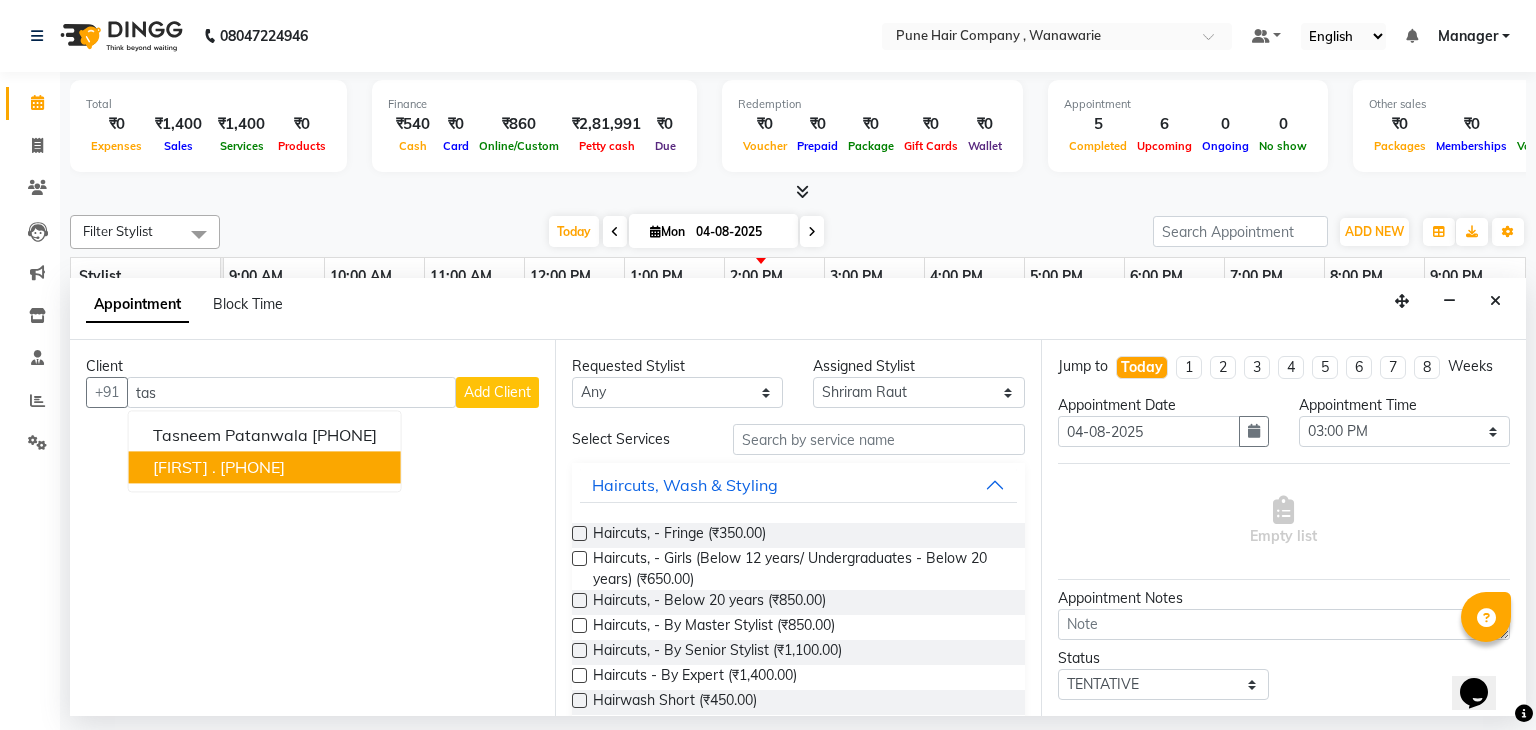 click on "9820325152" at bounding box center [252, 468] 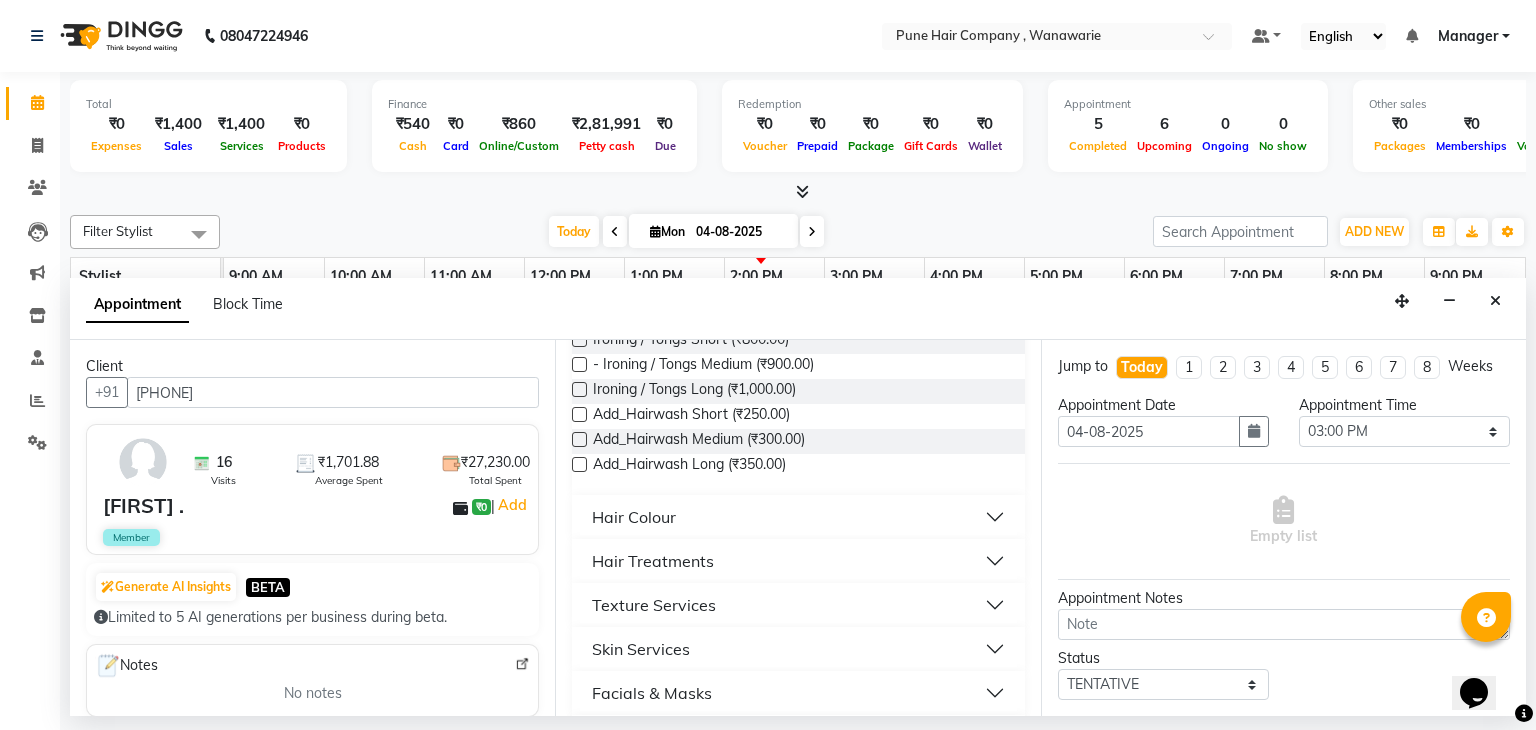 scroll, scrollTop: 516, scrollLeft: 0, axis: vertical 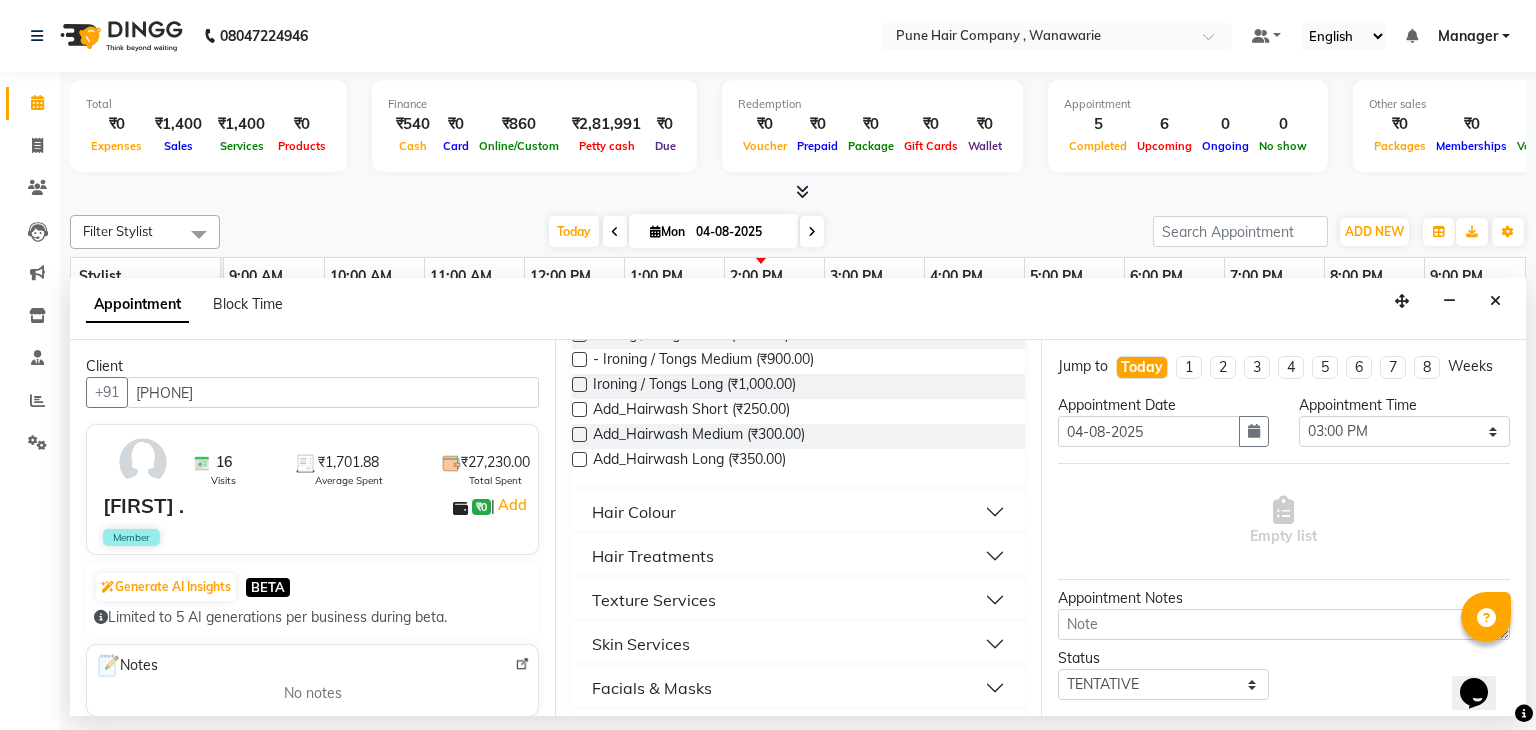 type on "9820325152" 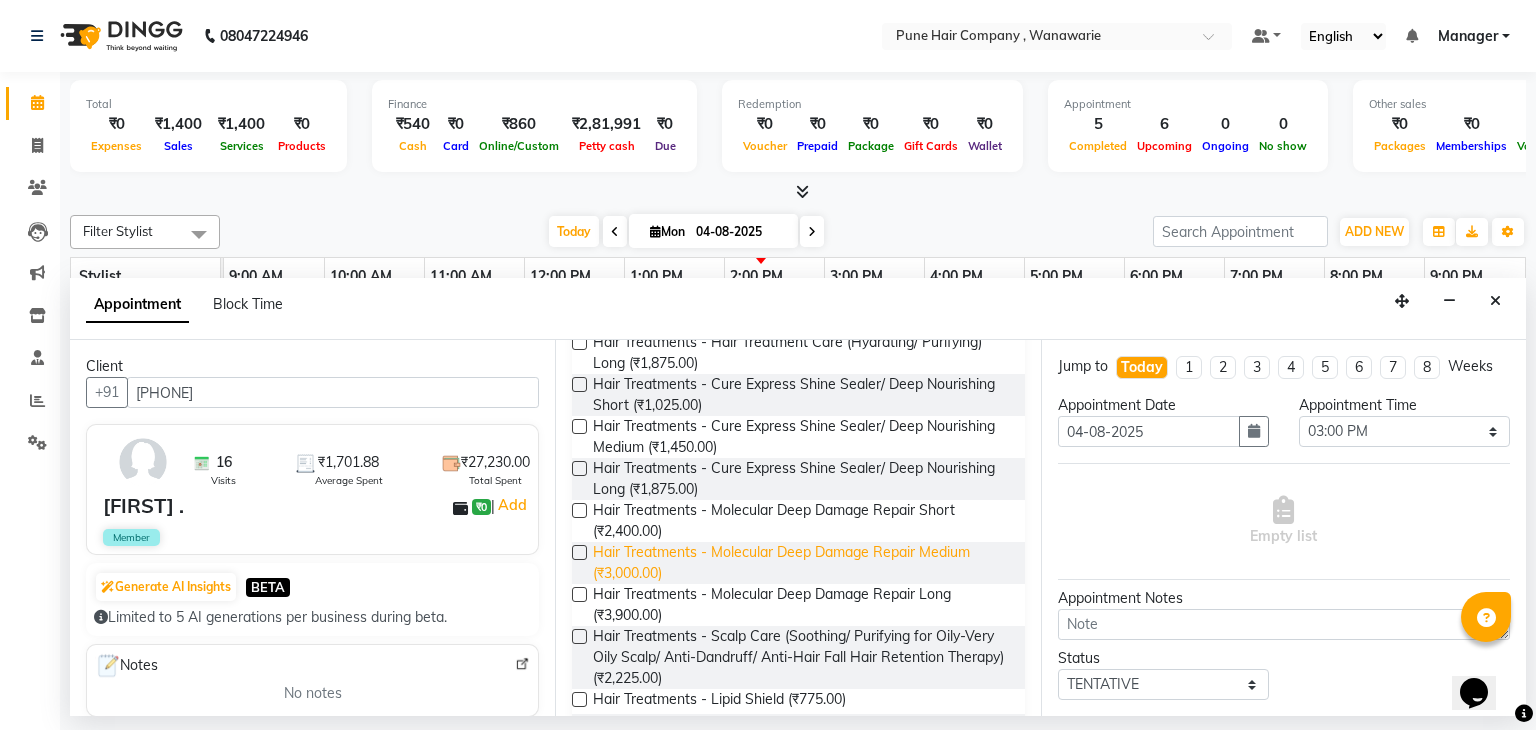scroll, scrollTop: 894, scrollLeft: 0, axis: vertical 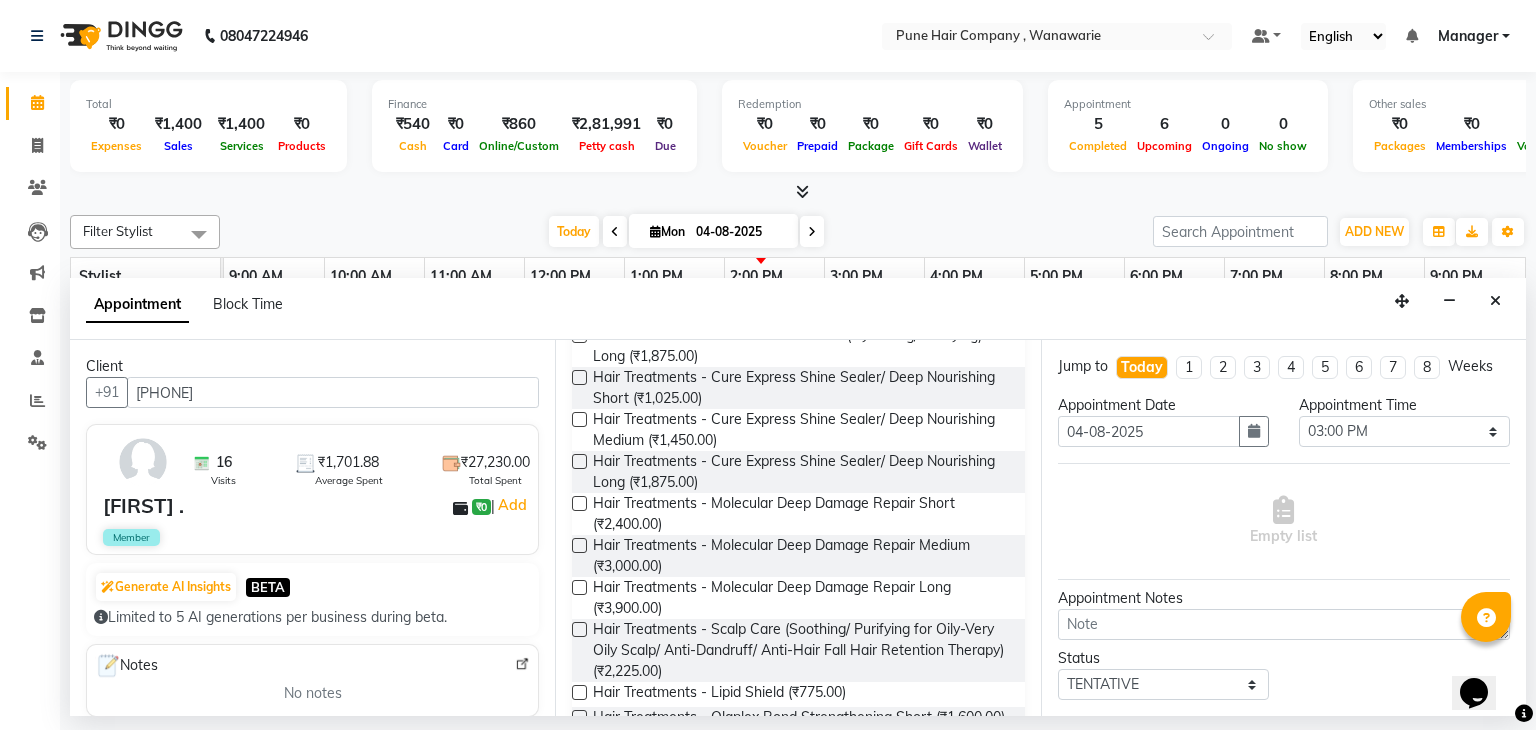 click on "Hair Treatments - Molecular Deep Damage Repair Long (₹3,900.00)" at bounding box center (798, 598) 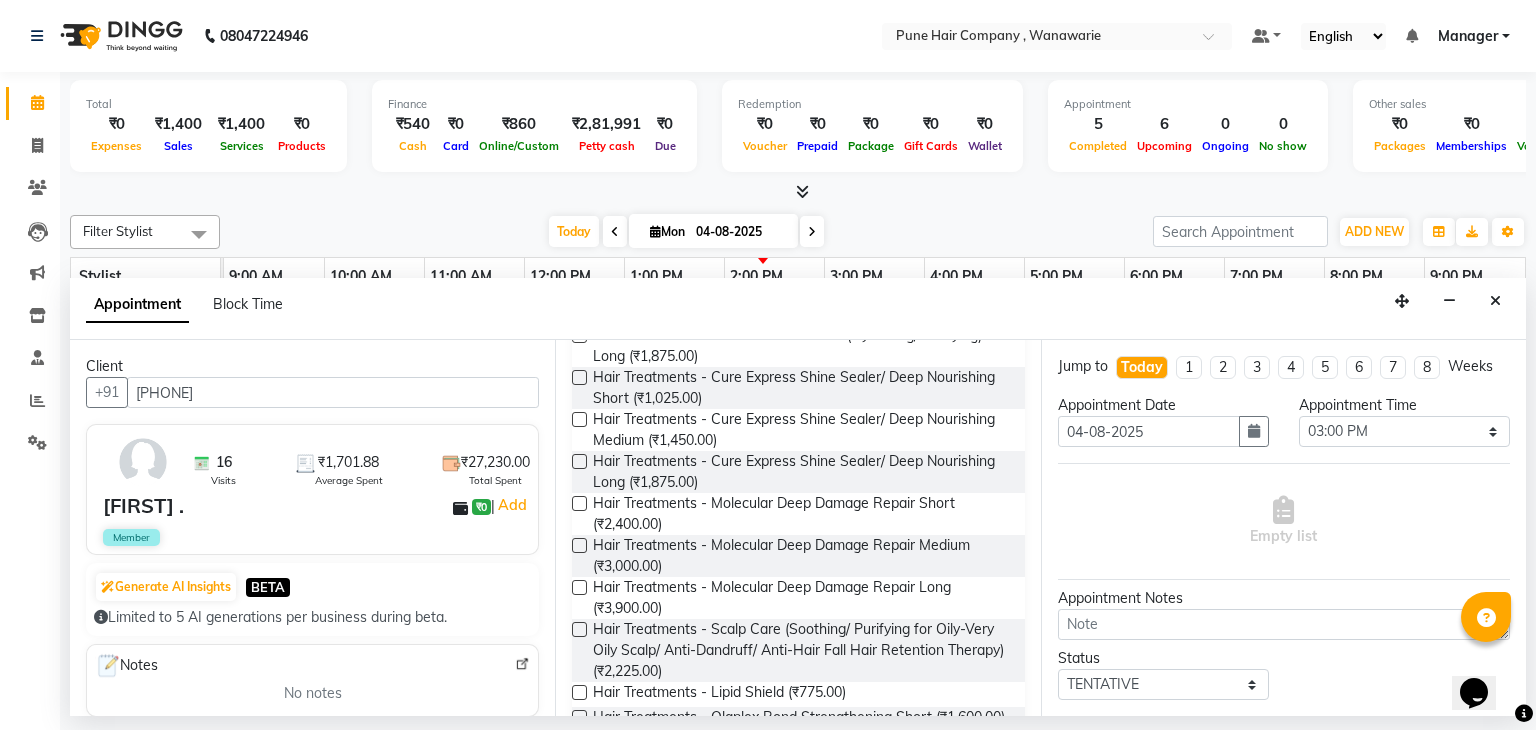 click at bounding box center [579, 587] 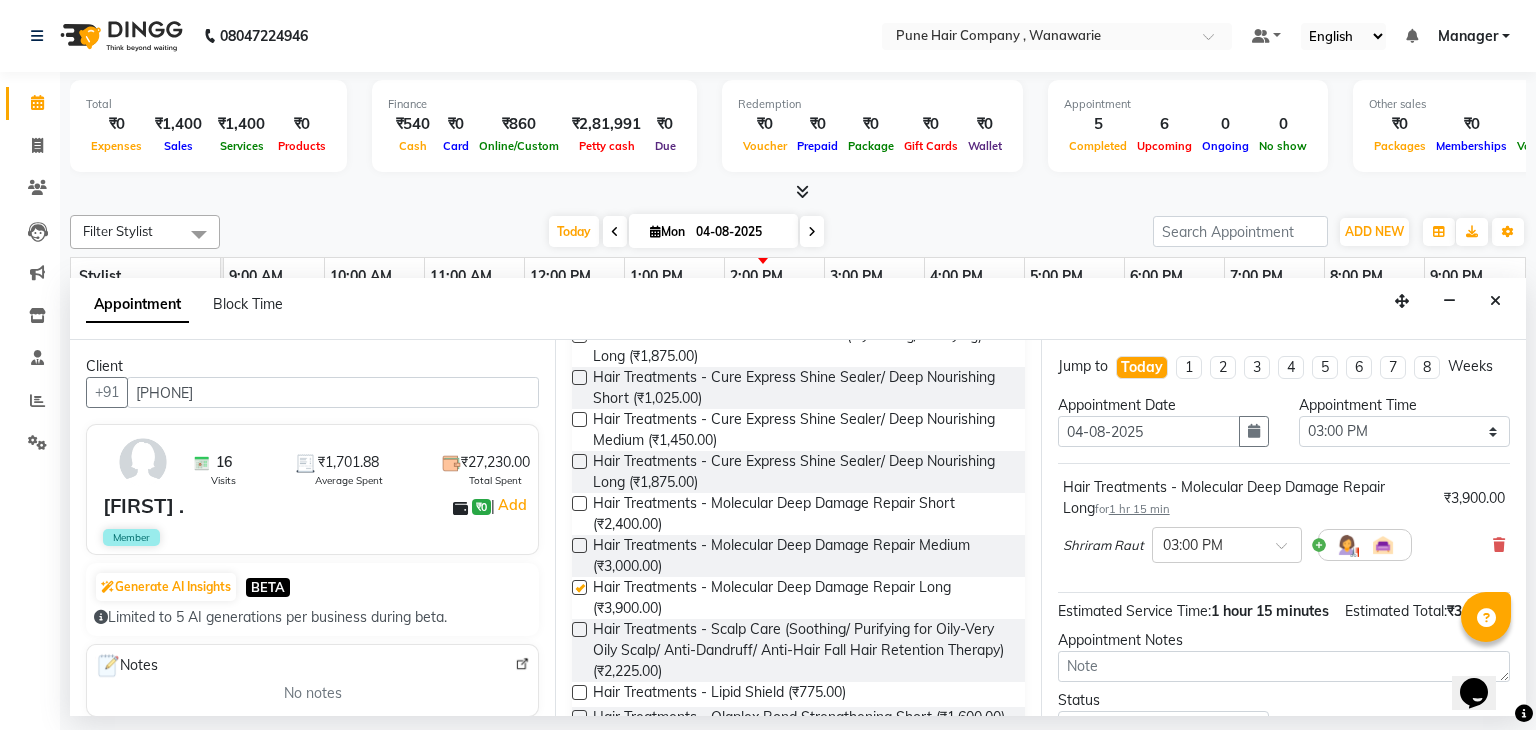 checkbox on "false" 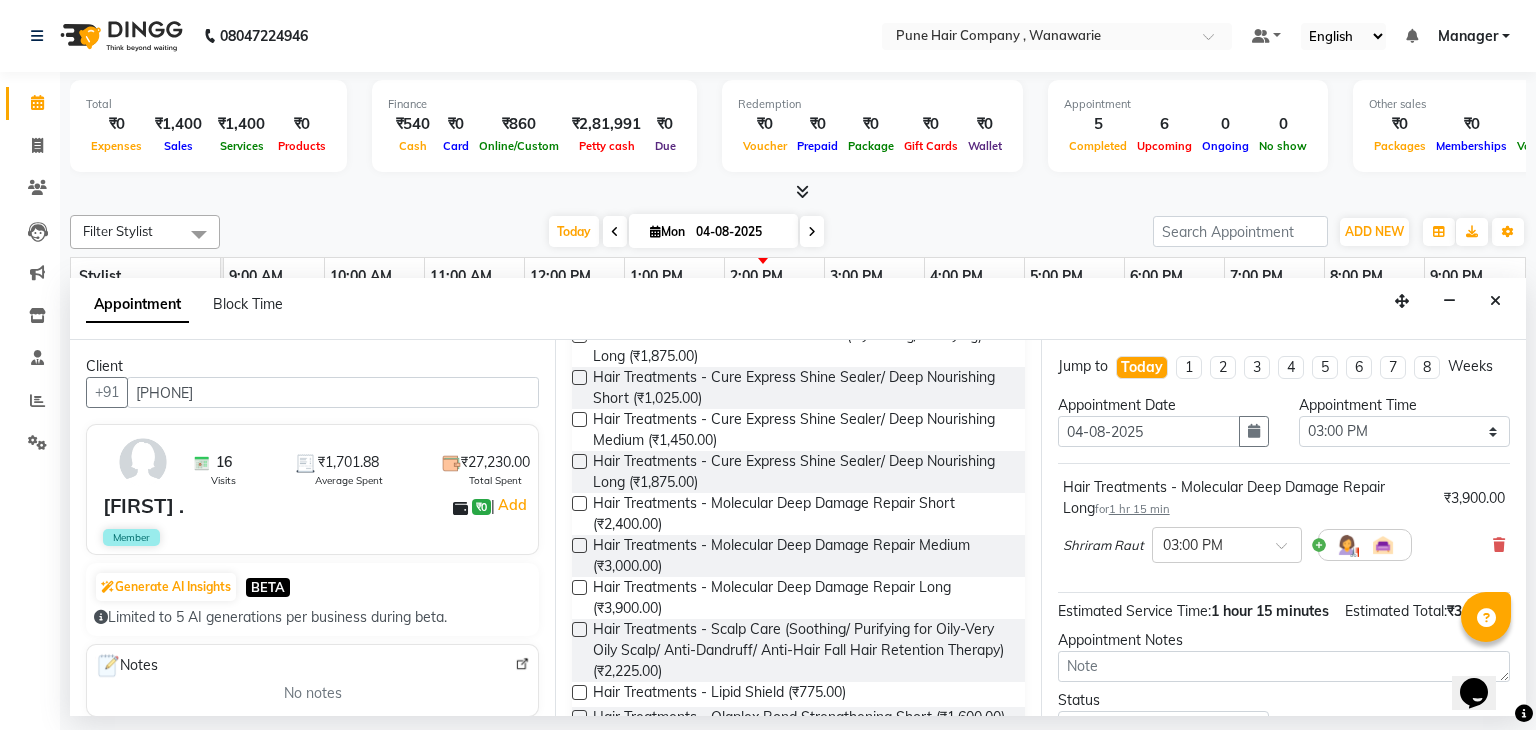 scroll, scrollTop: 172, scrollLeft: 0, axis: vertical 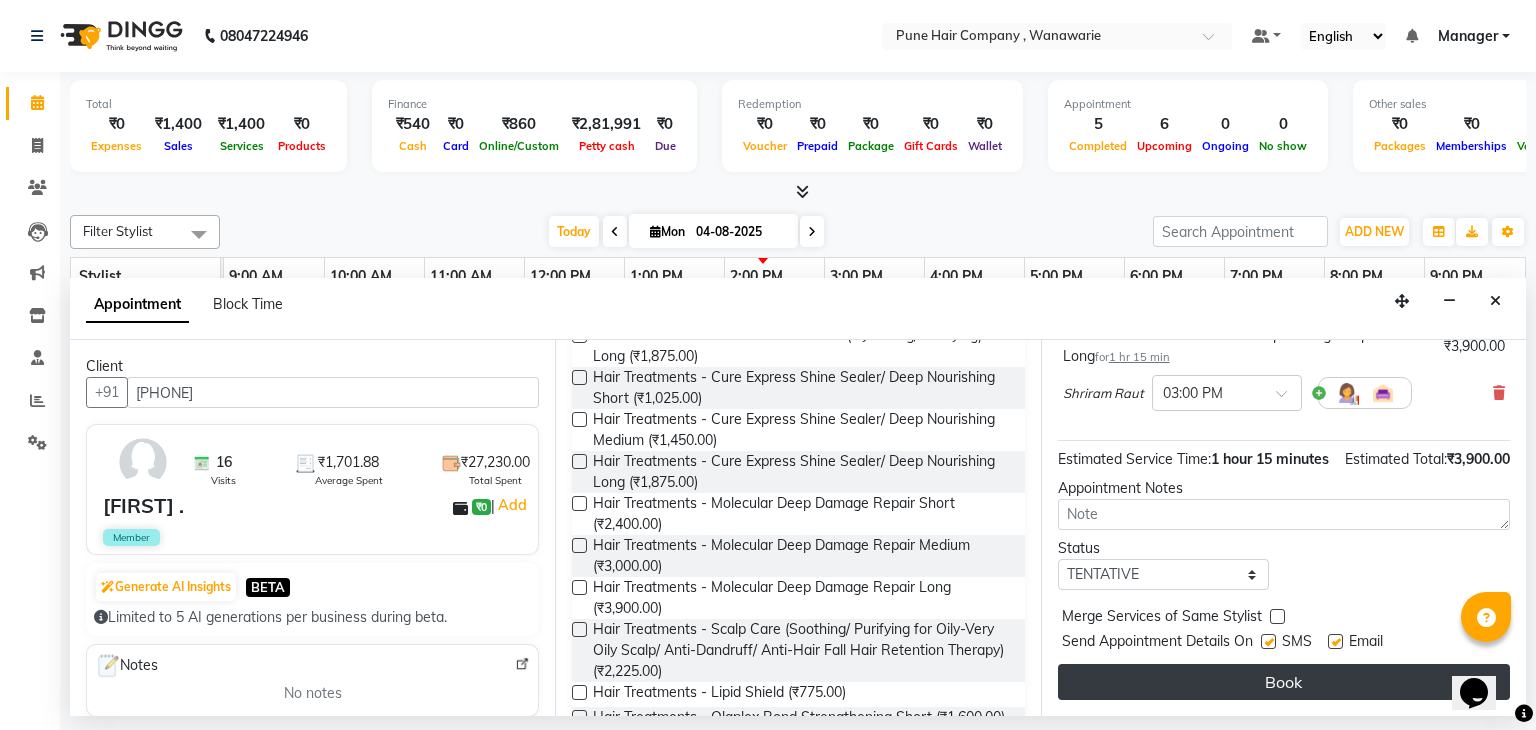 click on "Book" at bounding box center (1284, 682) 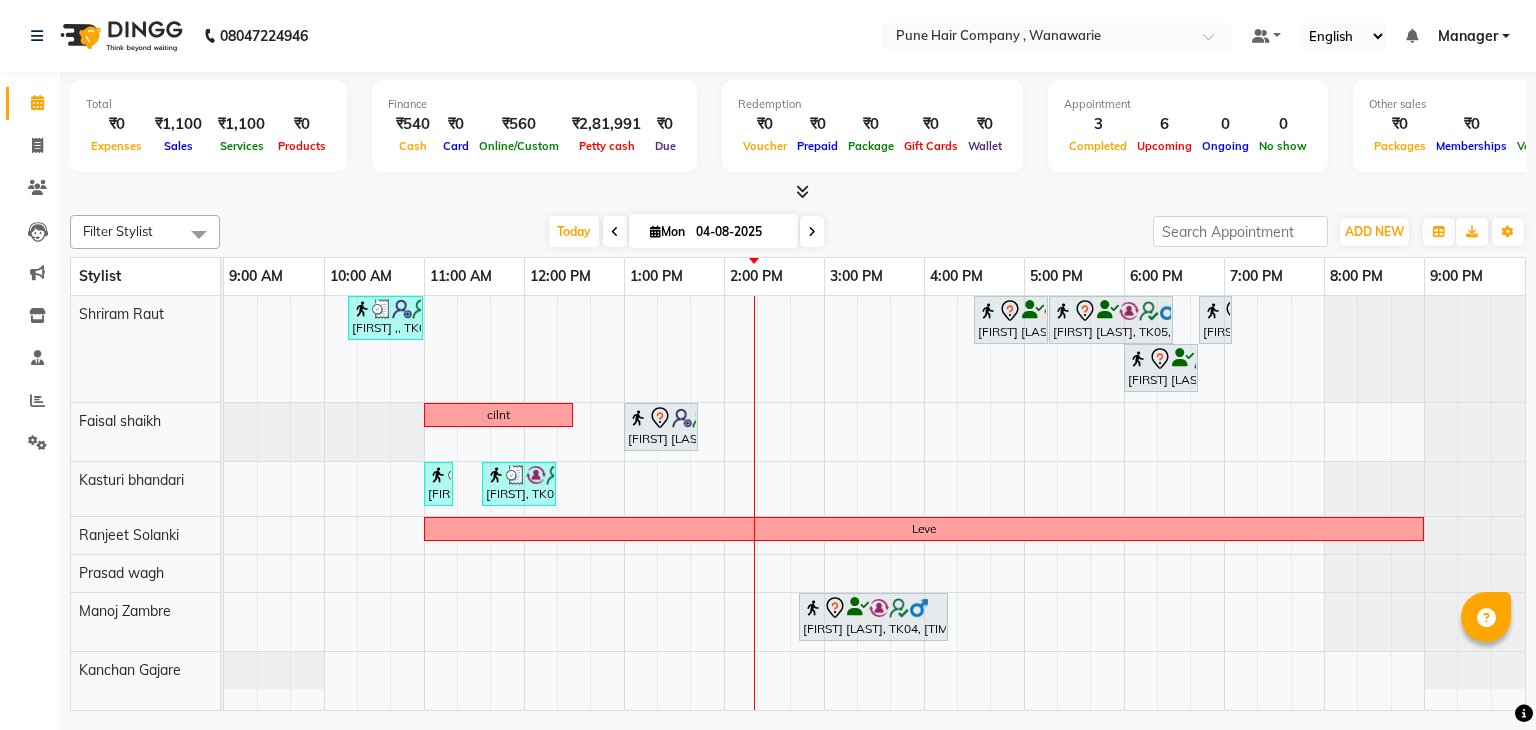 scroll, scrollTop: 0, scrollLeft: 0, axis: both 